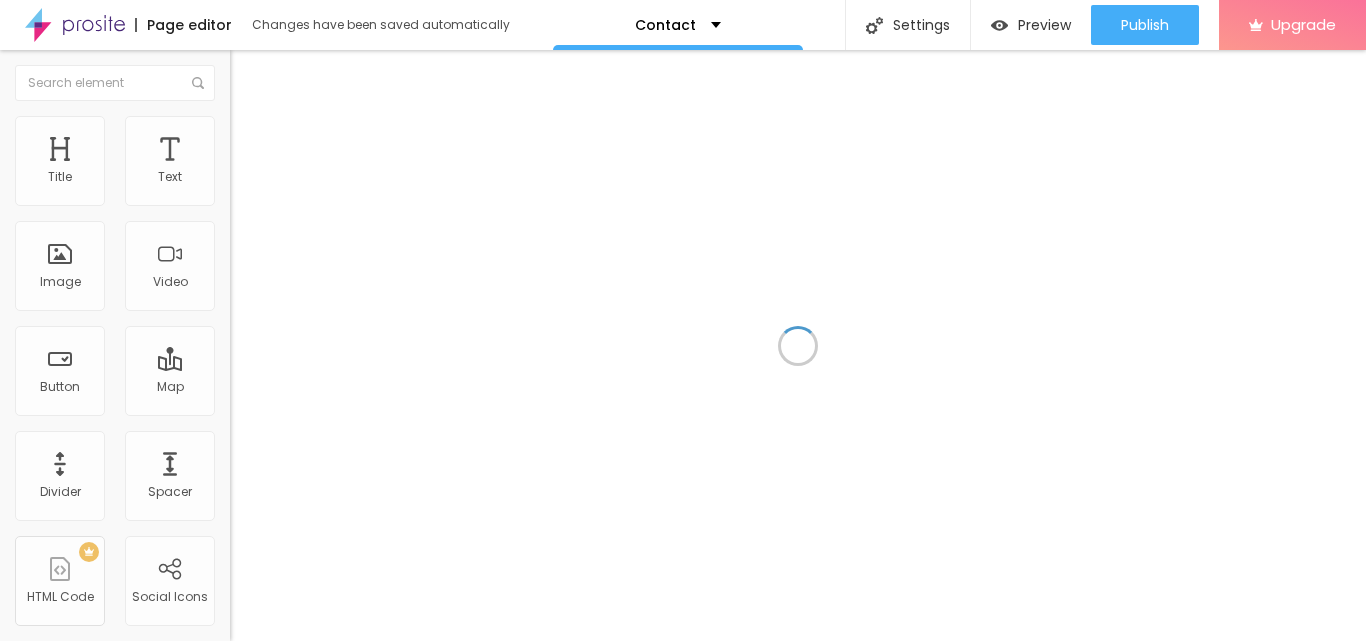 scroll, scrollTop: 0, scrollLeft: 0, axis: both 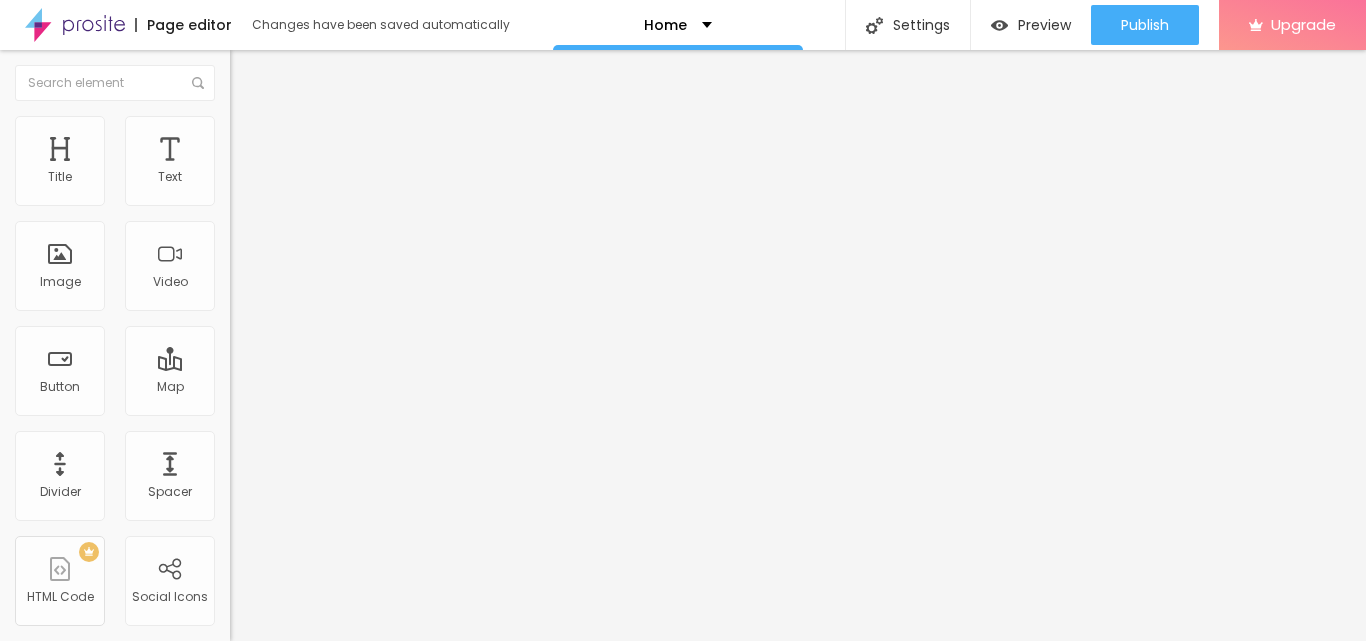 click on "Style" at bounding box center [345, 126] 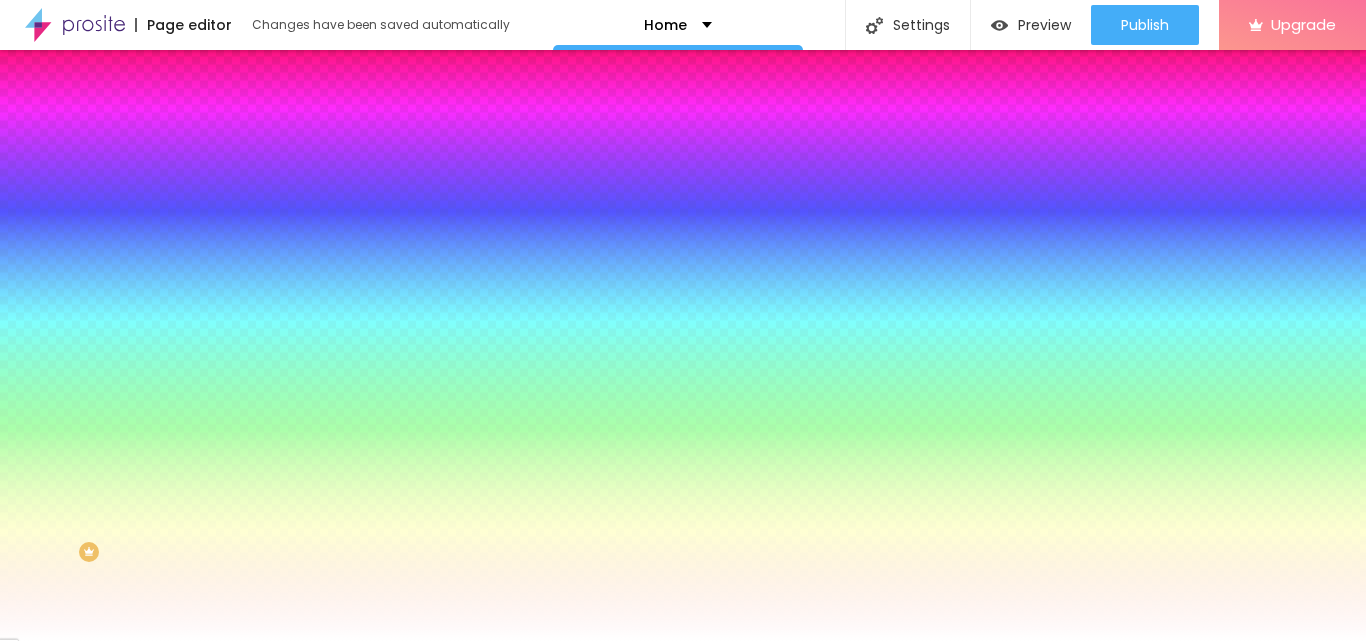 click on "Advanced" at bounding box center [345, 146] 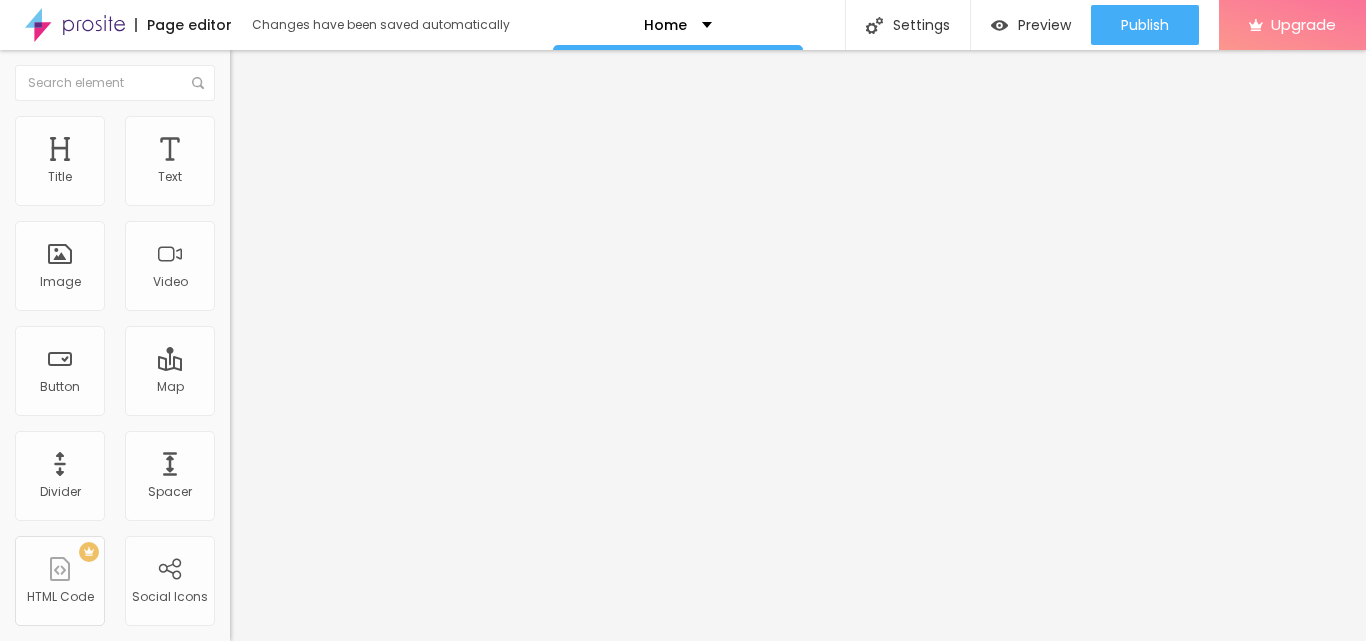 click on "Content Style Advanced" at bounding box center (345, 126) 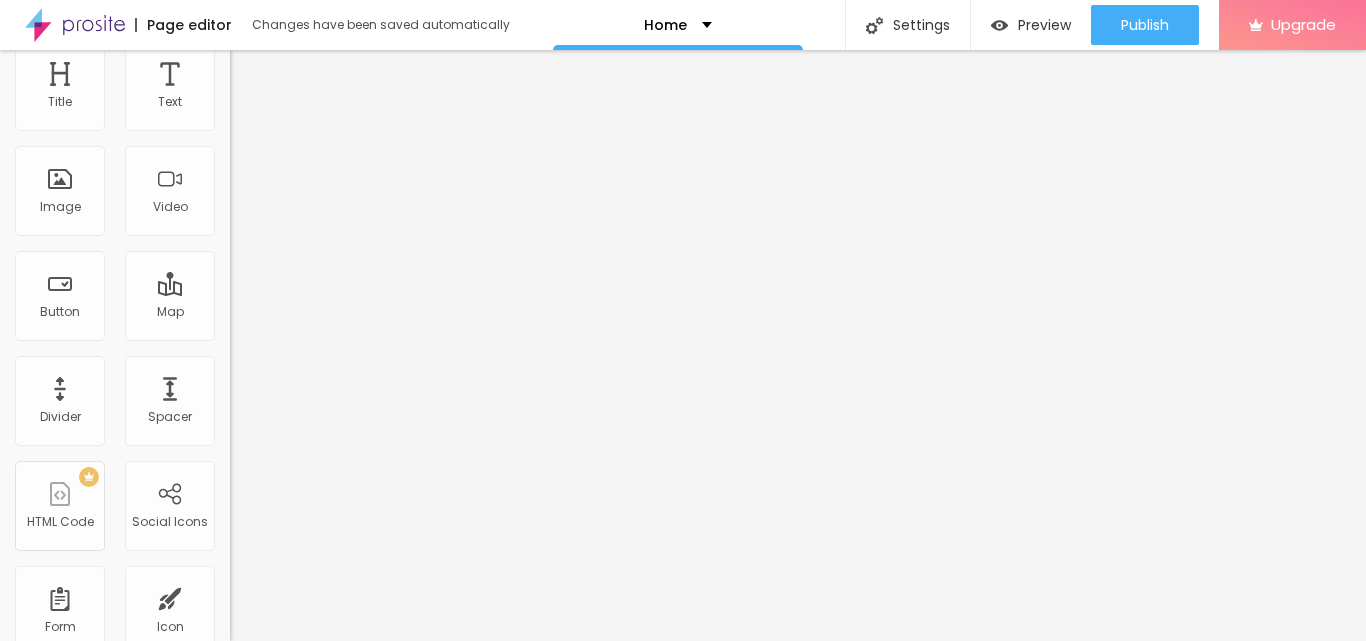 scroll, scrollTop: 0, scrollLeft: 0, axis: both 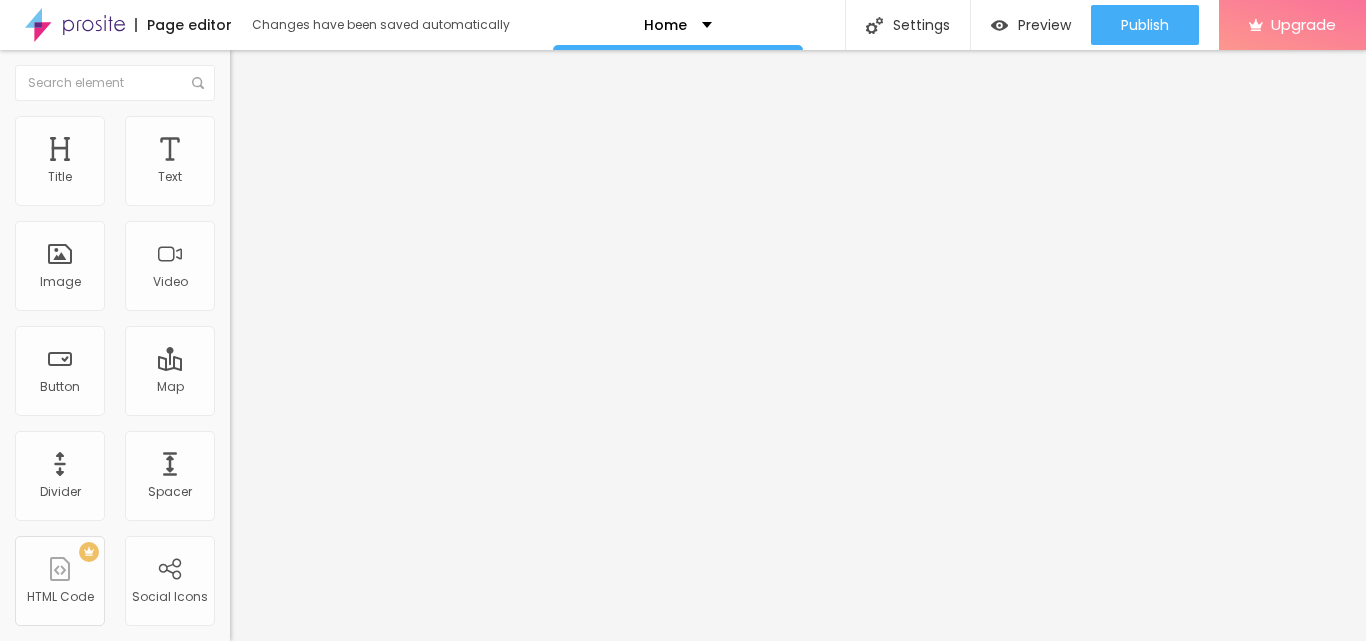 click on "Edit Coluna" at bounding box center (345, 73) 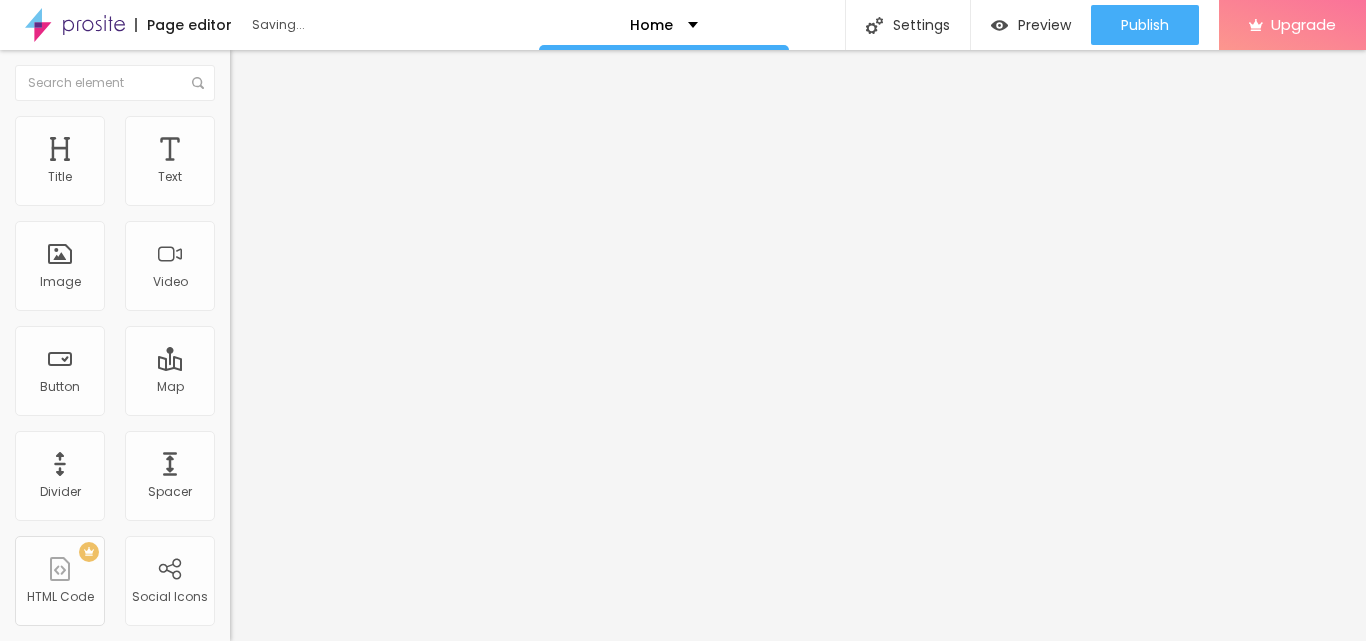 click on "Heading 2" at bounding box center (275, 176) 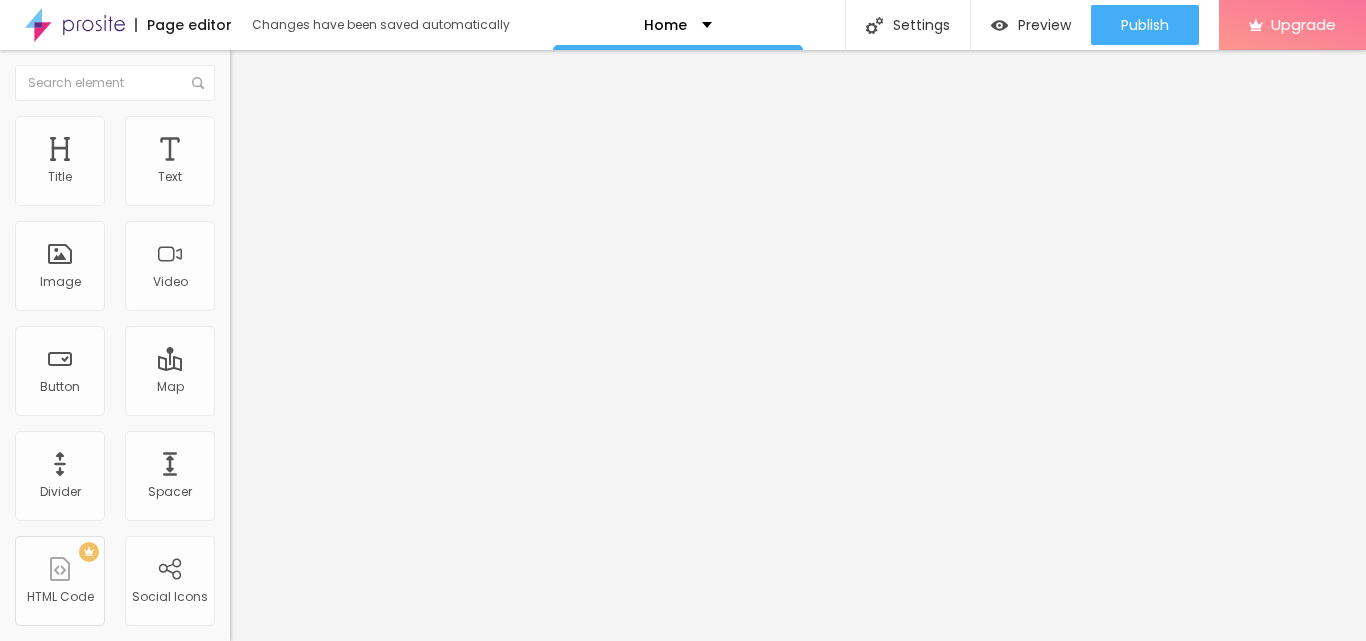 click on "Heading 1" at bounding box center [279, 158] 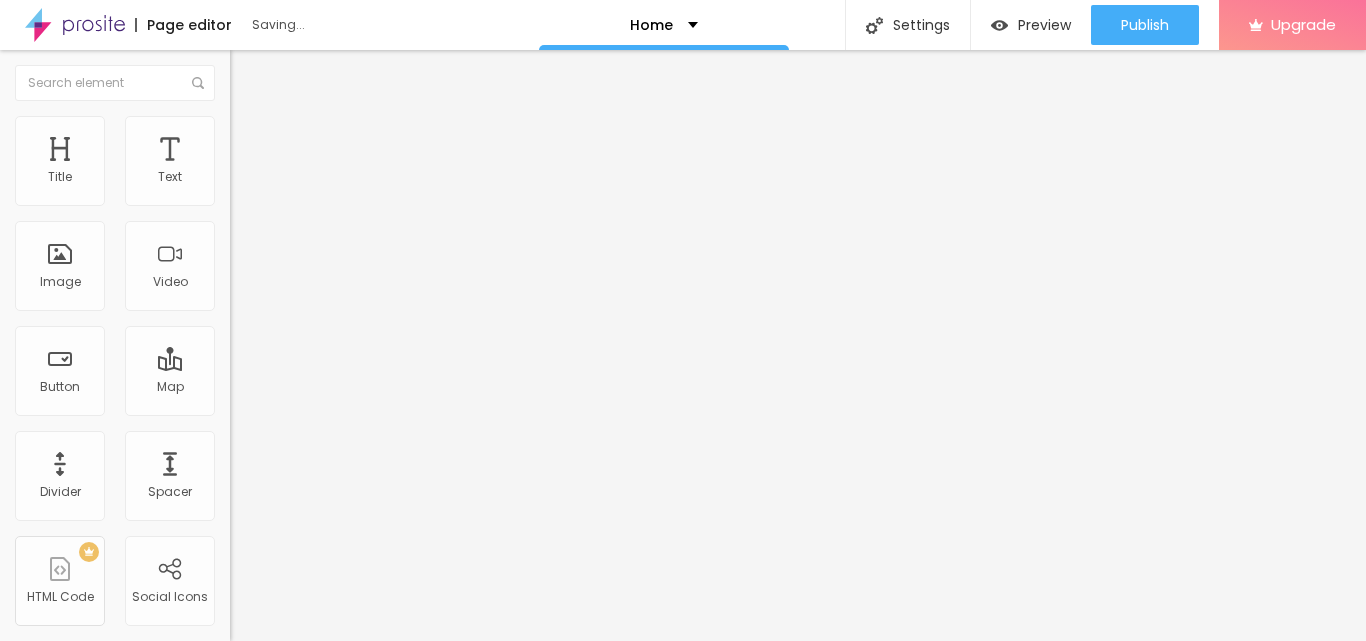 click on "Heading 1" at bounding box center (296, 158) 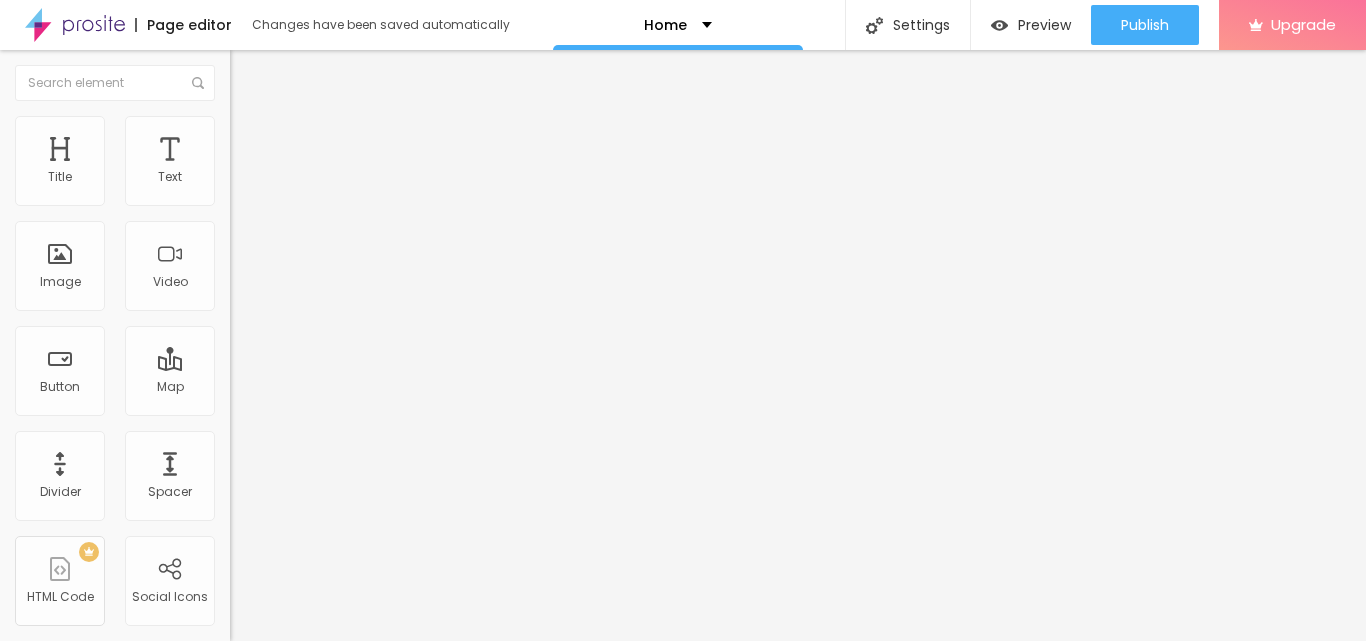 click on "Heading 1" at bounding box center (296, 158) 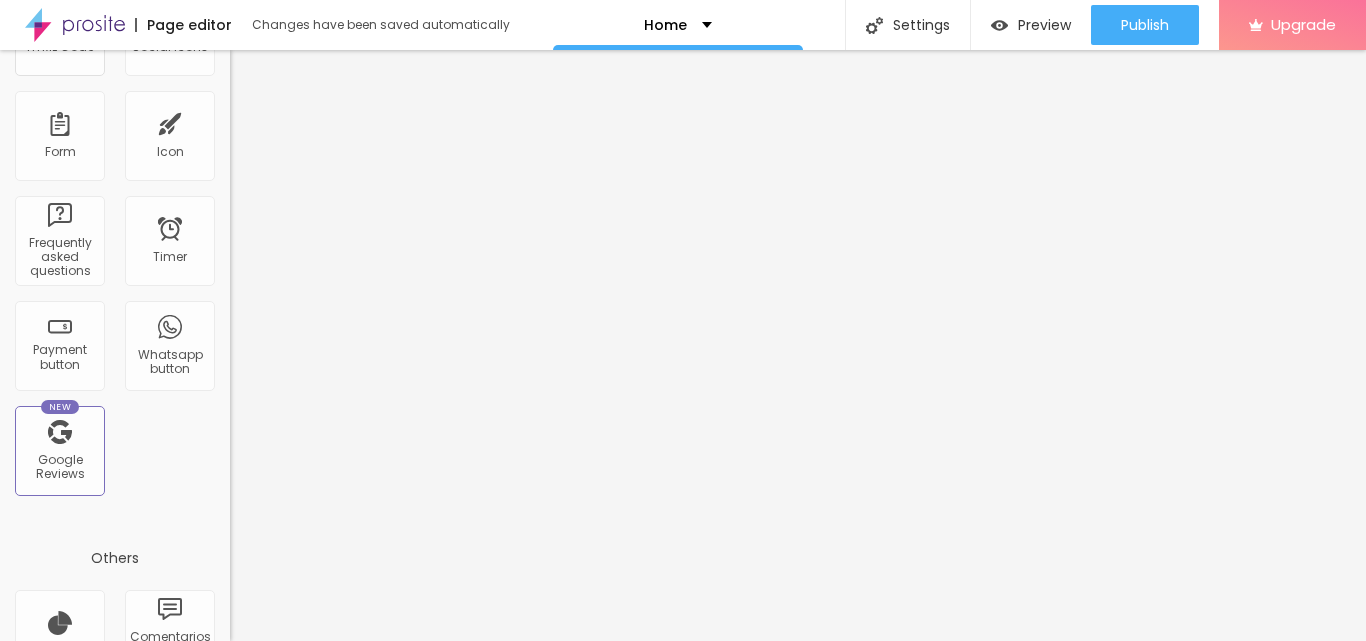 scroll, scrollTop: 400, scrollLeft: 0, axis: vertical 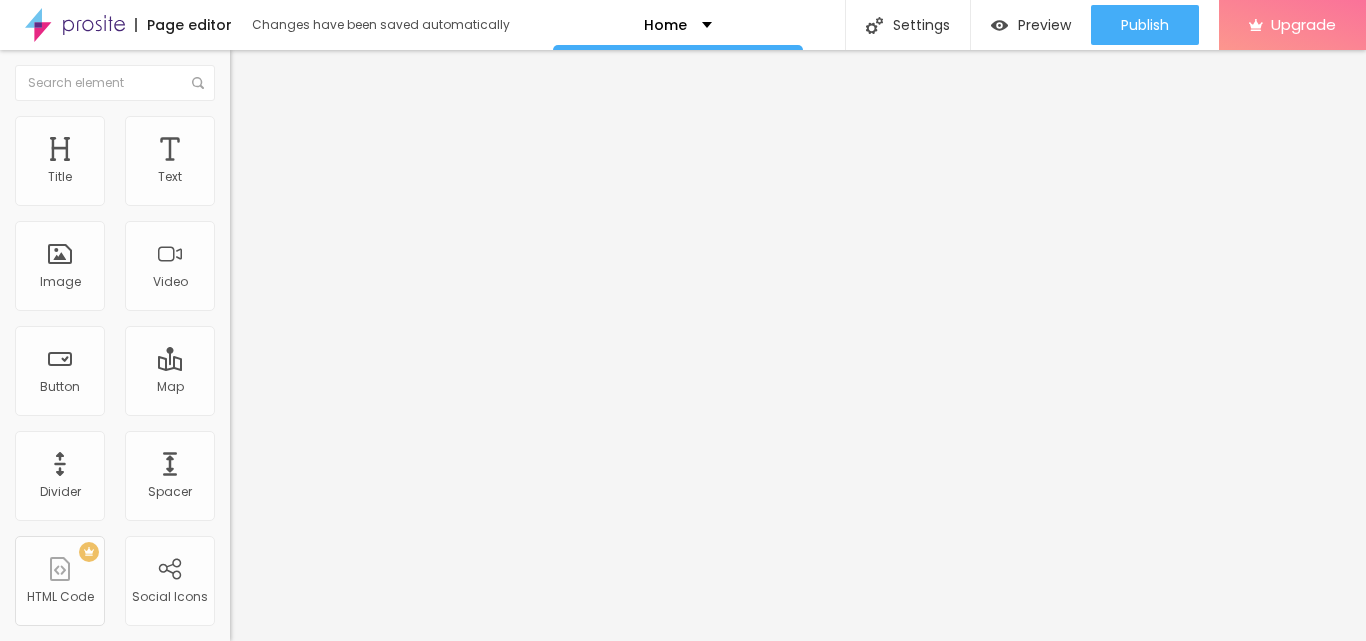 click on "Edit Title" at bounding box center [345, 73] 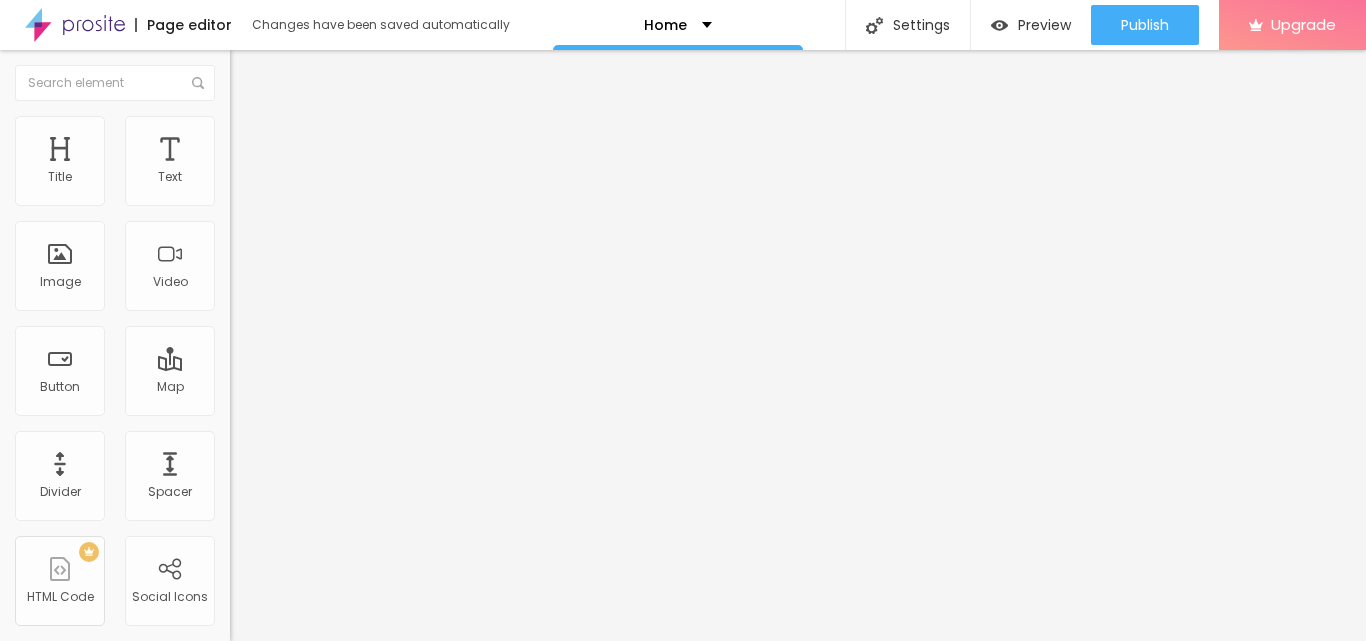 click on "https://" at bounding box center [350, 402] 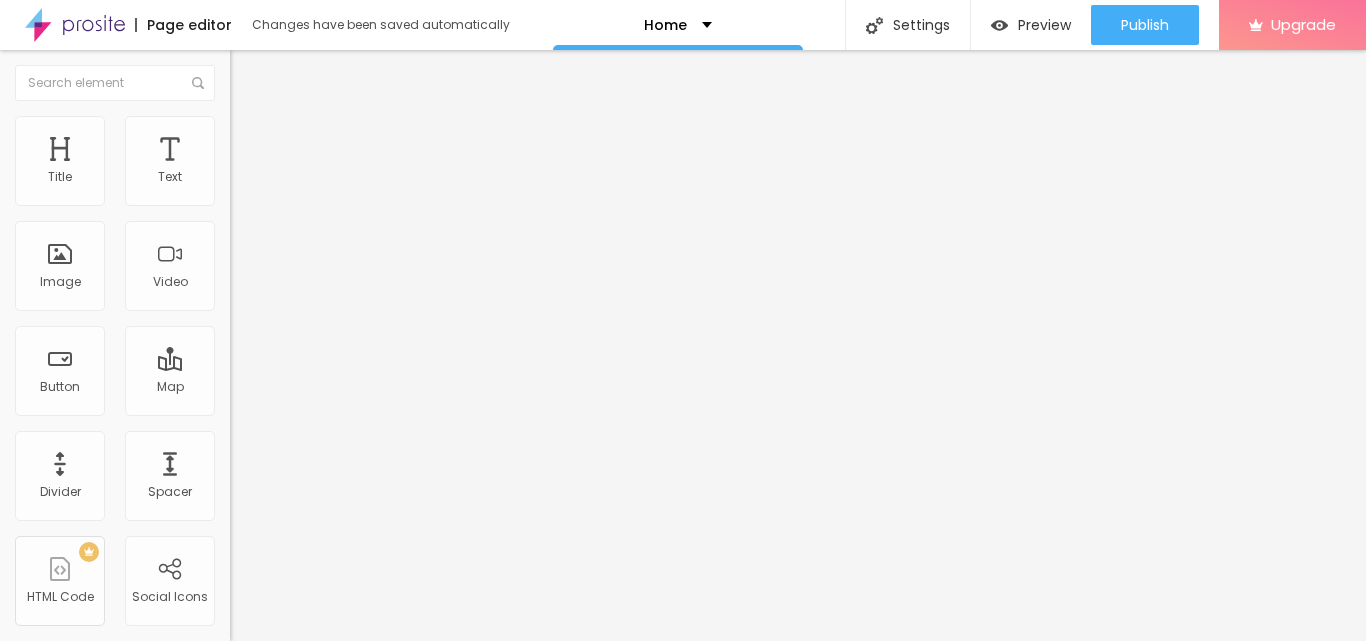 paste on "example.com/[NAME]-keto-capsules/" 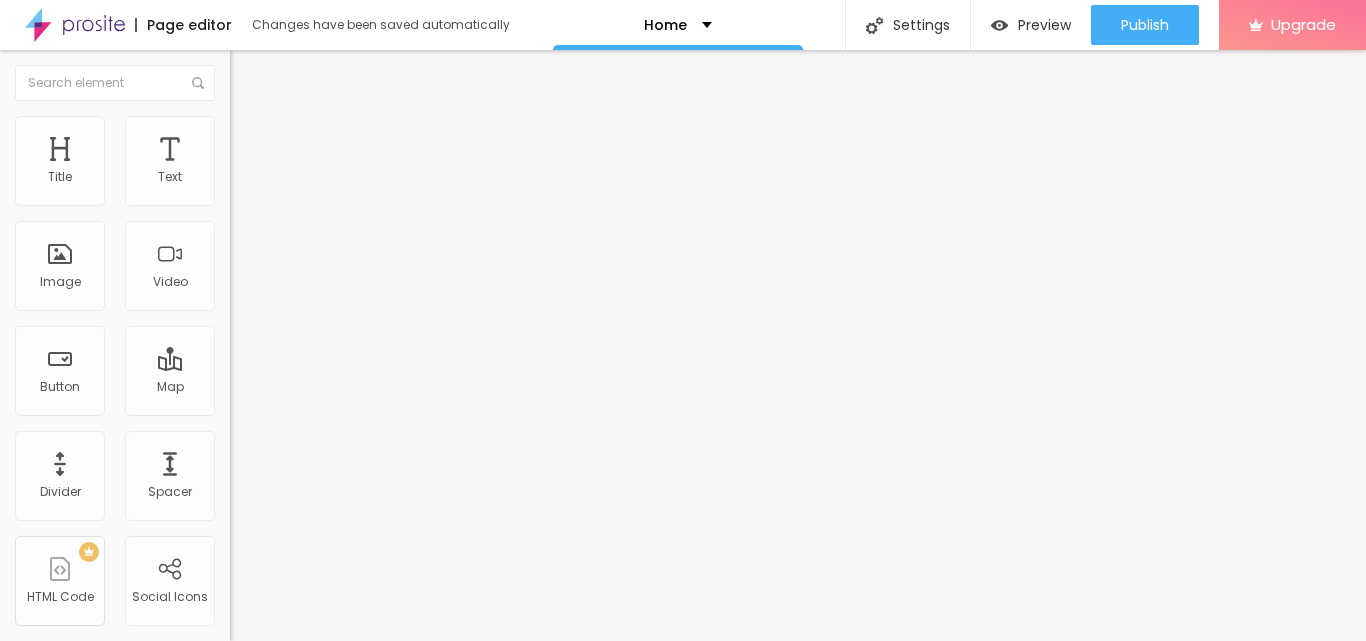 scroll, scrollTop: 0, scrollLeft: 169, axis: horizontal 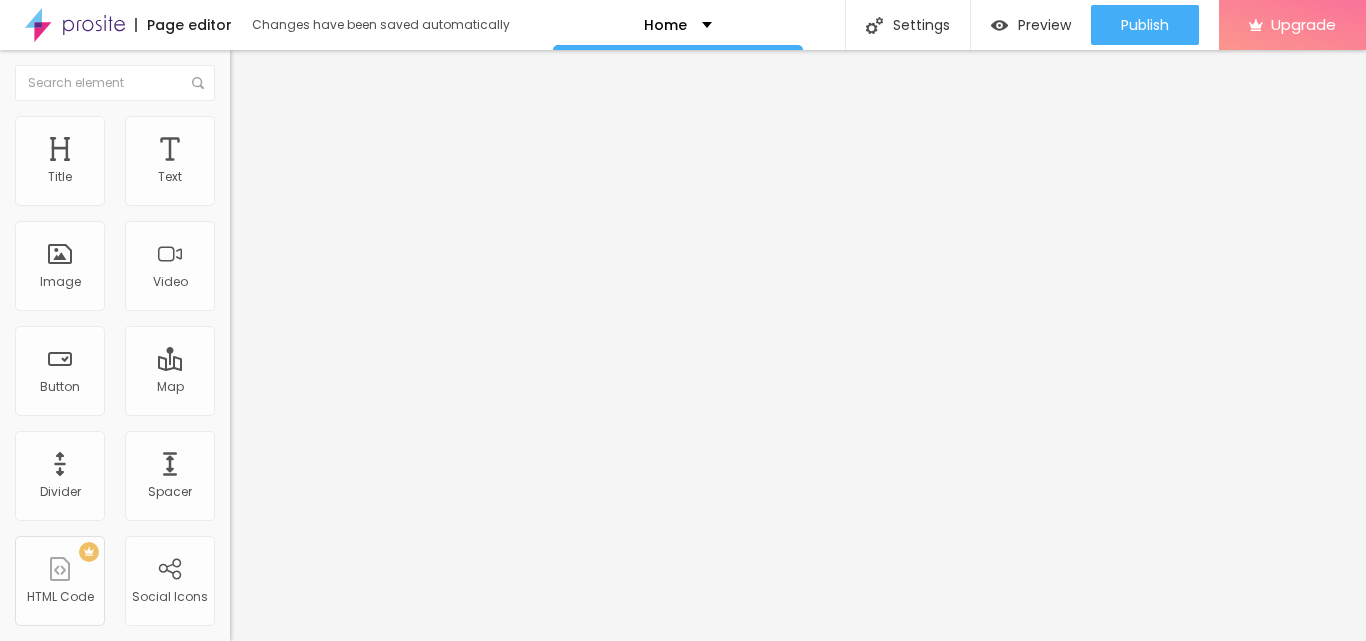 click on "URL https://example.com/[NAME]-keto-capsules/ Open in new tab" at bounding box center (345, 413) 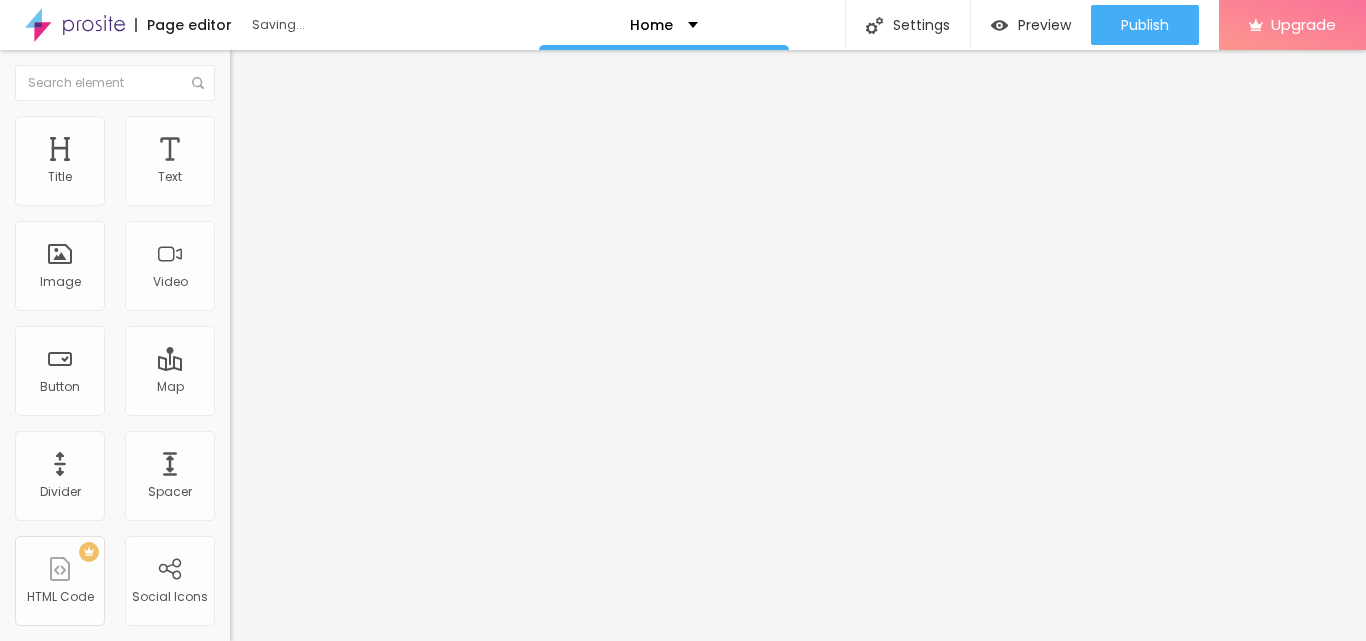 click at bounding box center (345, 437) 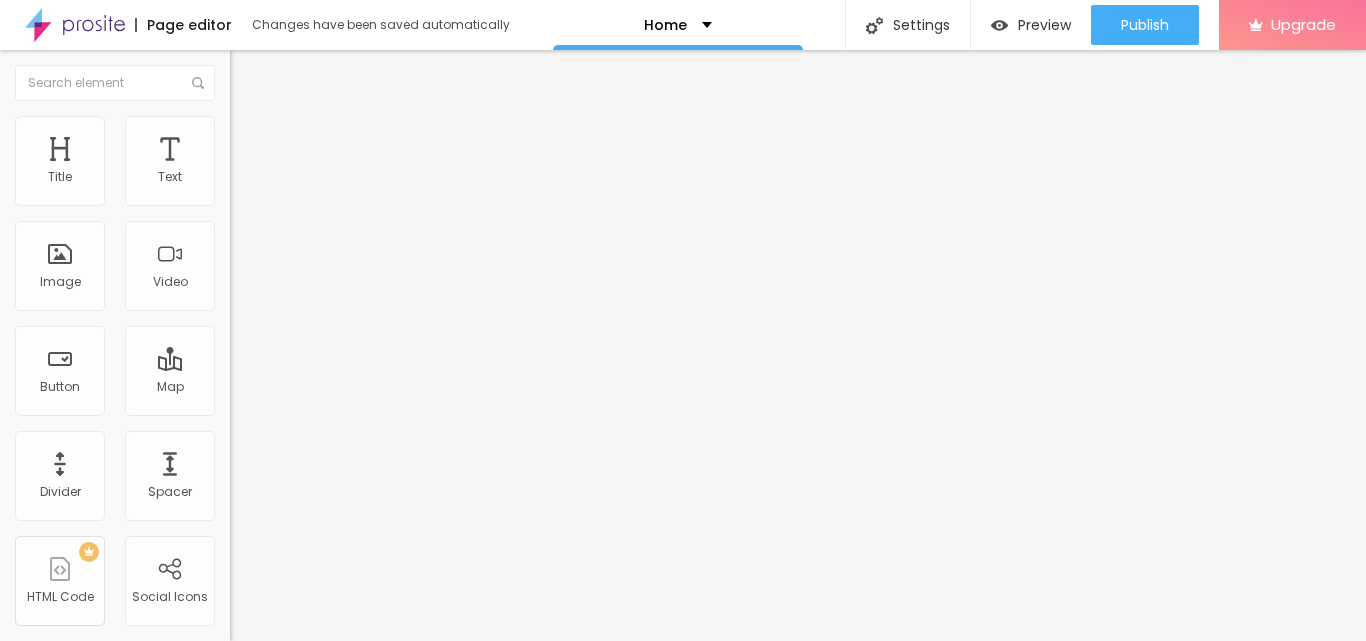 click on "Click me" at bounding box center [350, 178] 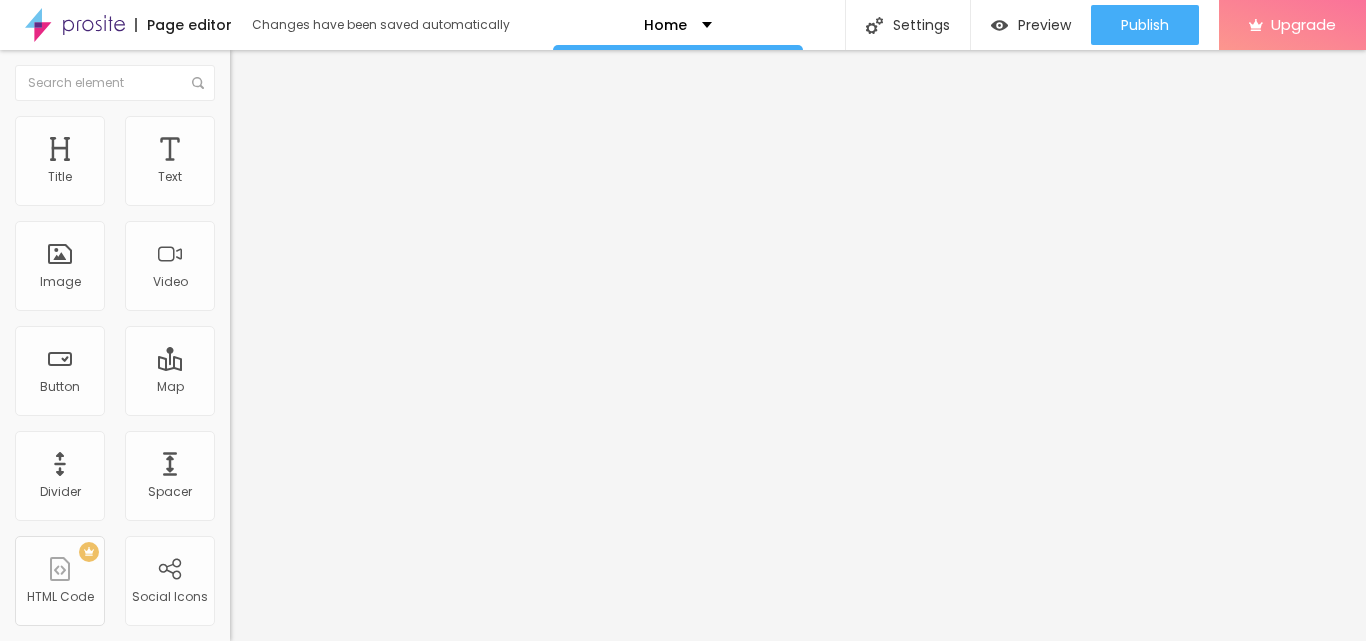 type on "CLICK HERE FOR ORDER" 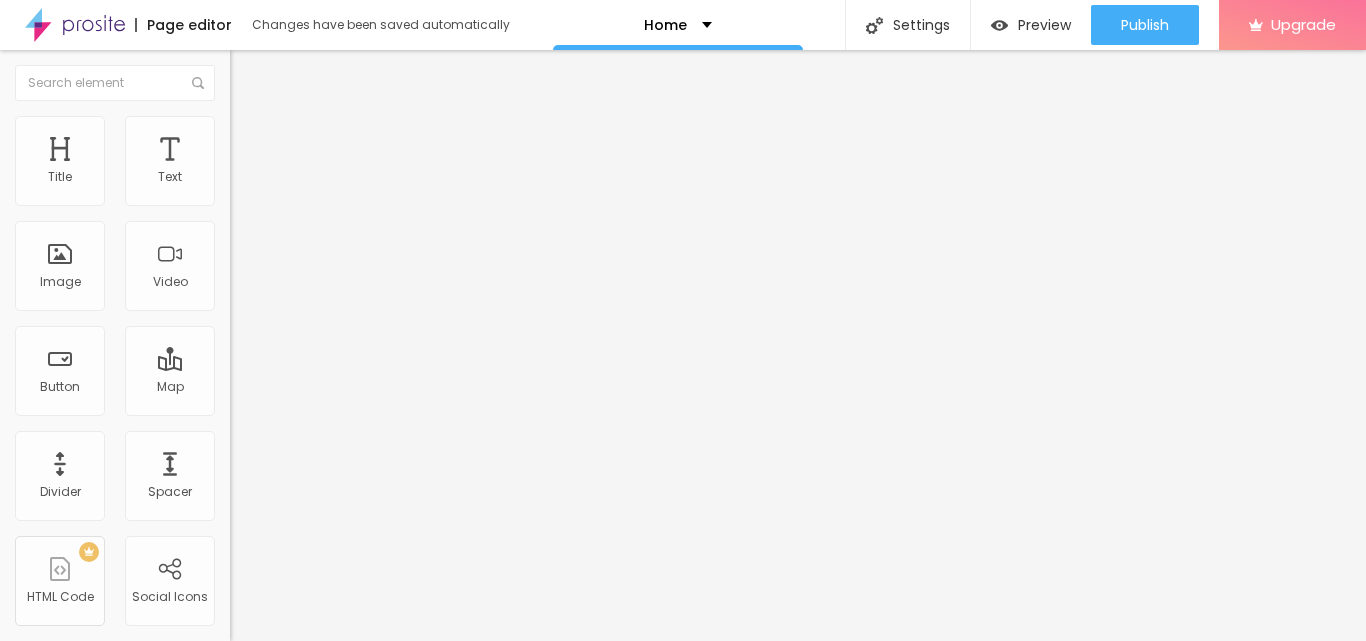 click on "Text CLICK HERE FOR ORDER Align Size Default Small Default Big Link URL https://example.com/[NAME]-keto-capsules/ Open in new tab" at bounding box center (345, 307) 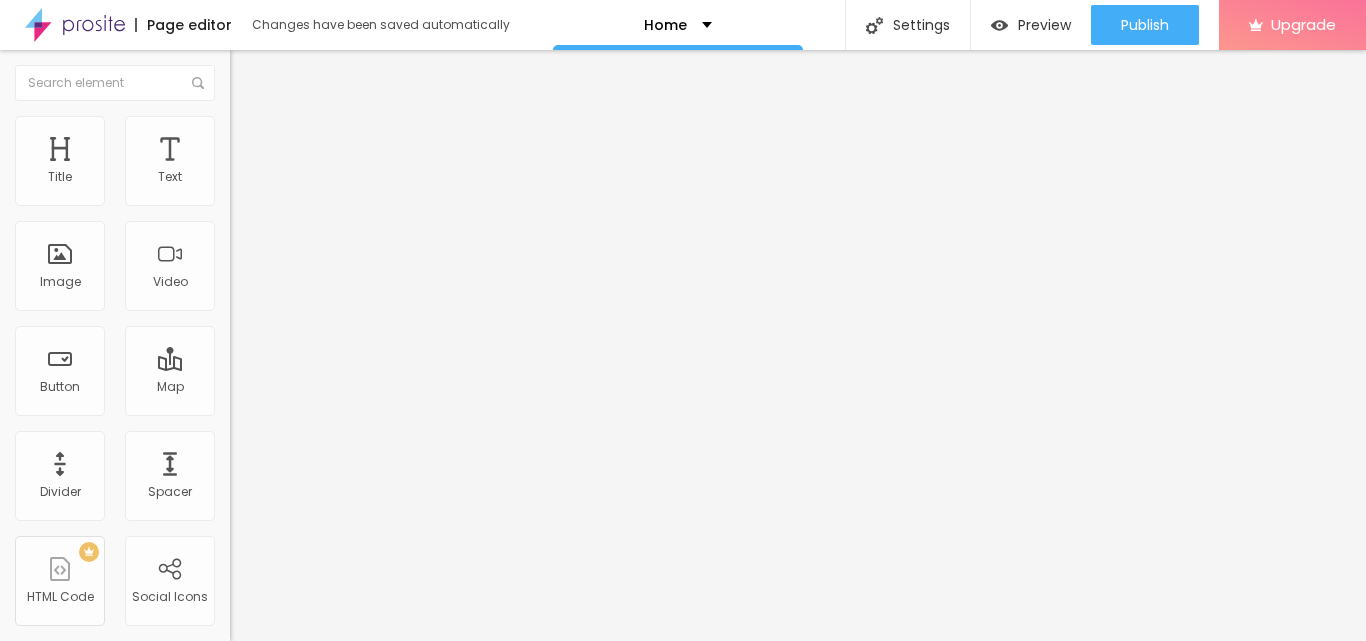 click on "Edit Button Content Style Advanced Text CLICK HERE FOR ORDER Align Size Default Small Default Big Link URL https://example.com/[NAME]-keto-capsules/ Open in new tab" at bounding box center (345, 345) 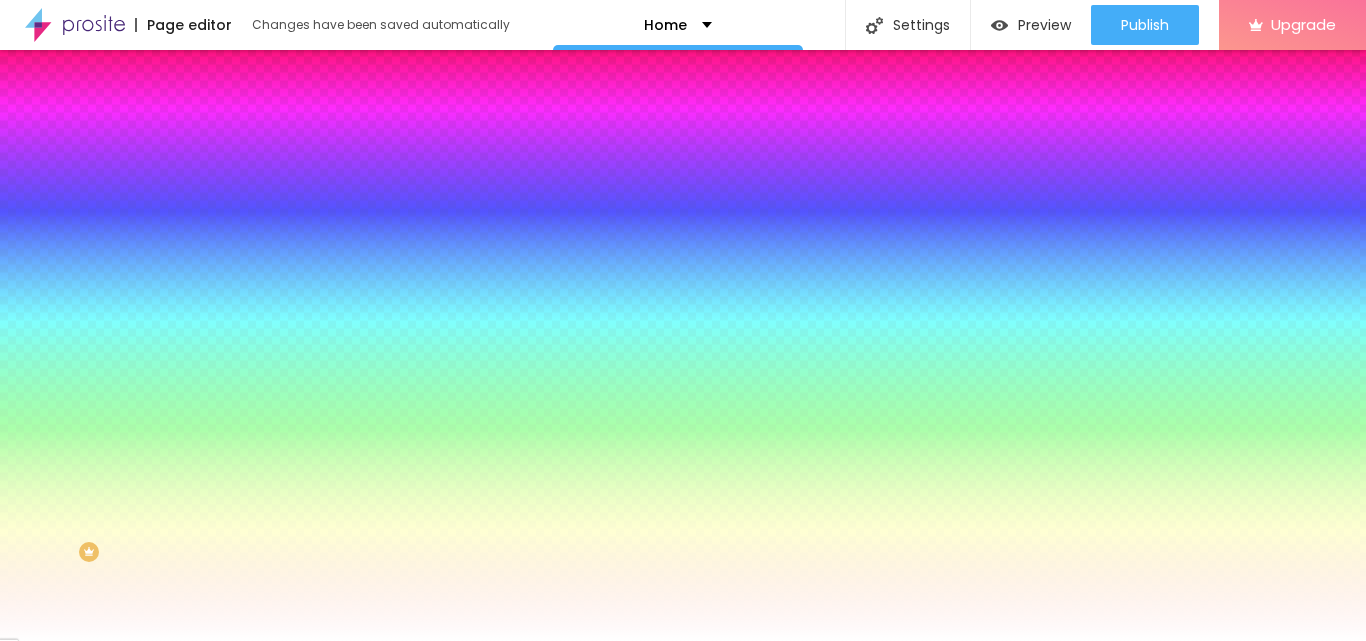 click at bounding box center (253, 73) 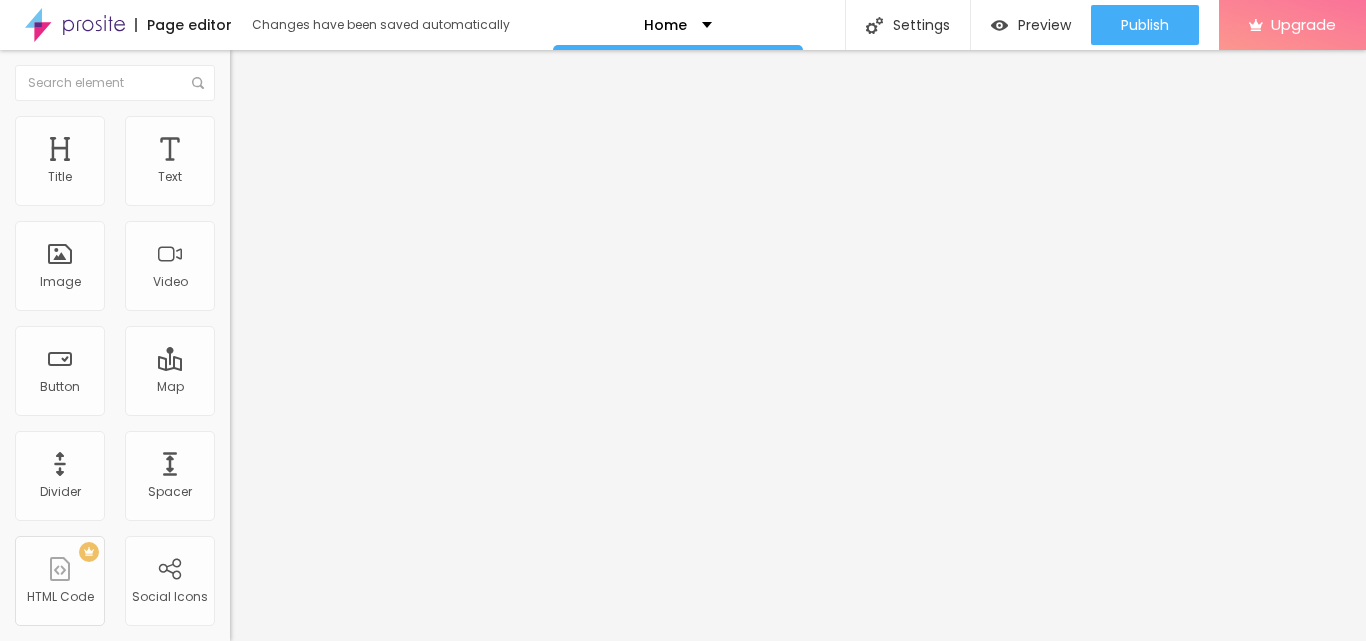 click 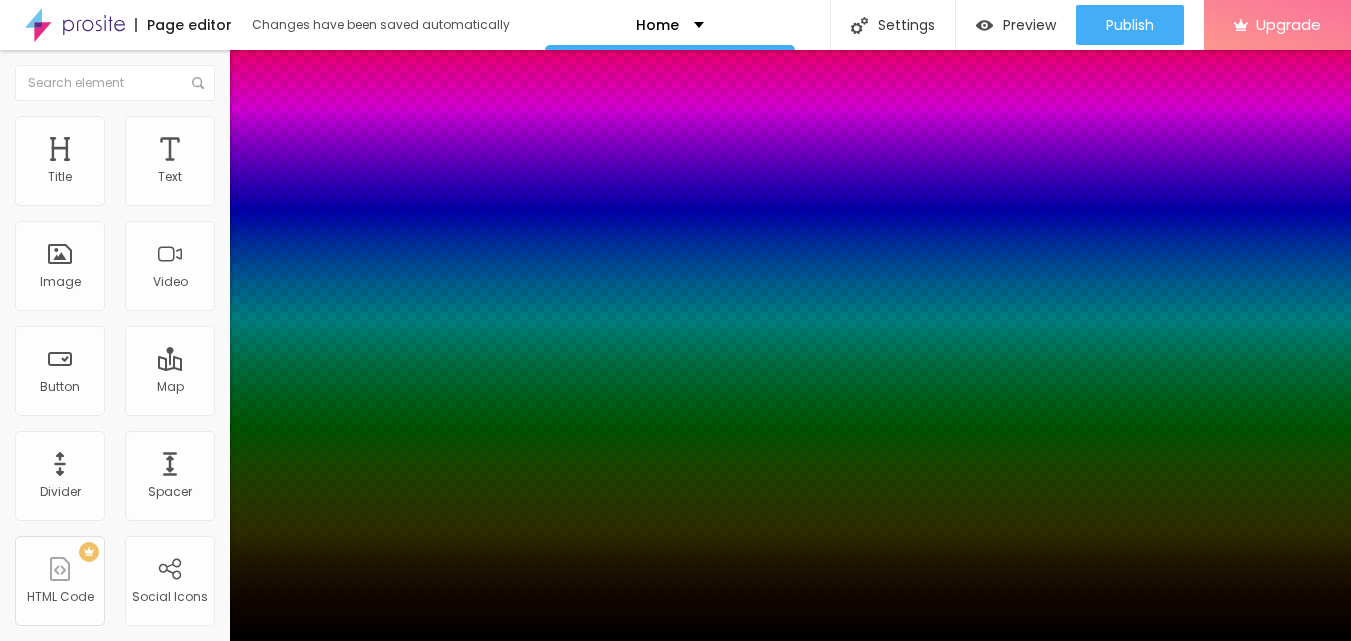 click at bounding box center [675, 641] 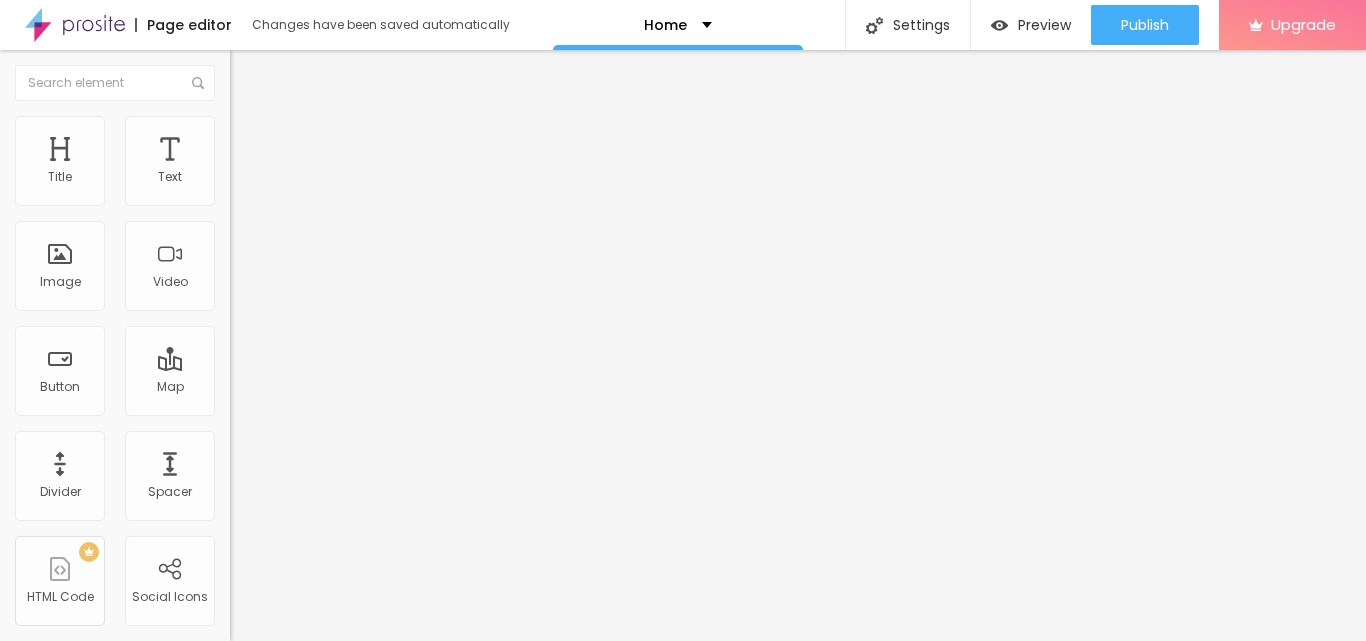 click on "Shadow DISABLED Reset to default" at bounding box center [345, 330] 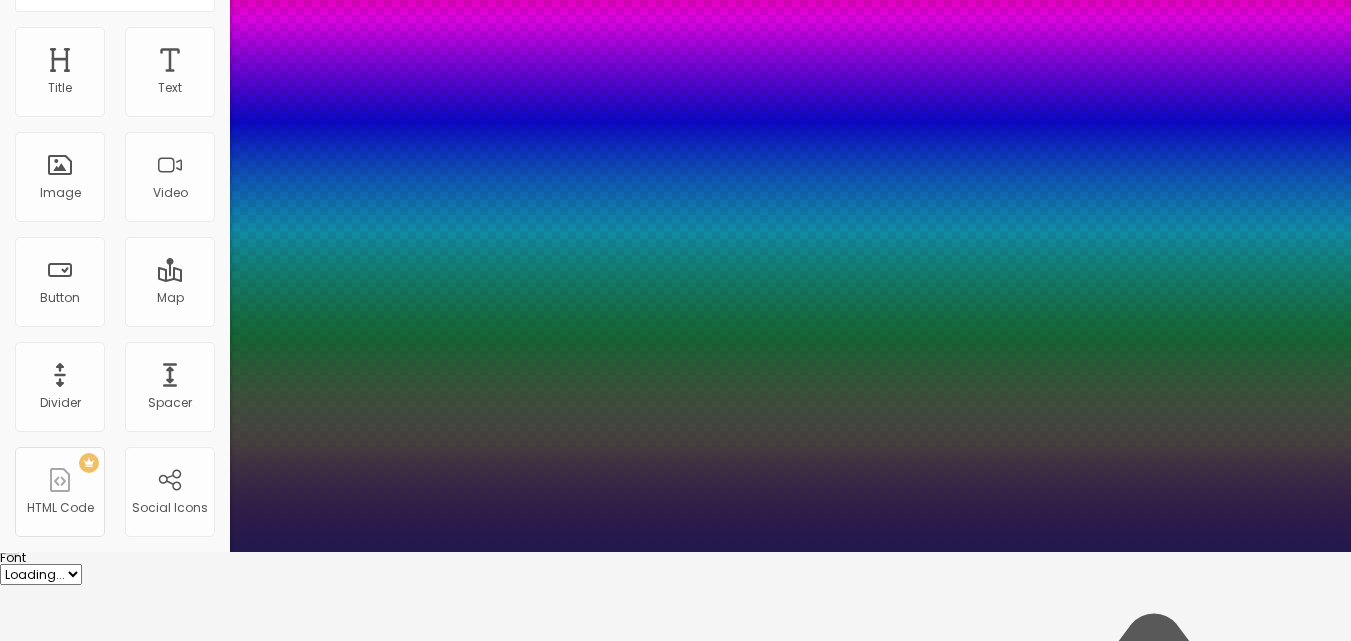 scroll, scrollTop: 133, scrollLeft: 0, axis: vertical 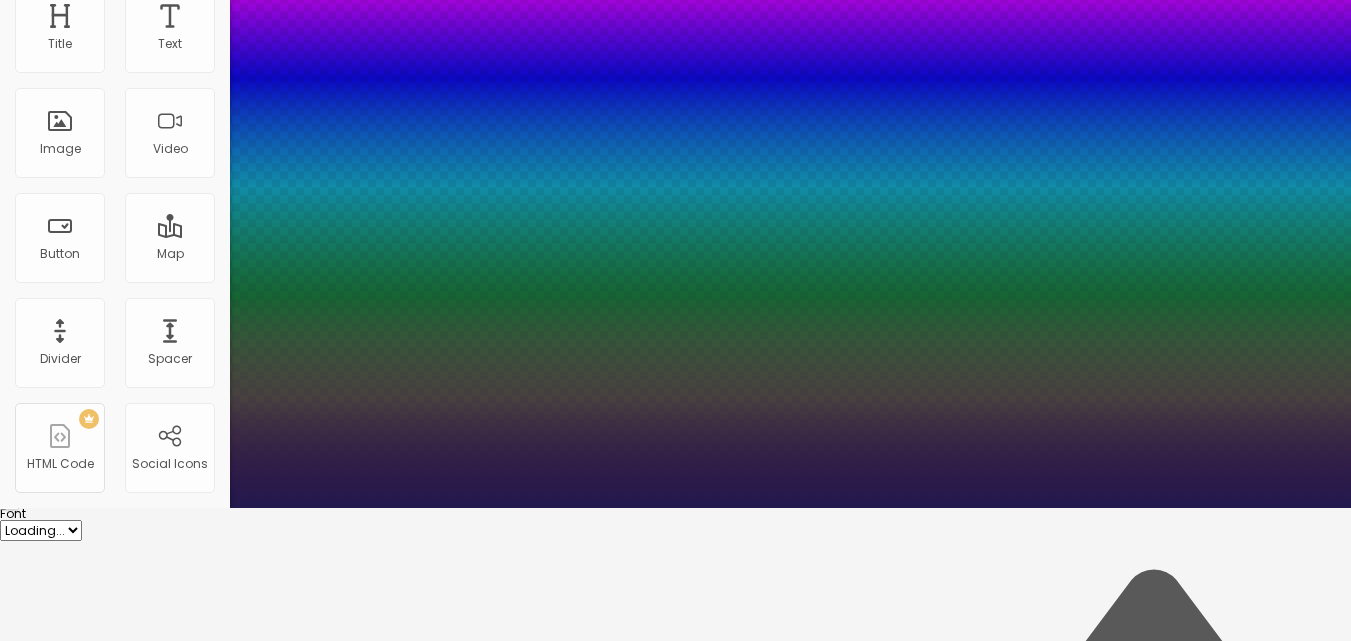 type on "1" 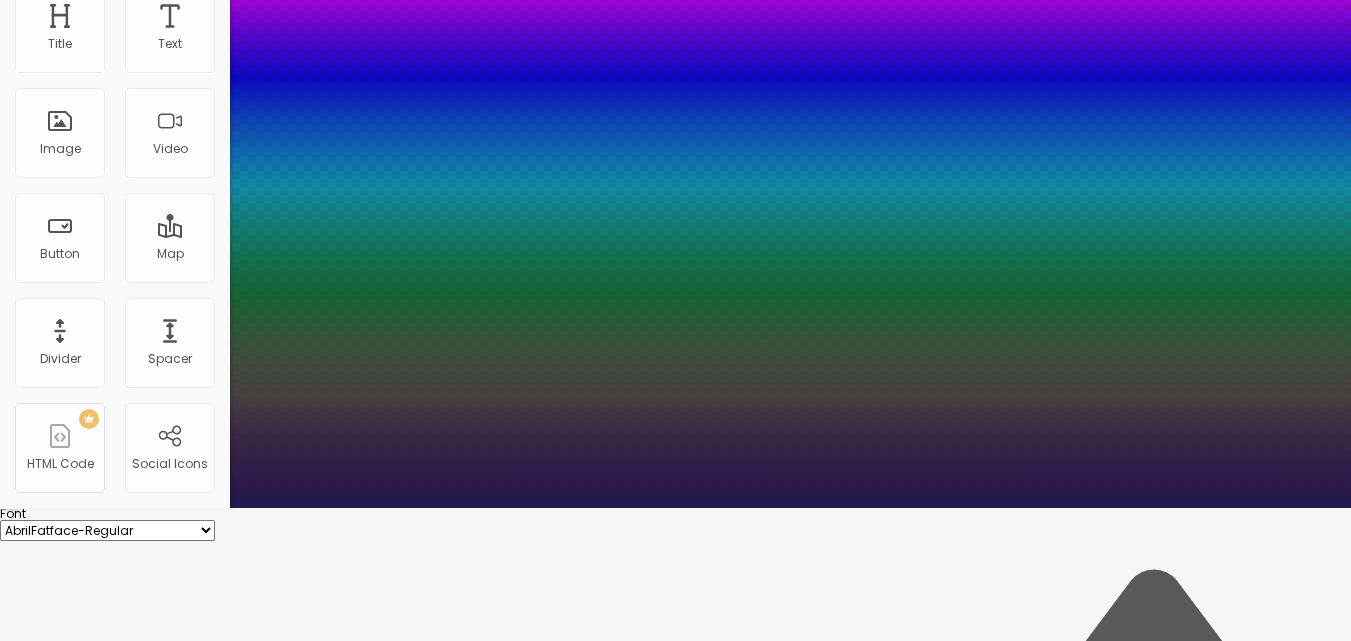 type on "23" 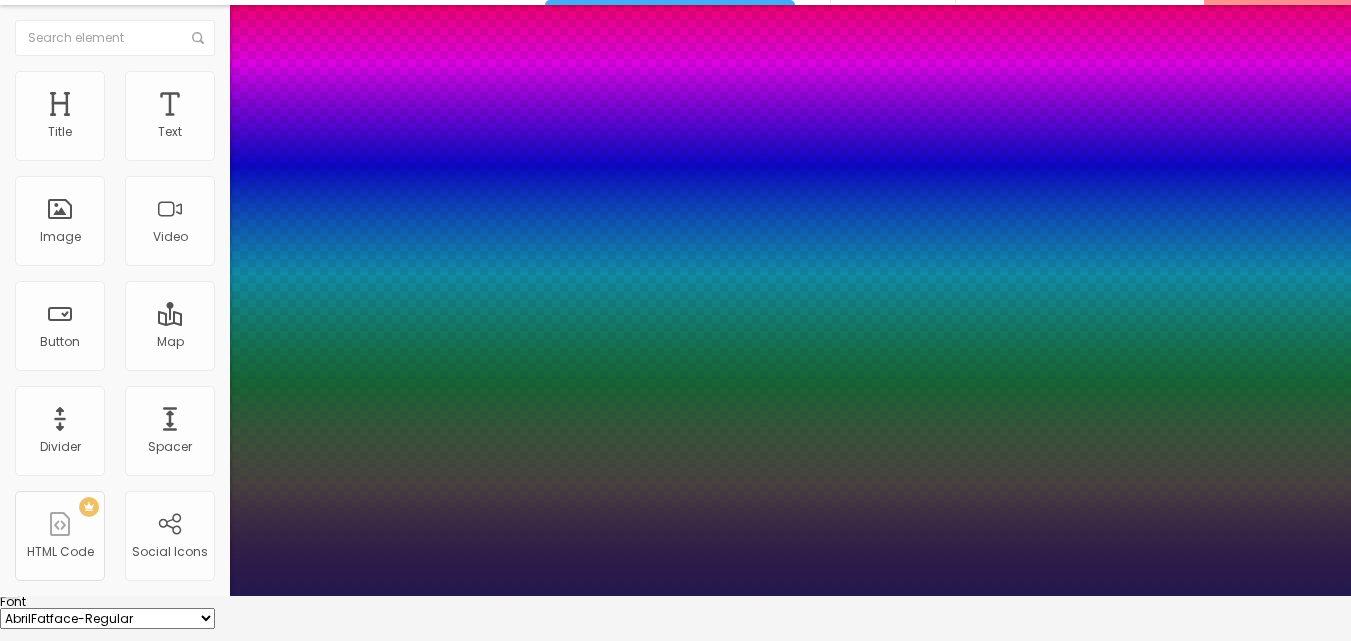 scroll, scrollTop: 0, scrollLeft: 0, axis: both 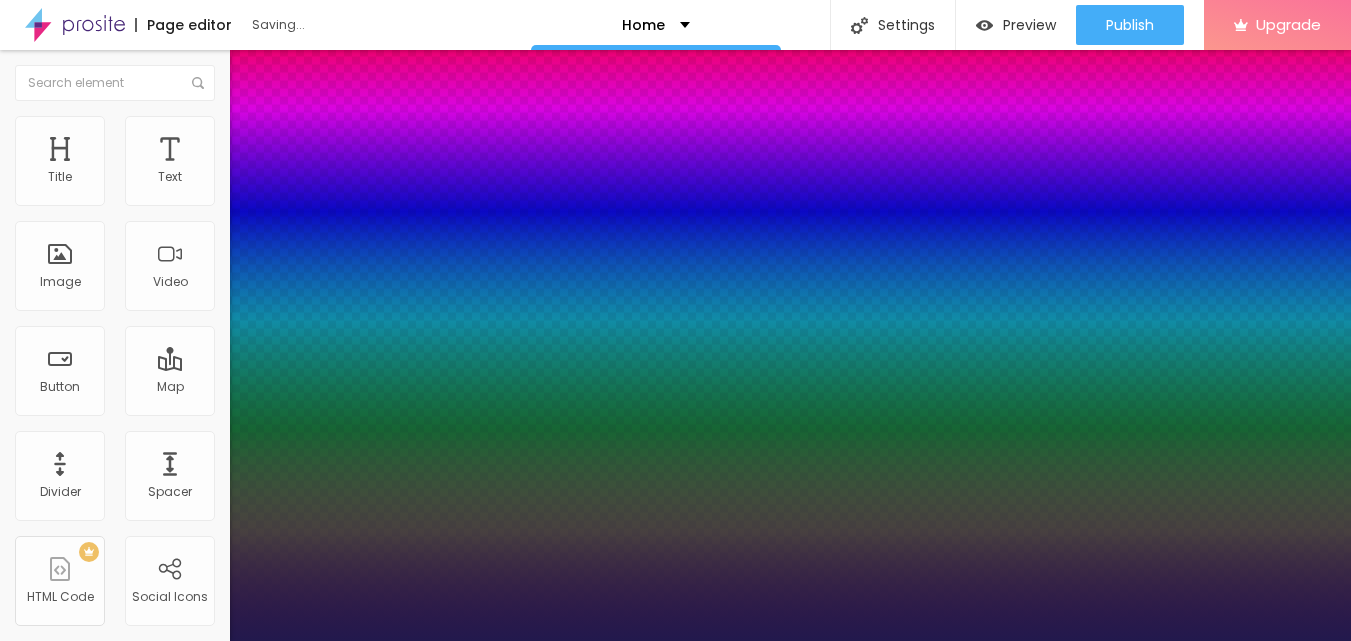type on "1" 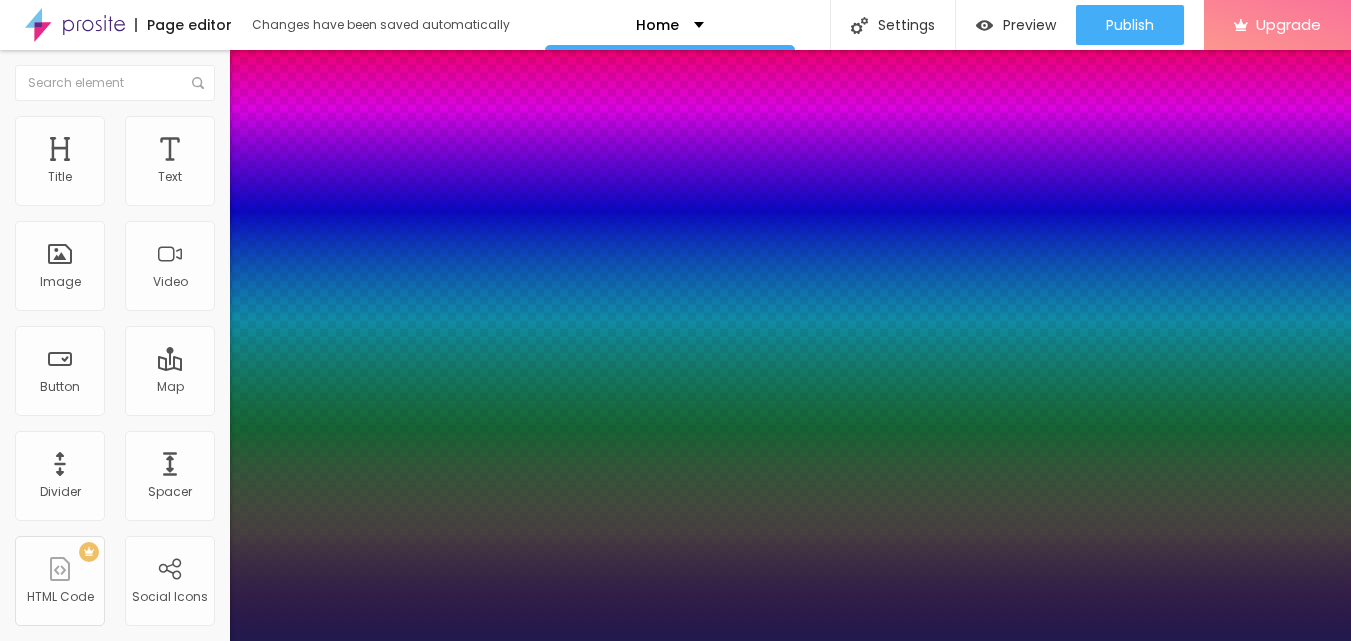drag, startPoint x: 284, startPoint y: 571, endPoint x: 365, endPoint y: 574, distance: 81.055534 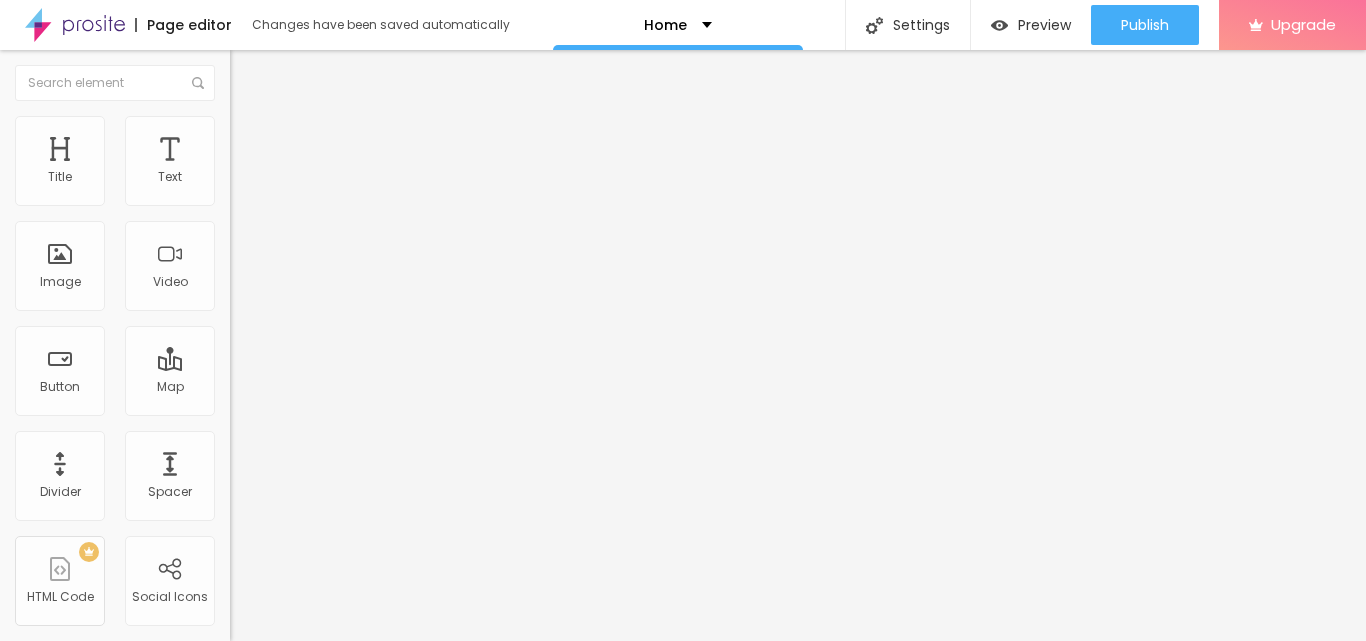 click at bounding box center (244, 285) 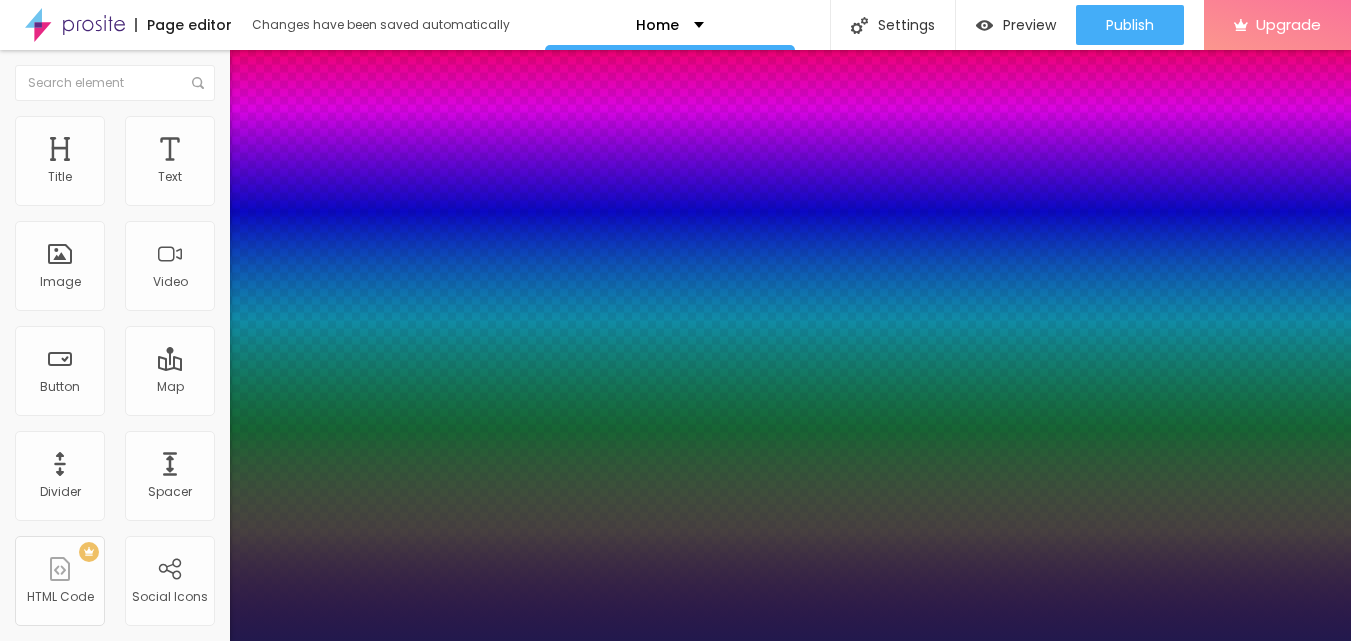 type on "1" 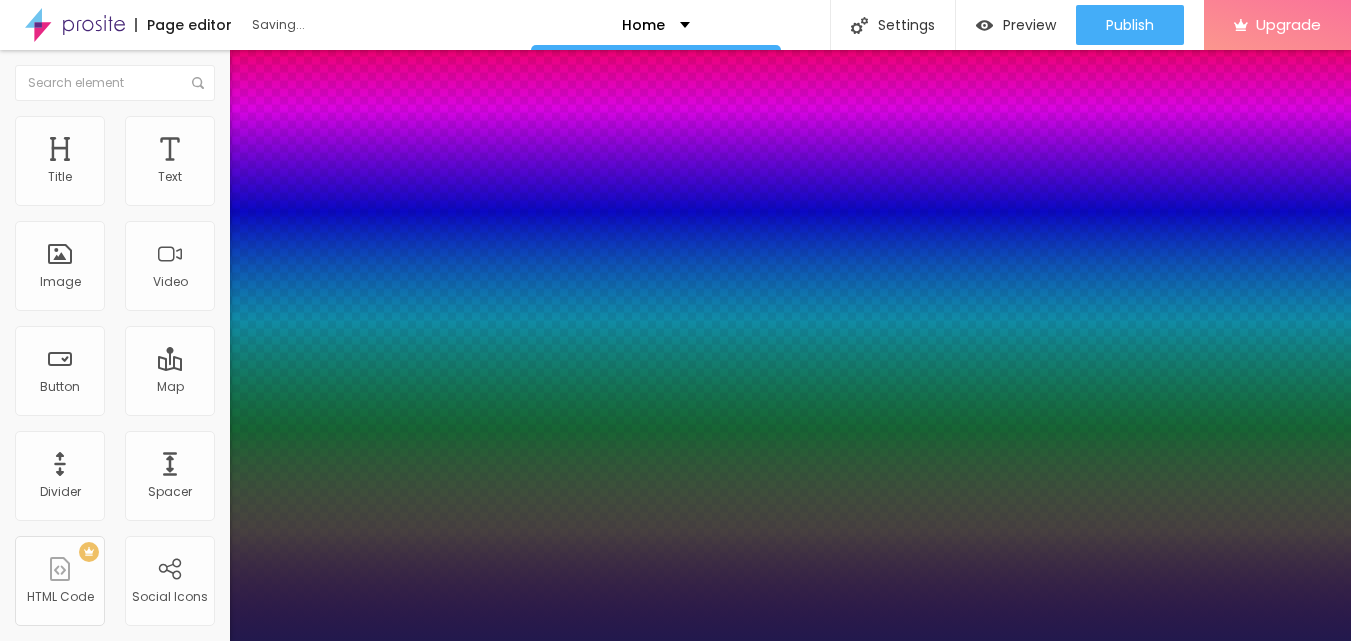type on "1" 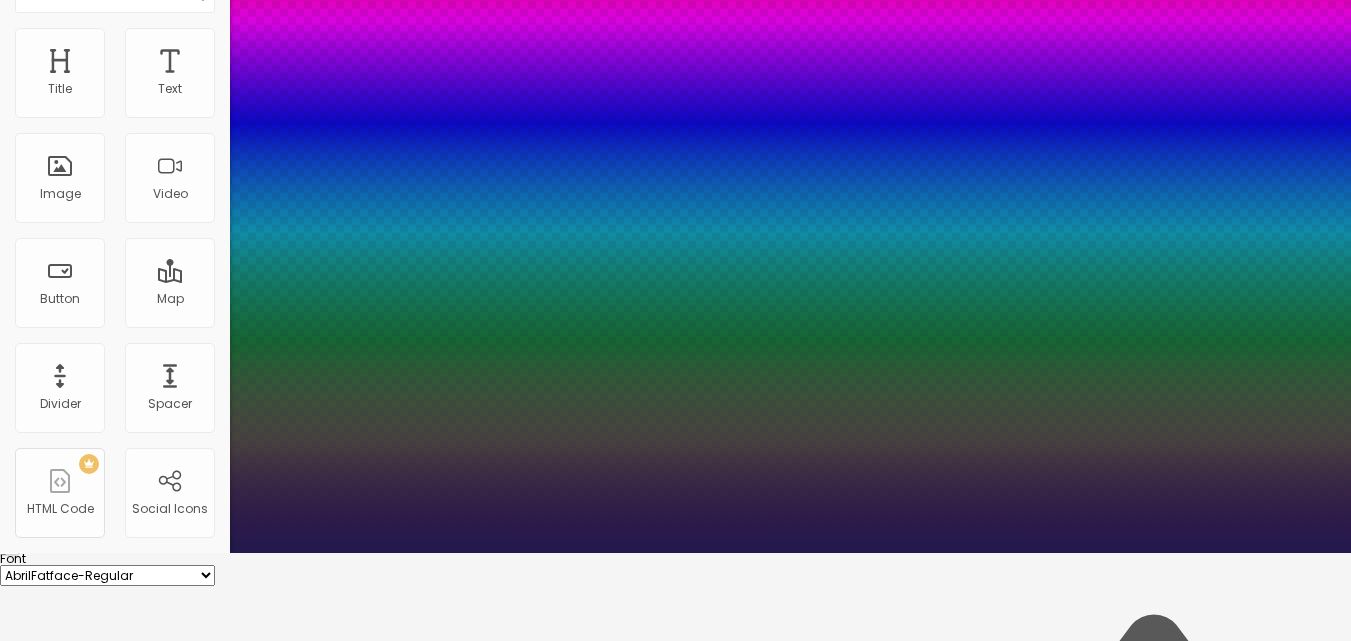 scroll, scrollTop: 133, scrollLeft: 0, axis: vertical 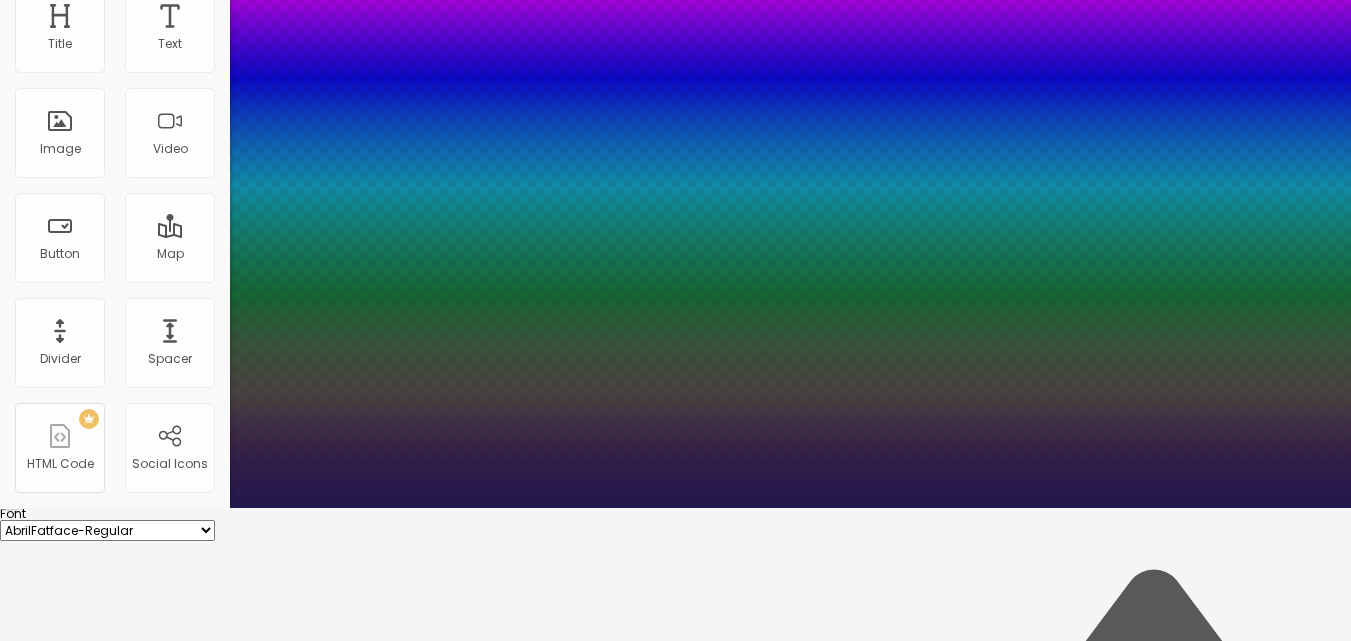 click on "AbrilFatface-Regular Actor-Regular Alegreya AlegreyaBlack Alice Allan-Bold Allan-Regular Amaranth AmaticaSC AmaticSC Amita-Bold Amita-Regular Anaheim AnonymousPro-Bold AnonymousPro-Italic AnonymousPro-Regular Arapey Archivo-Bold Archivo-Italic Archivo-Regular ArefRuqaa Arsenal-Bold Arsenal-Italic Arsenal-Regular Arvo Assistant AssistantLight AveriaLibre AveriaLibreLight AveriaSansLibre-Bold AveriaSansLibre-Italic AveriaSansLibre-Regular Bangers-Regular Bentham-Regular Bevan-Regular BioRhyme BioRhymeExtraBold BioRhymeLight Bitter BreeSerif ButterflyKids-Regular ChangaOne-Italic ChangaOne-Regular Chewy-Regular Chivo CinzelDecorative-Black CinzelDecorative-Bold CinzelDecorative-Regular Comfortaa-Bold Comfortaa-Light Comfortaa-Regular ComingSoon Cookie-Regular Corben-Bold Corben-Regular Cormorant CormorantGeramond-Bold CormorantGeramond-Italic CormorantGeramond-Medium CormorantGeramond-Regular CormorantLight Cousine-Bold Cousine-Italic Cousine-Regular Creepster-Regular CrimsonText CrimsonTextBold Cuprum FjallaOne" at bounding box center [107, 530] 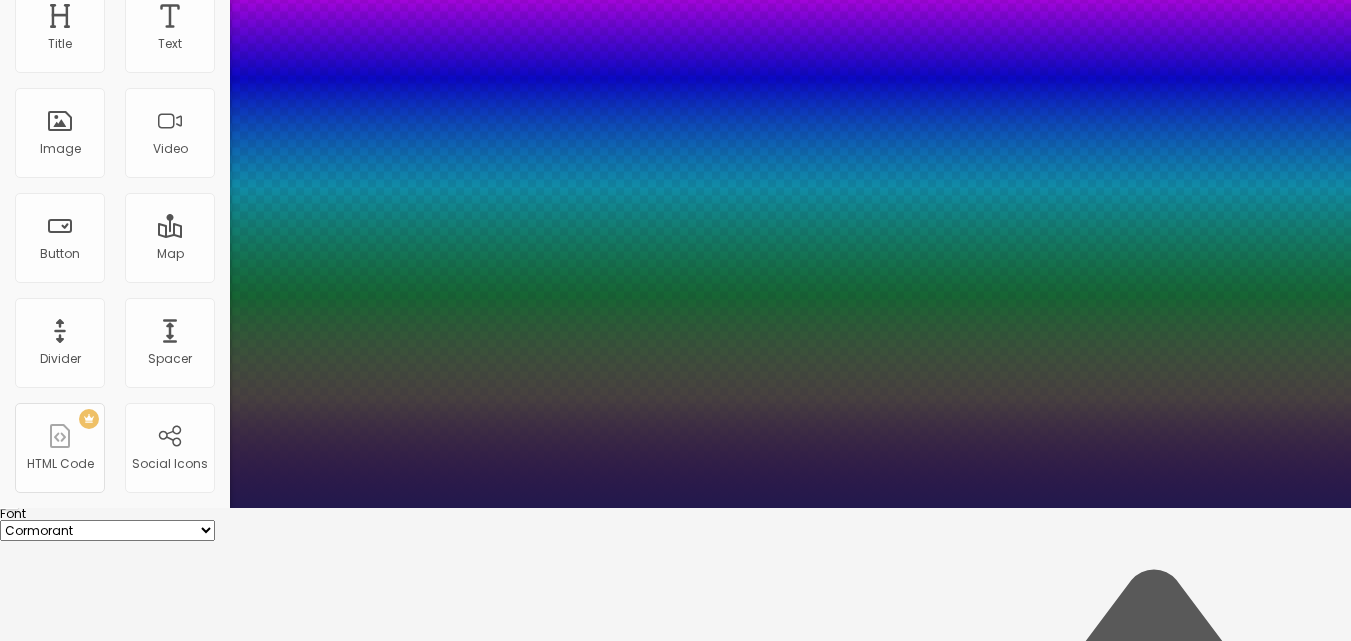 click on "AbrilFatface-Regular Actor-Regular Alegreya AlegreyaBlack Alice Allan-Bold Allan-Regular Amaranth AmaticaSC AmaticSC Amita-Bold Amita-Regular Anaheim AnonymousPro-Bold AnonymousPro-Italic AnonymousPro-Regular Arapey Archivo-Bold Archivo-Italic Archivo-Regular ArefRuqaa Arsenal-Bold Arsenal-Italic Arsenal-Regular Arvo Assistant AssistantLight AveriaLibre AveriaLibreLight AveriaSansLibre-Bold AveriaSansLibre-Italic AveriaSansLibre-Regular Bangers-Regular Bentham-Regular Bevan-Regular BioRhyme BioRhymeExtraBold BioRhymeLight Bitter BreeSerif ButterflyKids-Regular ChangaOne-Italic ChangaOne-Regular Chewy-Regular Chivo CinzelDecorative-Black CinzelDecorative-Bold CinzelDecorative-Regular Comfortaa-Bold Comfortaa-Light Comfortaa-Regular ComingSoon Cookie-Regular Corben-Bold Corben-Regular Cormorant CormorantGeramond-Bold CormorantGeramond-Italic CormorantGeramond-Medium CormorantGeramond-Regular CormorantLight Cousine-Bold Cousine-Italic Cousine-Regular Creepster-Regular CrimsonText CrimsonTextBold Cuprum FjallaOne" at bounding box center (107, 530) 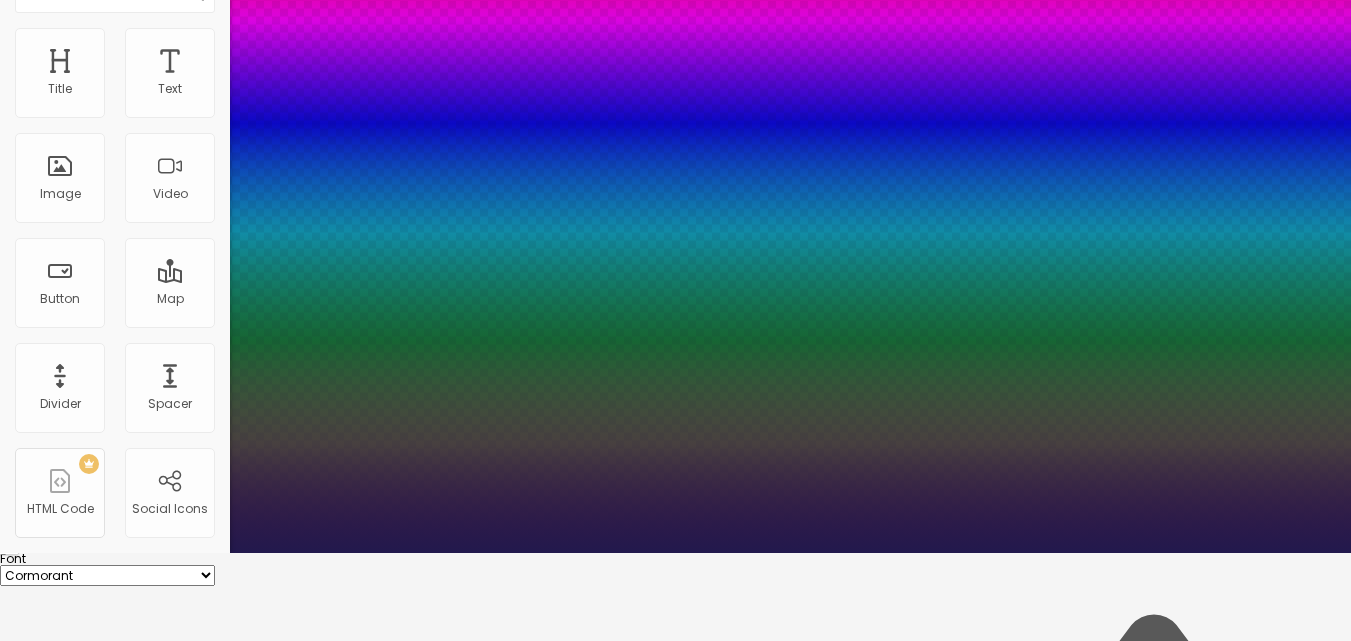 scroll, scrollTop: 133, scrollLeft: 0, axis: vertical 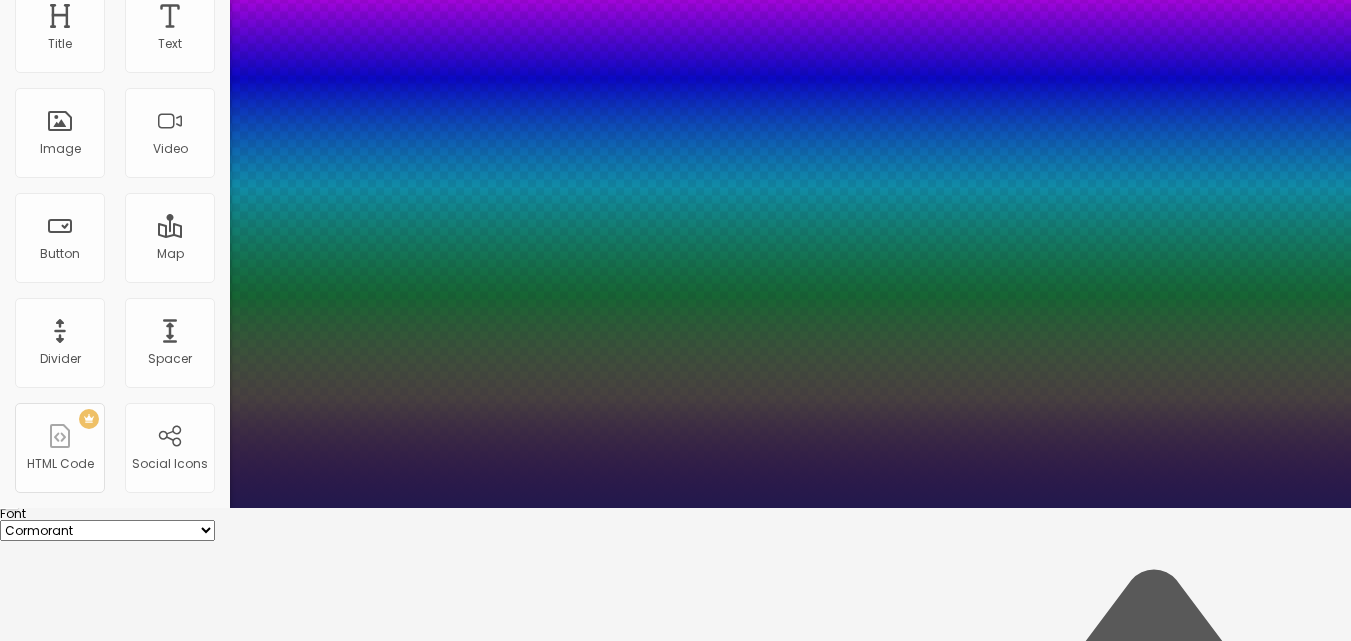 type on "0" 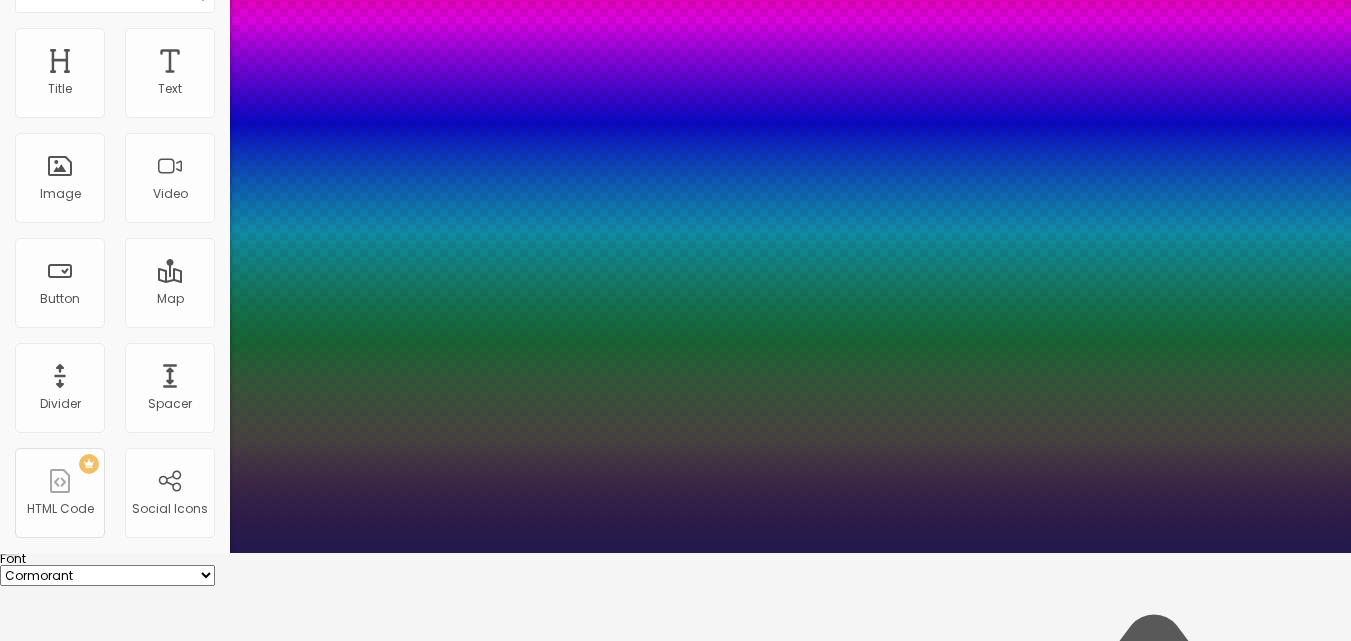 scroll, scrollTop: 133, scrollLeft: 0, axis: vertical 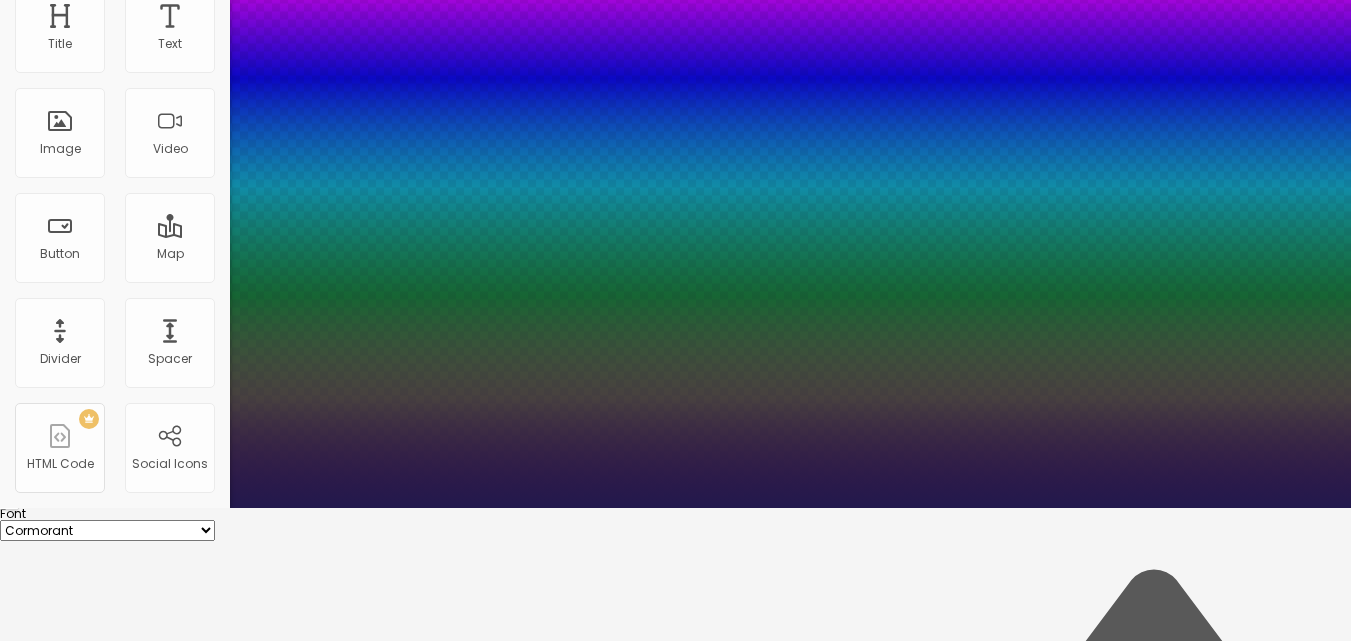 type on "0" 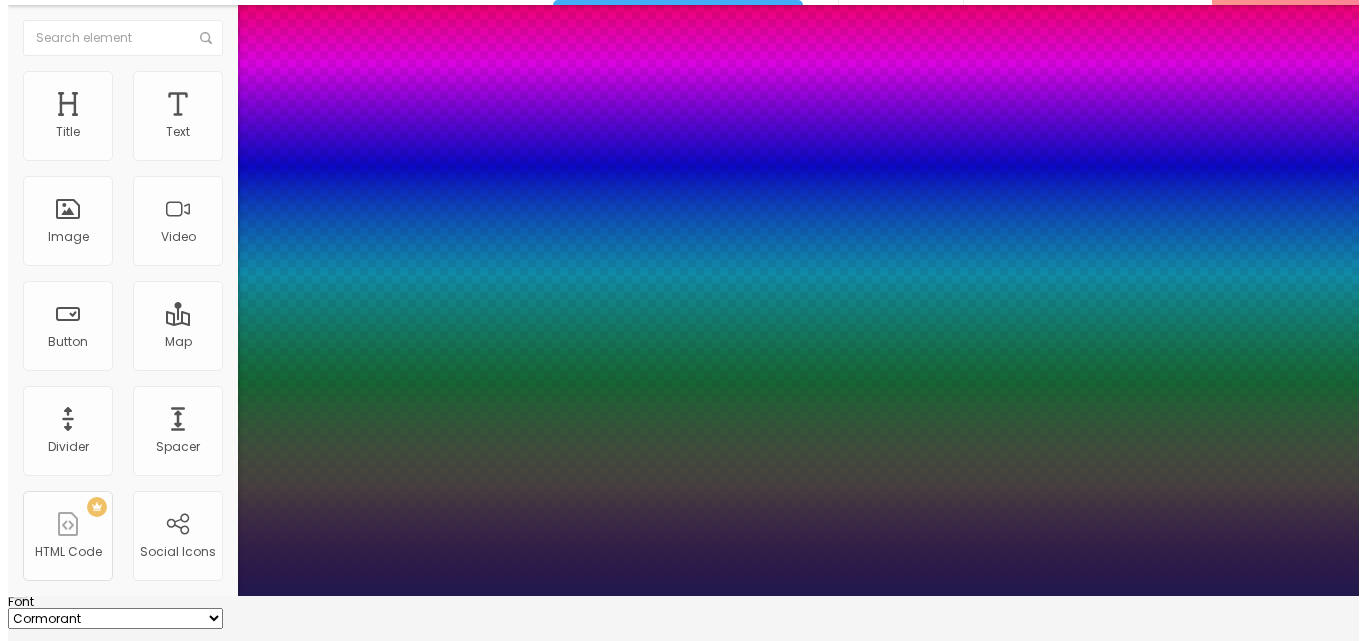 scroll, scrollTop: 0, scrollLeft: 0, axis: both 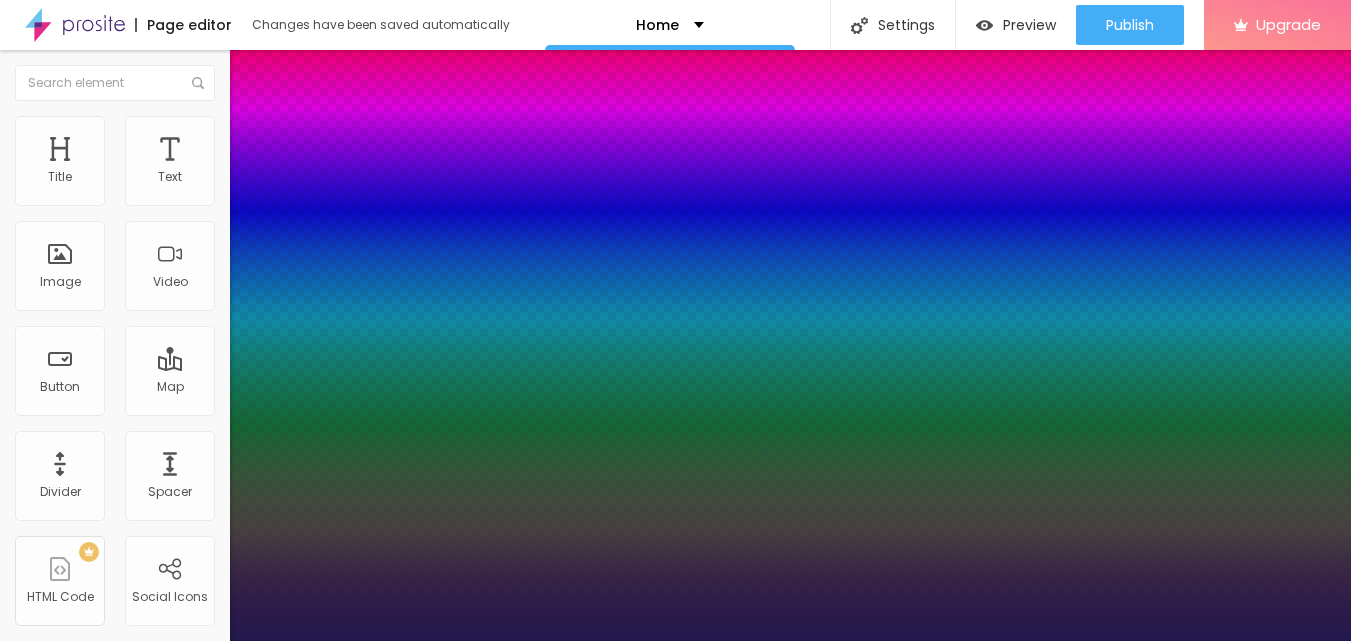 click at bounding box center (675, 641) 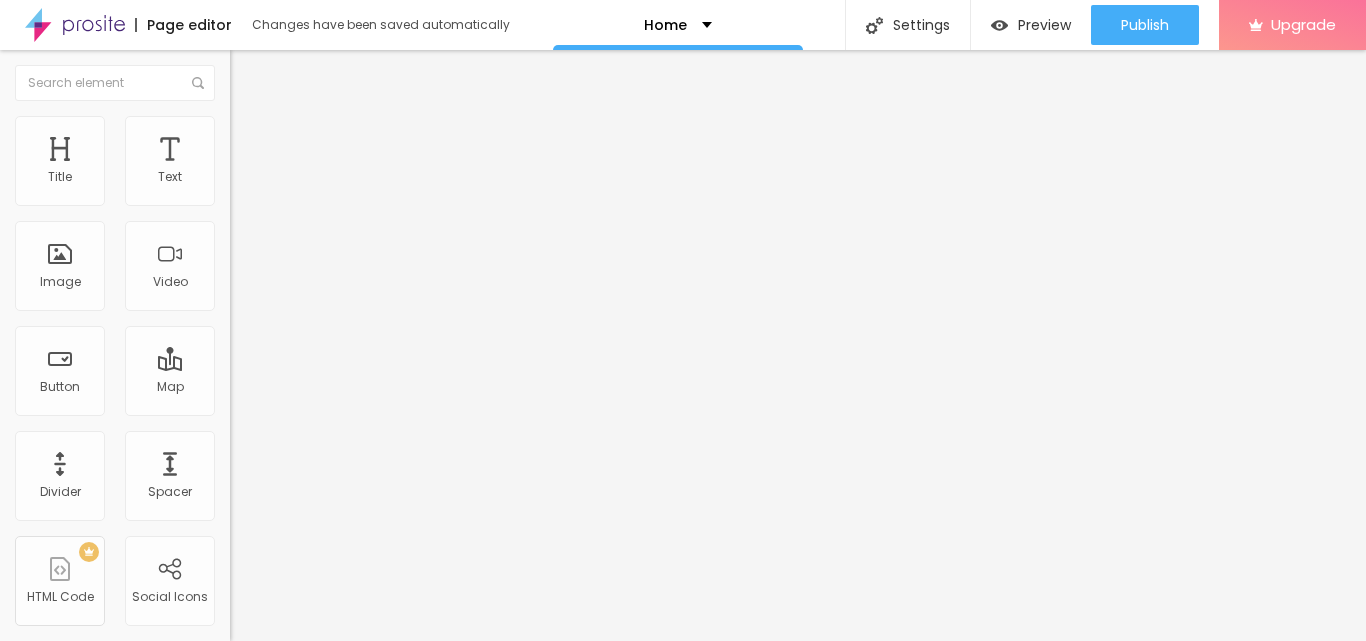 click at bounding box center (244, 285) 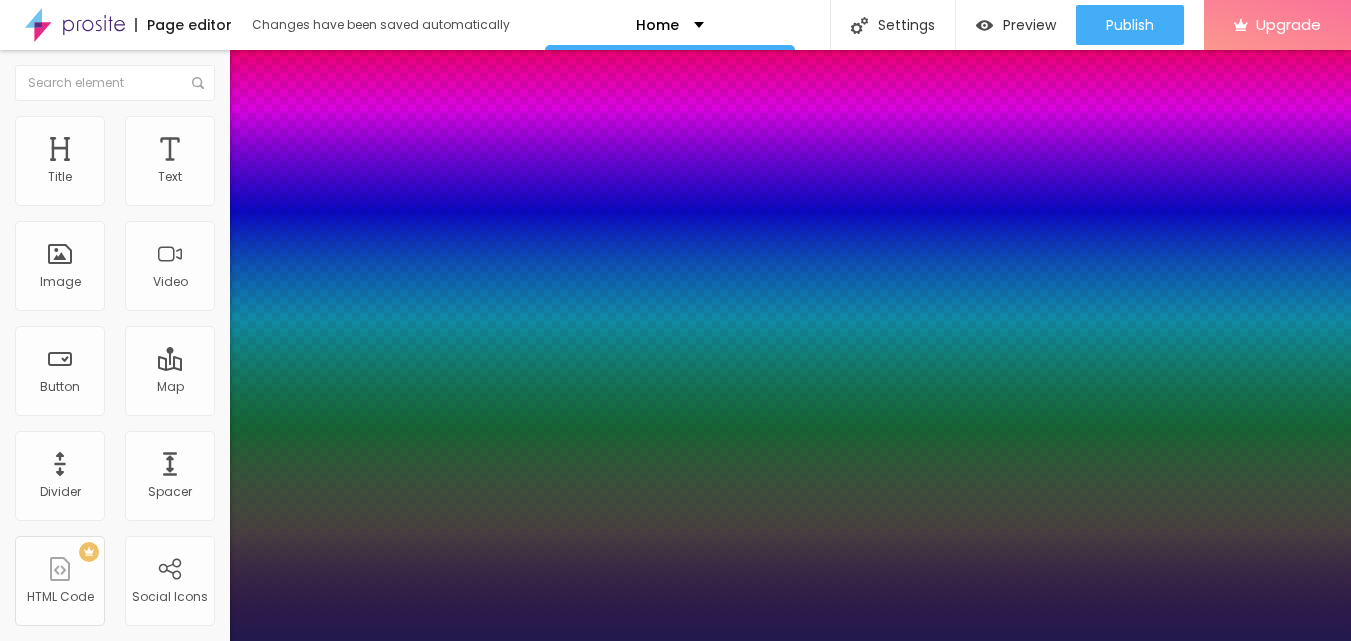 drag, startPoint x: 281, startPoint y: 555, endPoint x: 303, endPoint y: 564, distance: 23.769728 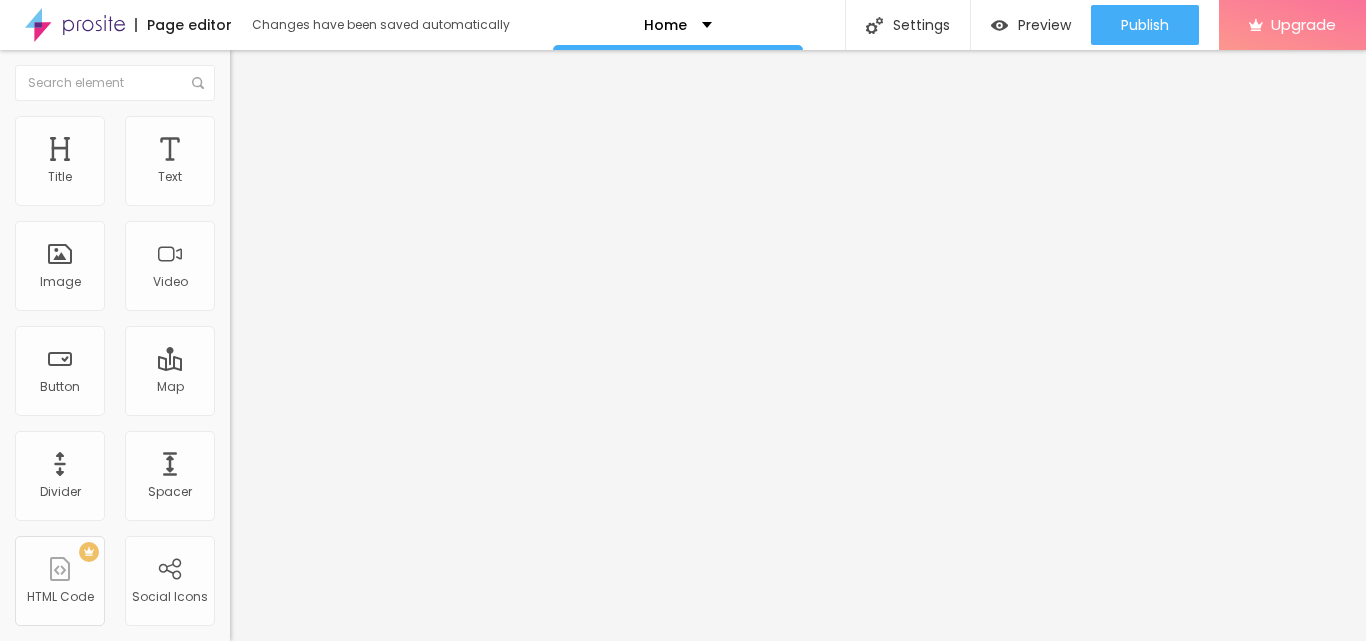 click on "Add image" at bounding box center (271, 163) 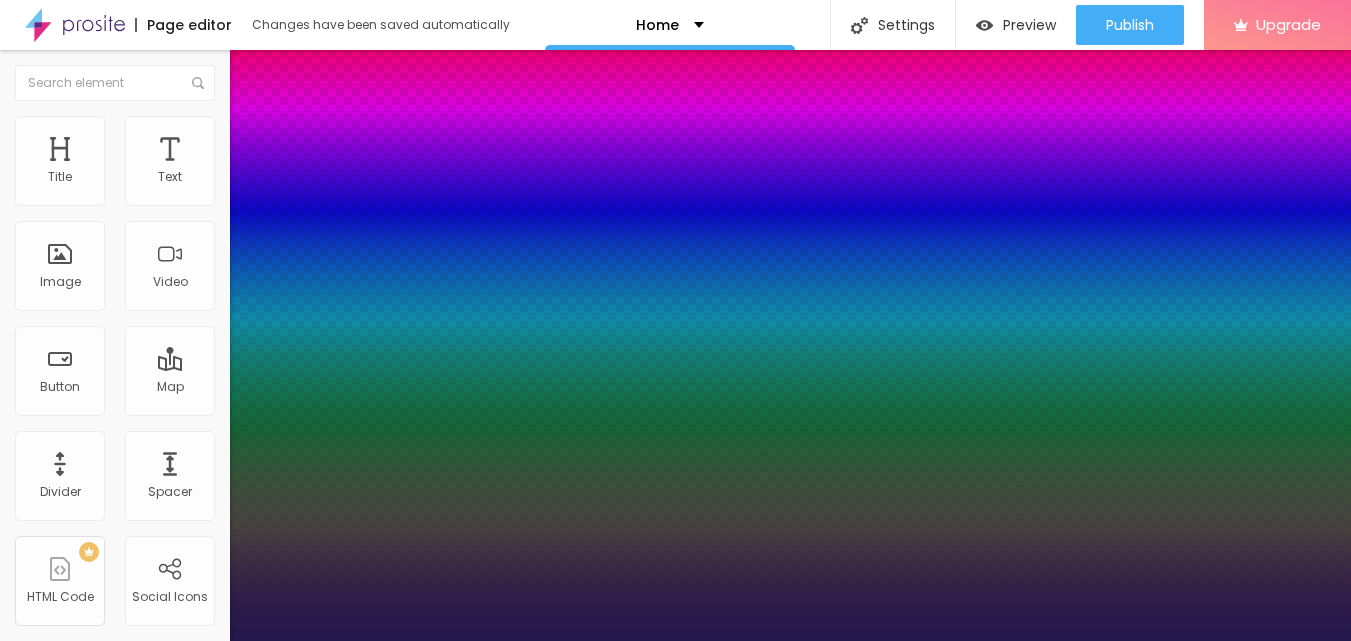 click on "Loading..." at bounding box center (675, 663) 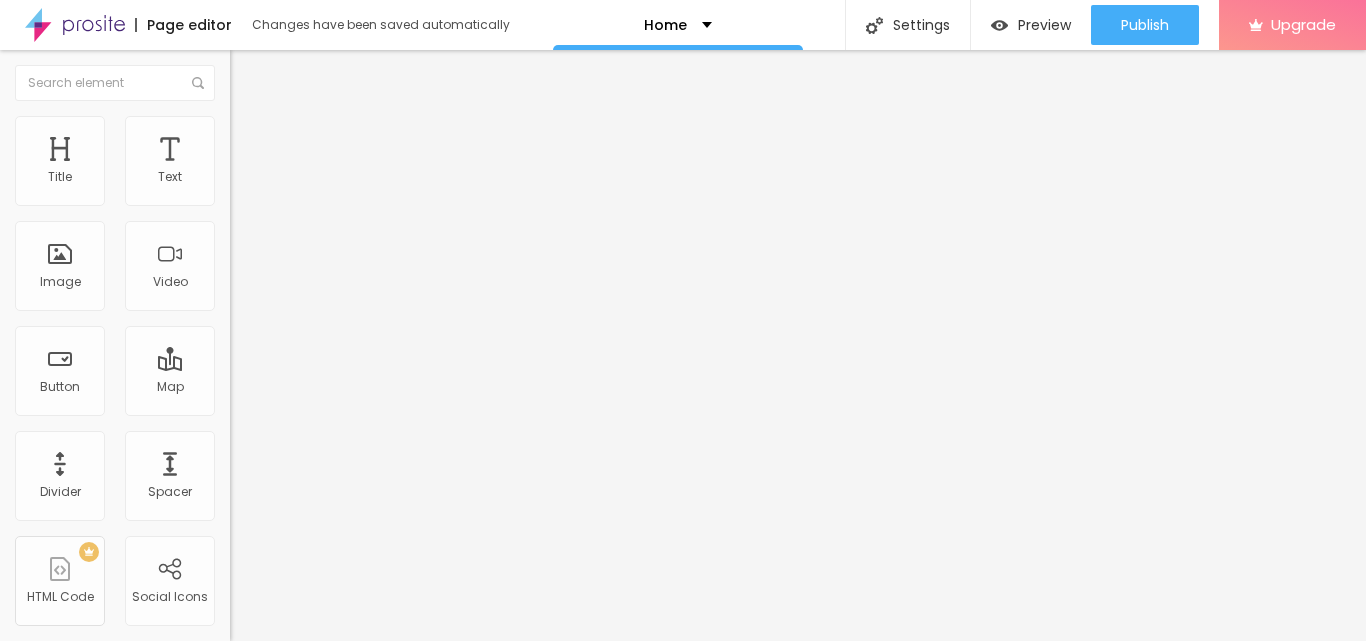 click on "https://" at bounding box center (350, 400) 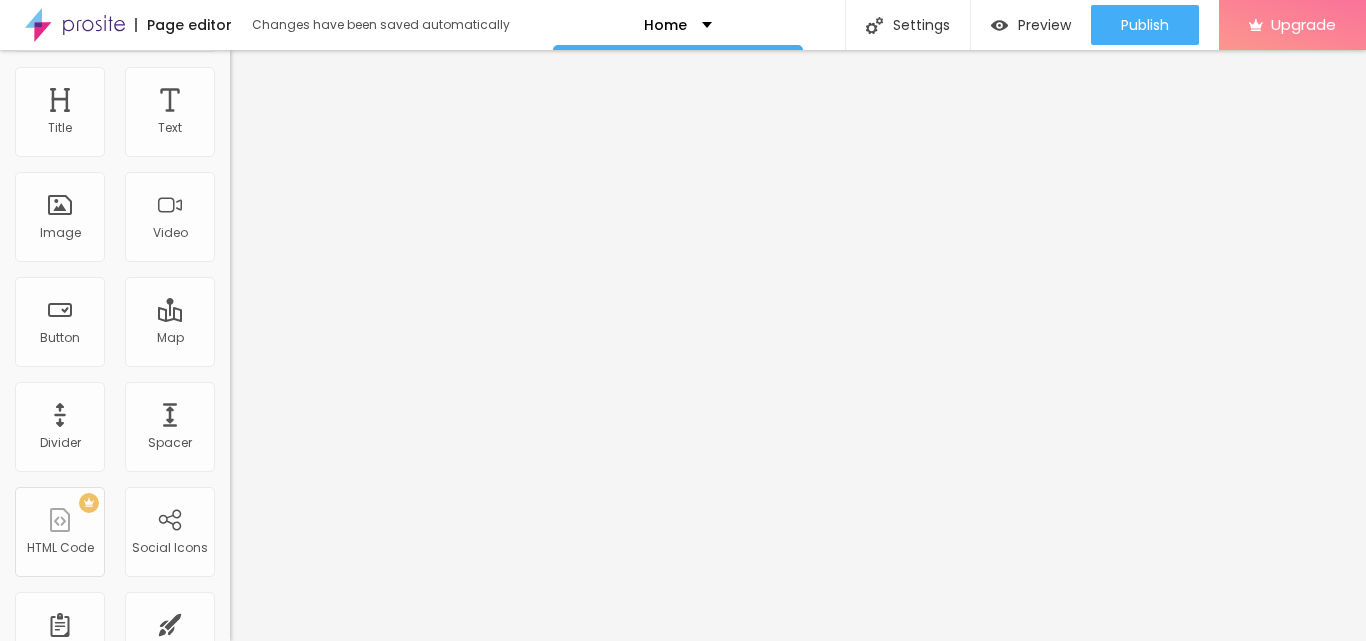scroll, scrollTop: 96, scrollLeft: 0, axis: vertical 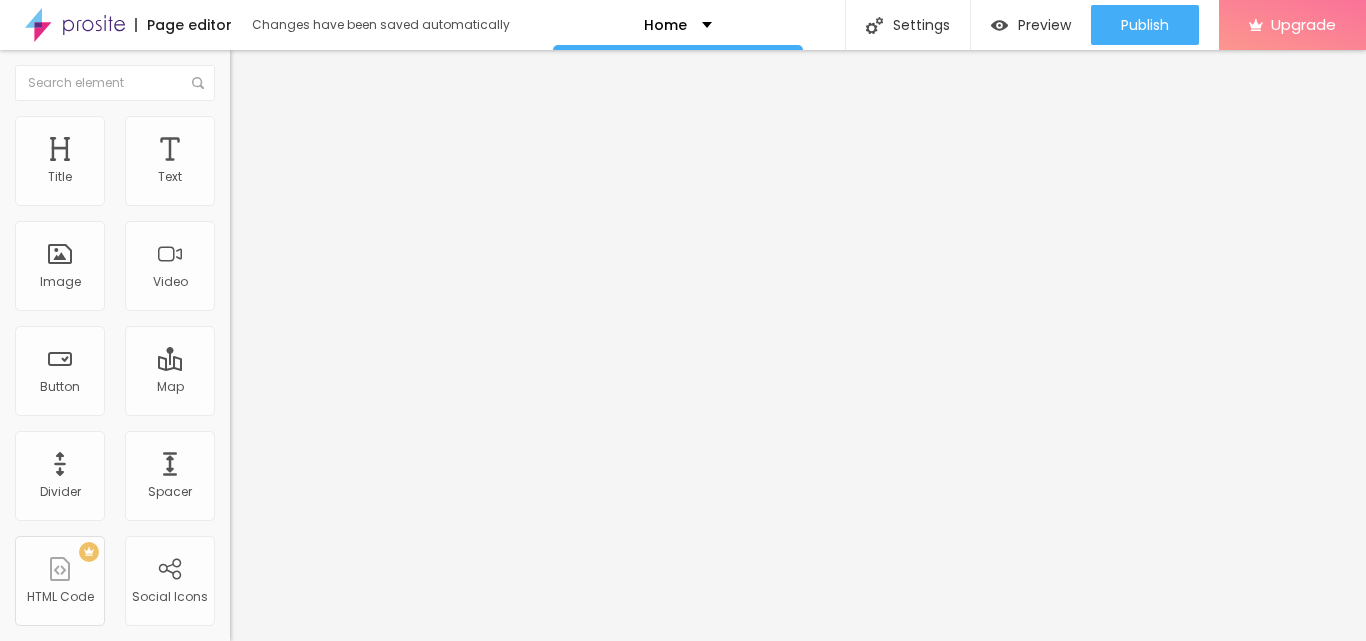 click on "Style" at bounding box center [345, 126] 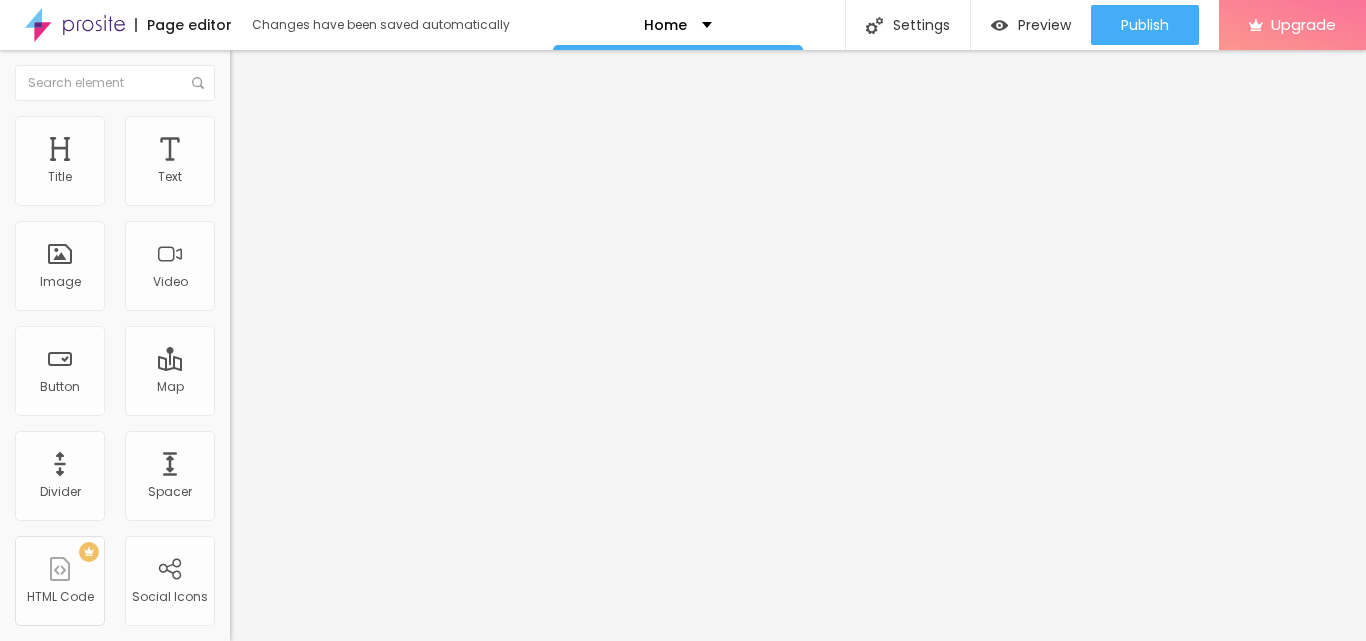 type on "95" 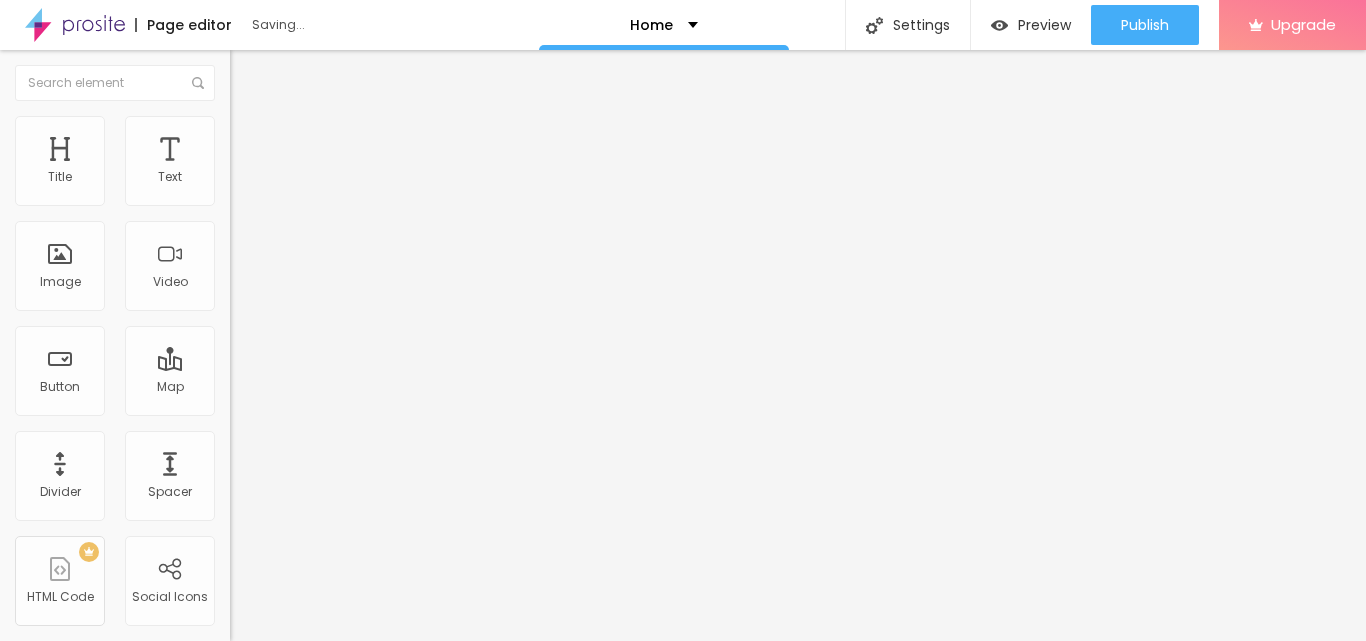 type on "90" 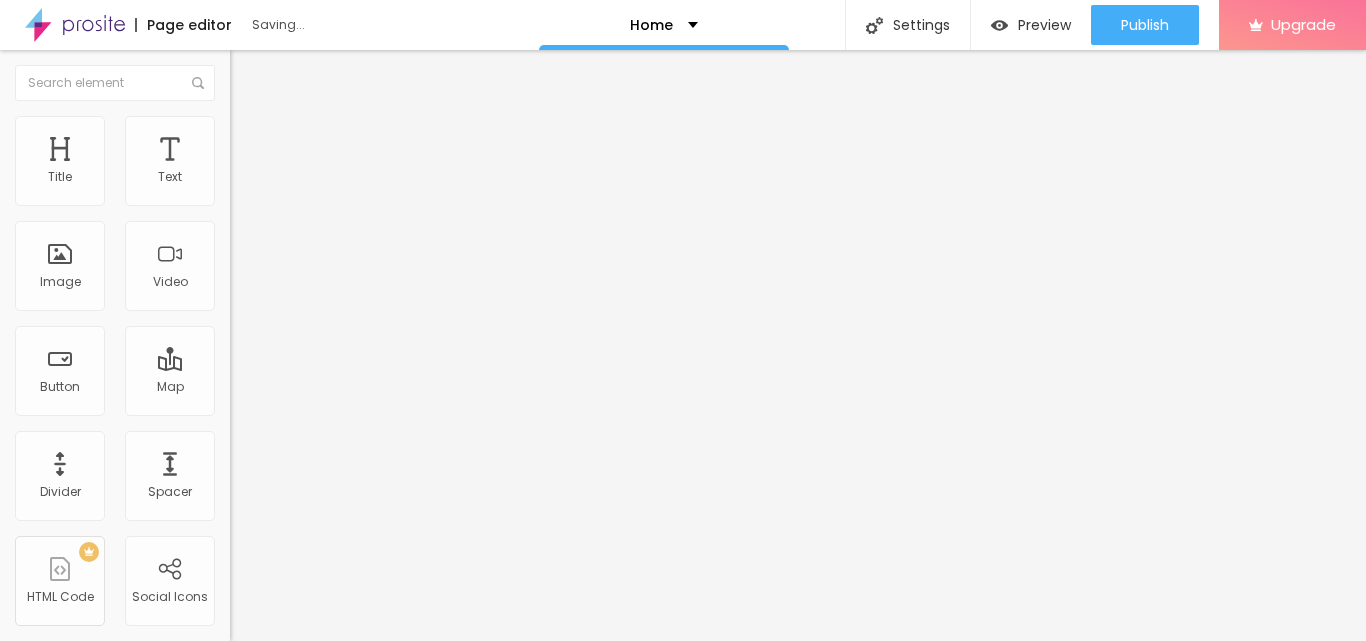 type on "90" 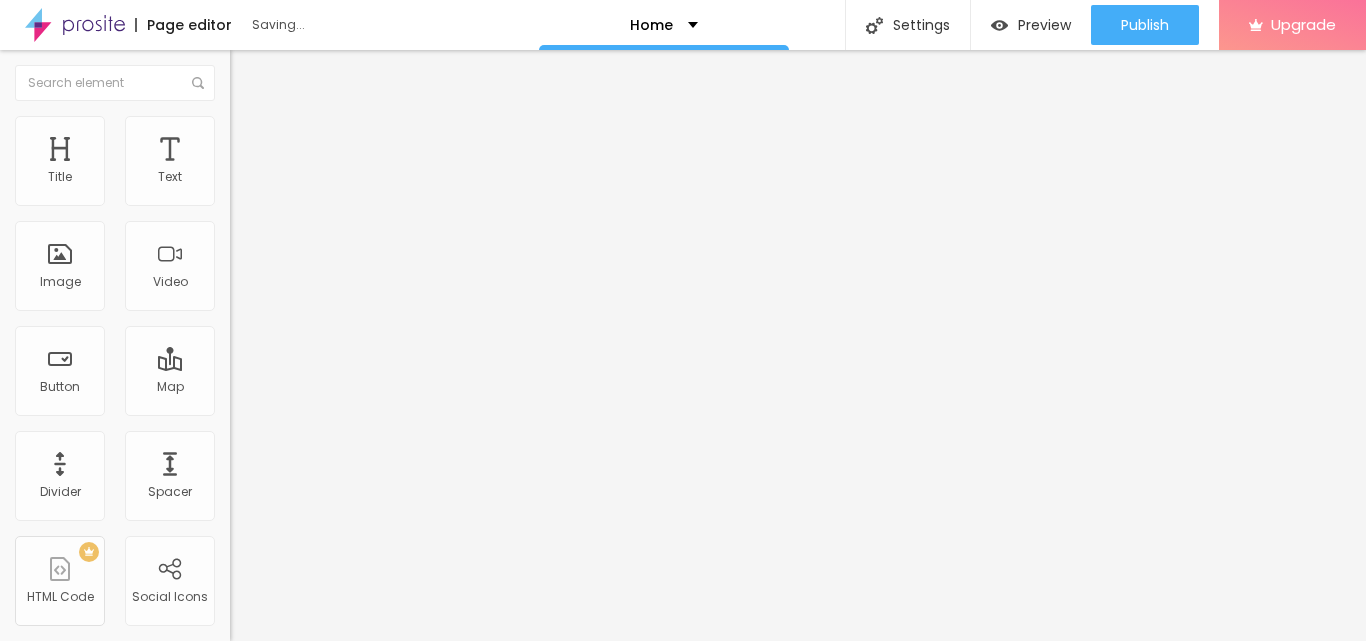 type on "85" 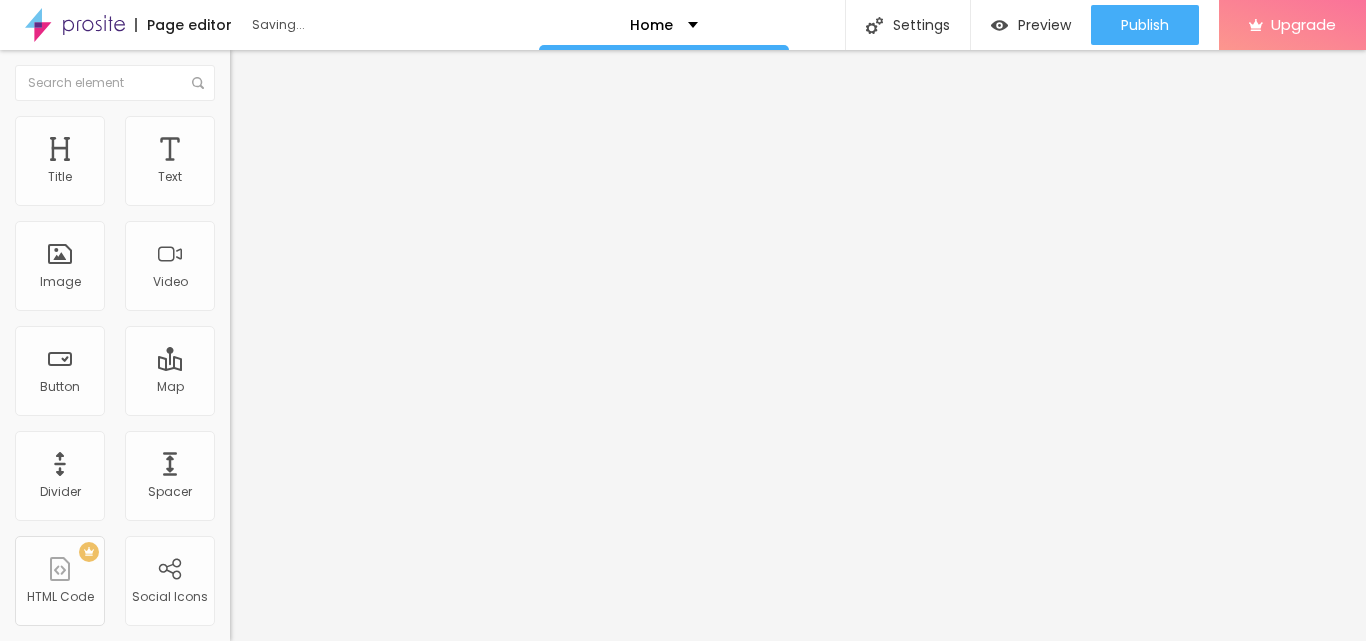 type on "80" 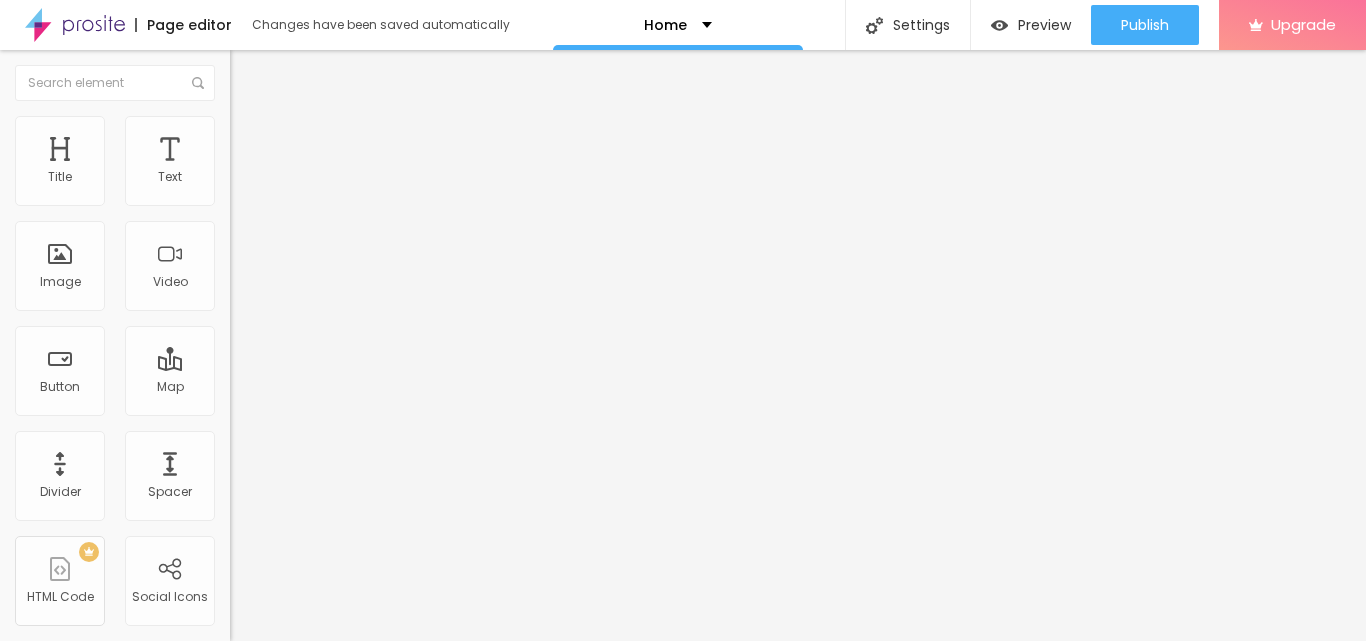 type on "75" 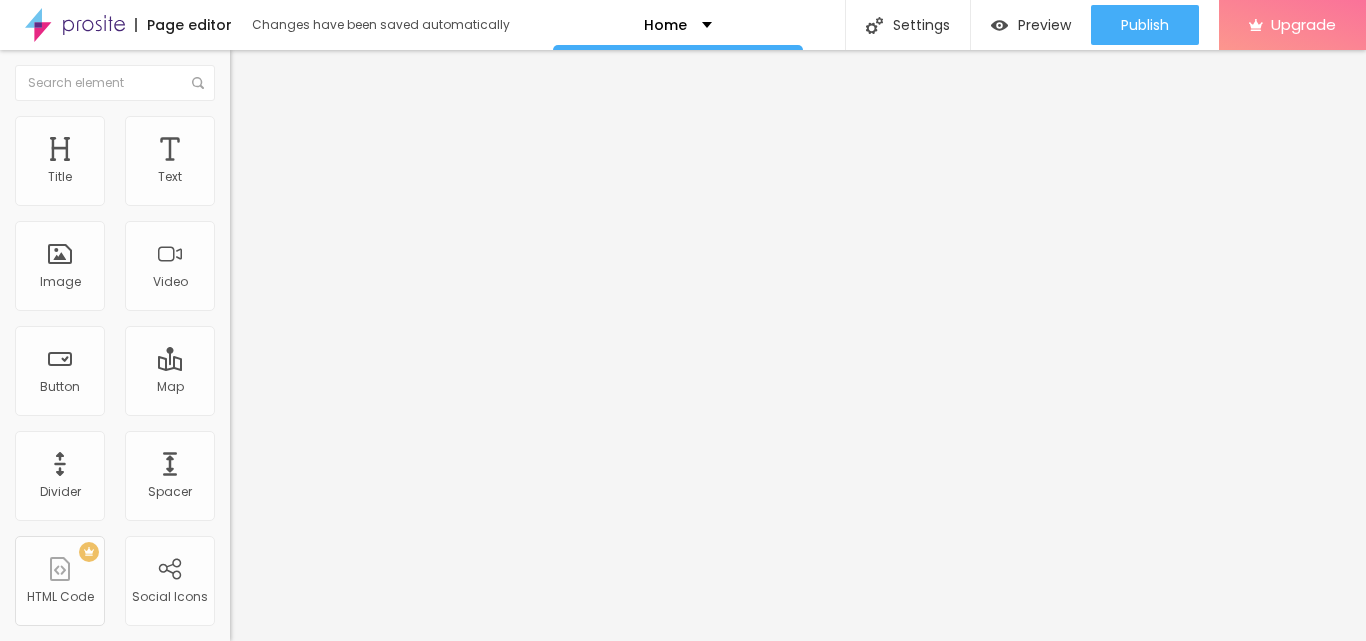 drag, startPoint x: 196, startPoint y: 215, endPoint x: 154, endPoint y: 203, distance: 43.68066 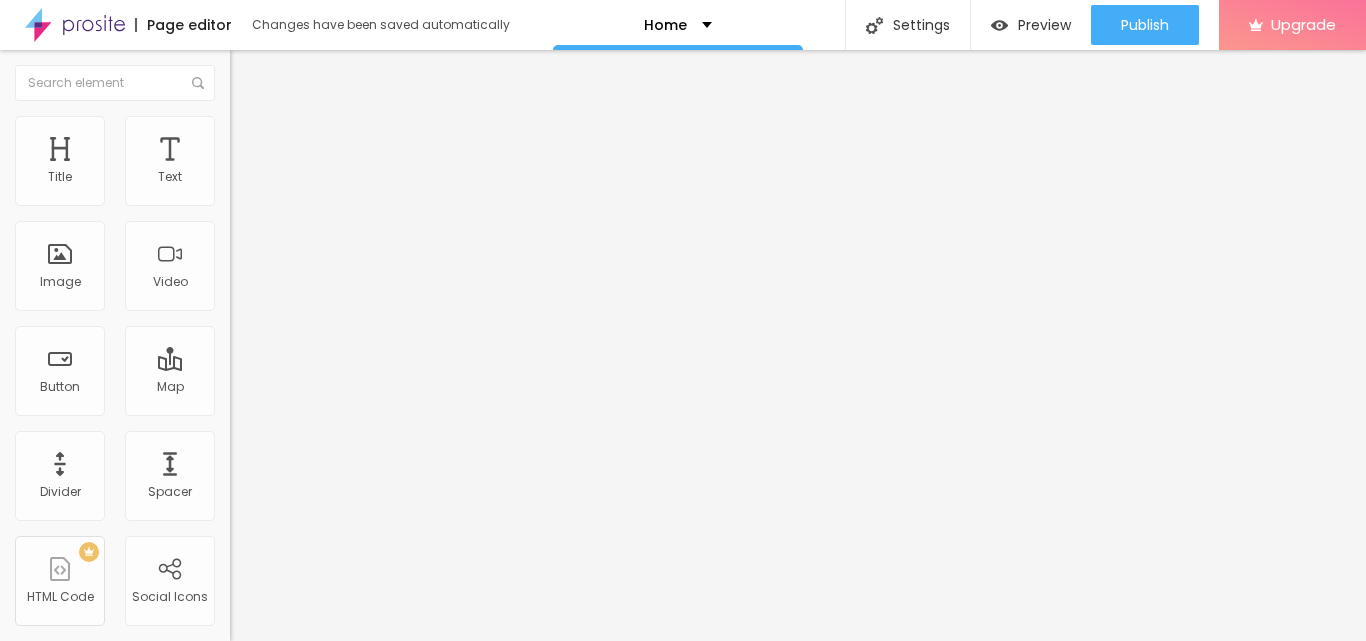type on "75" 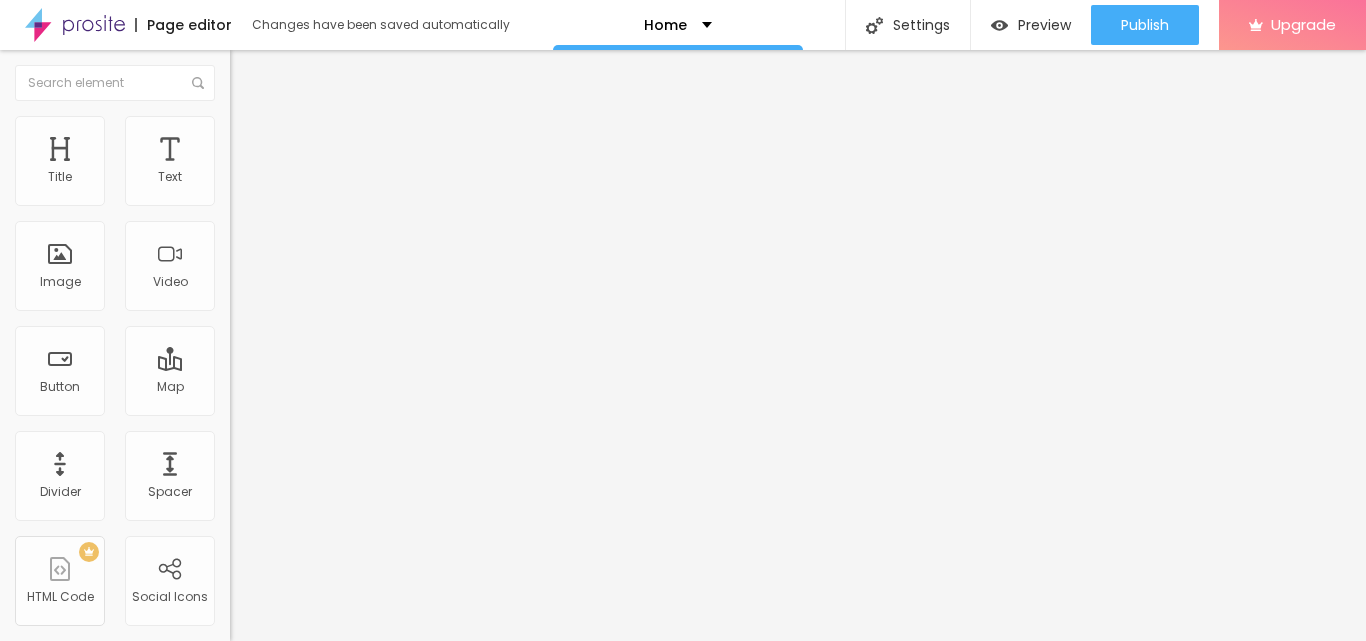 click on "Style" at bounding box center [345, 126] 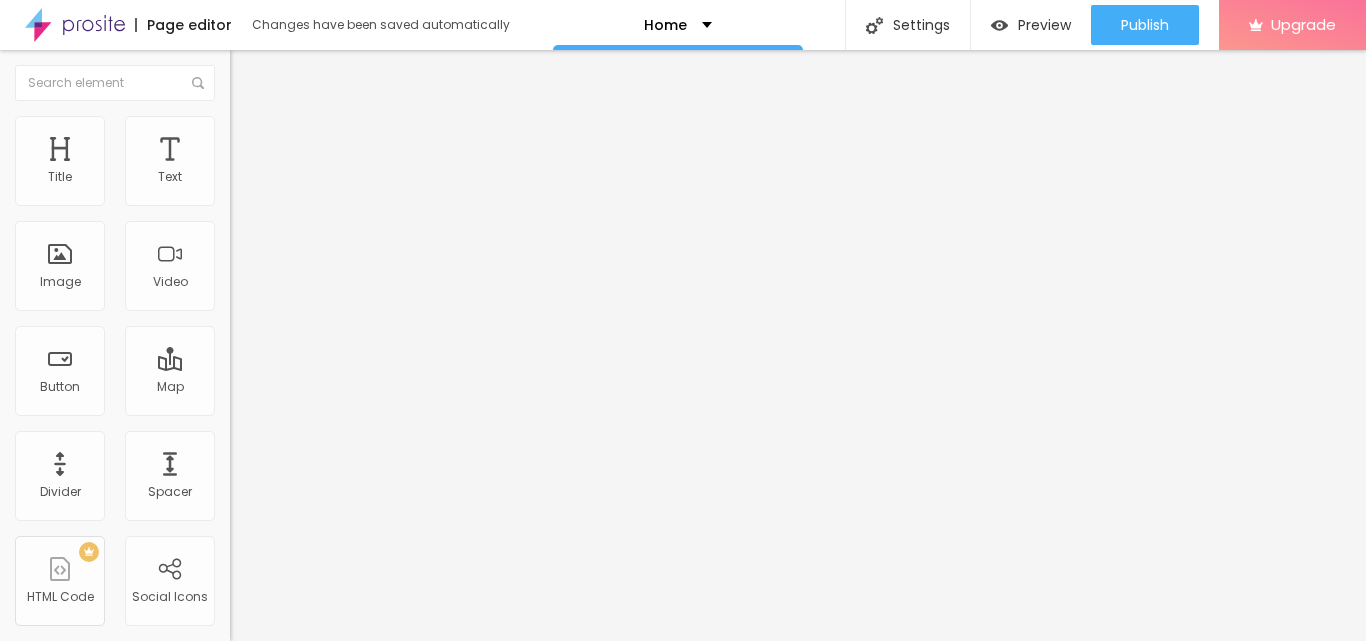 type on "2" 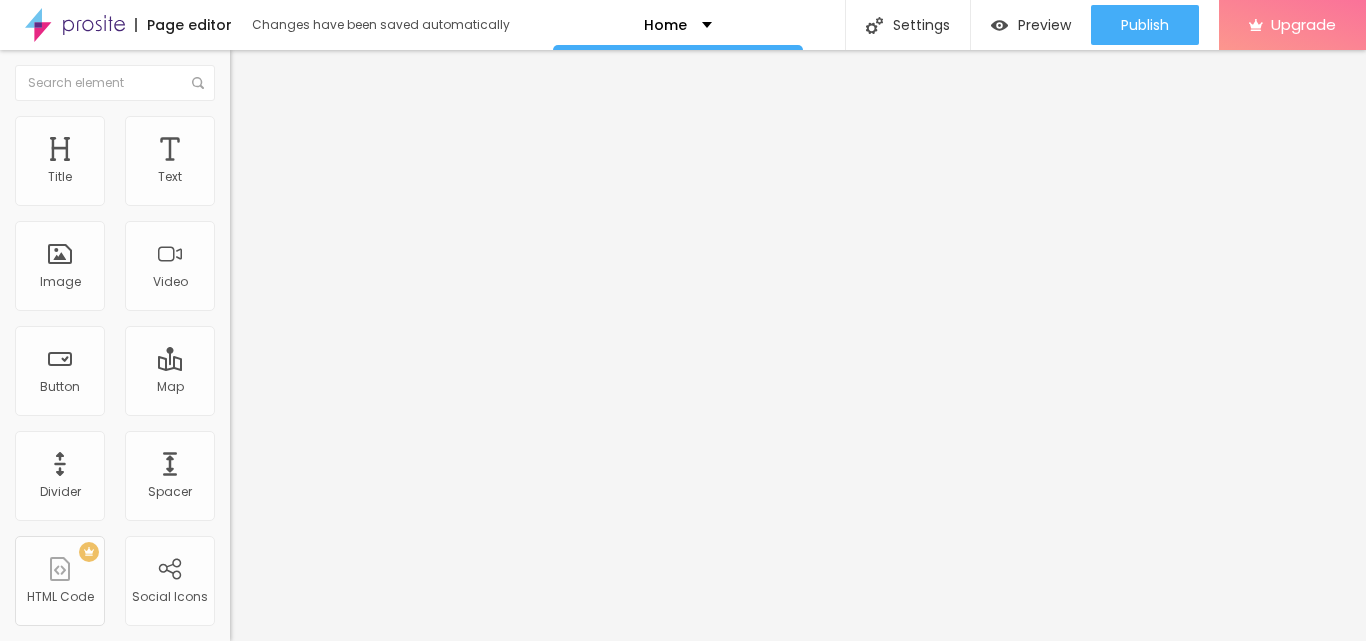 type on "25" 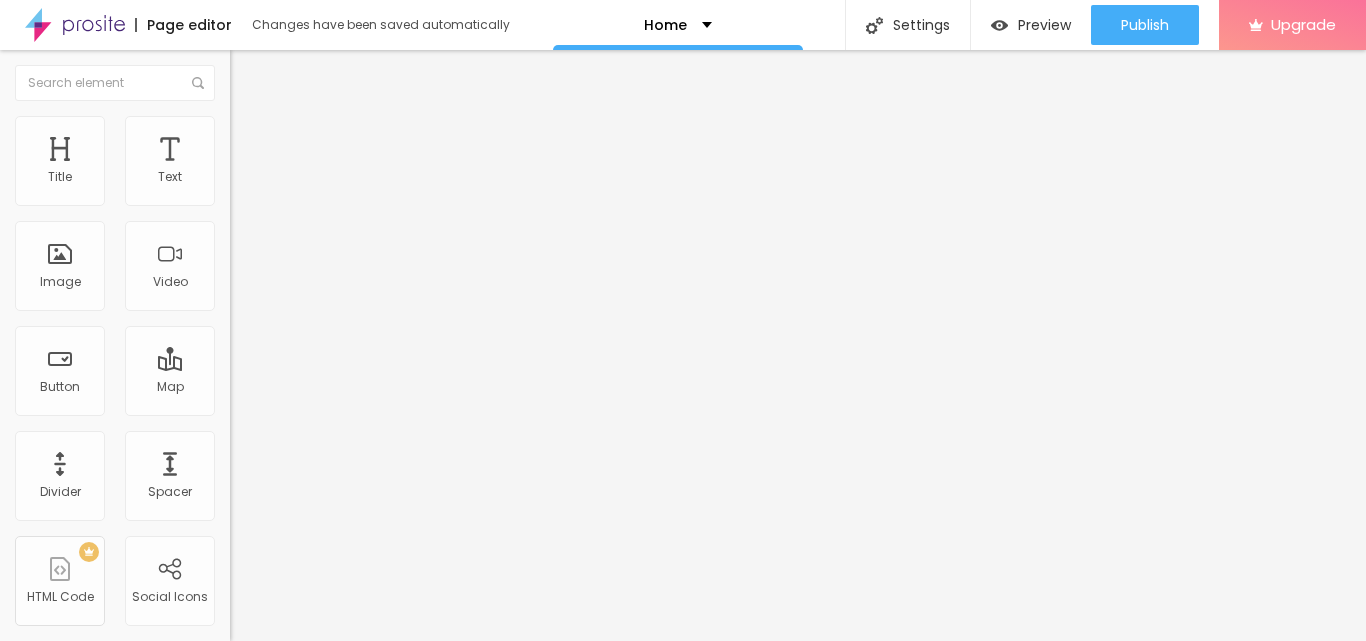 type on "25" 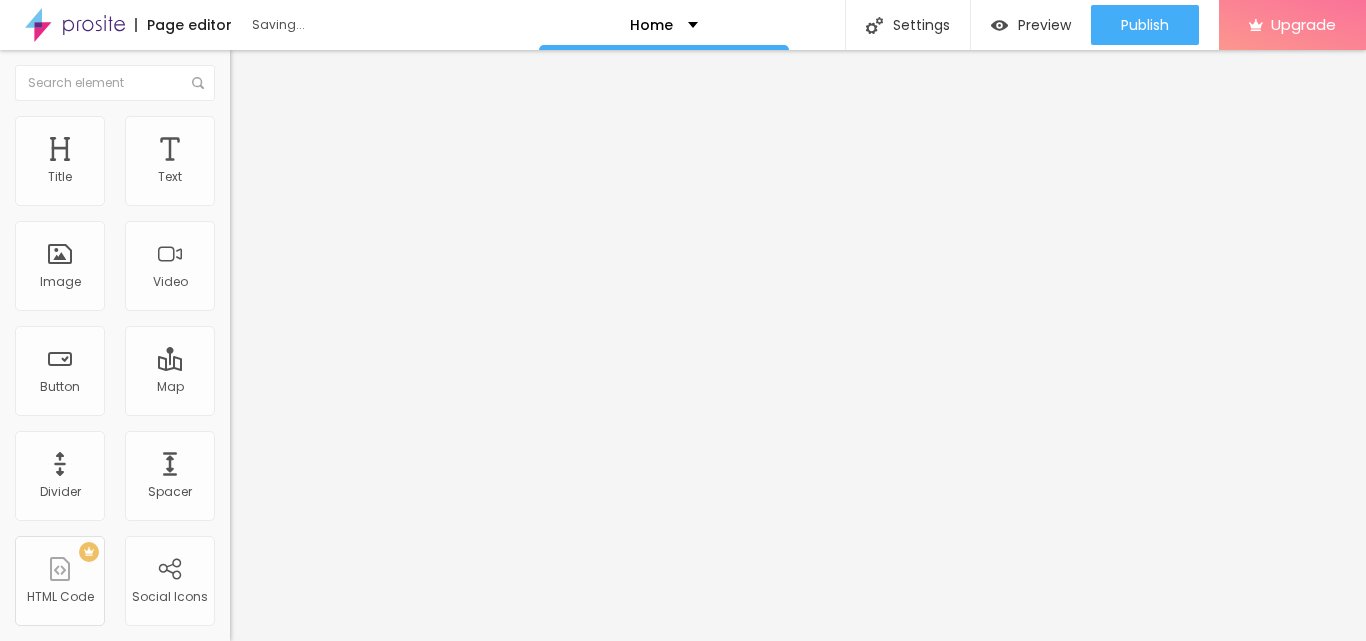 type on "63" 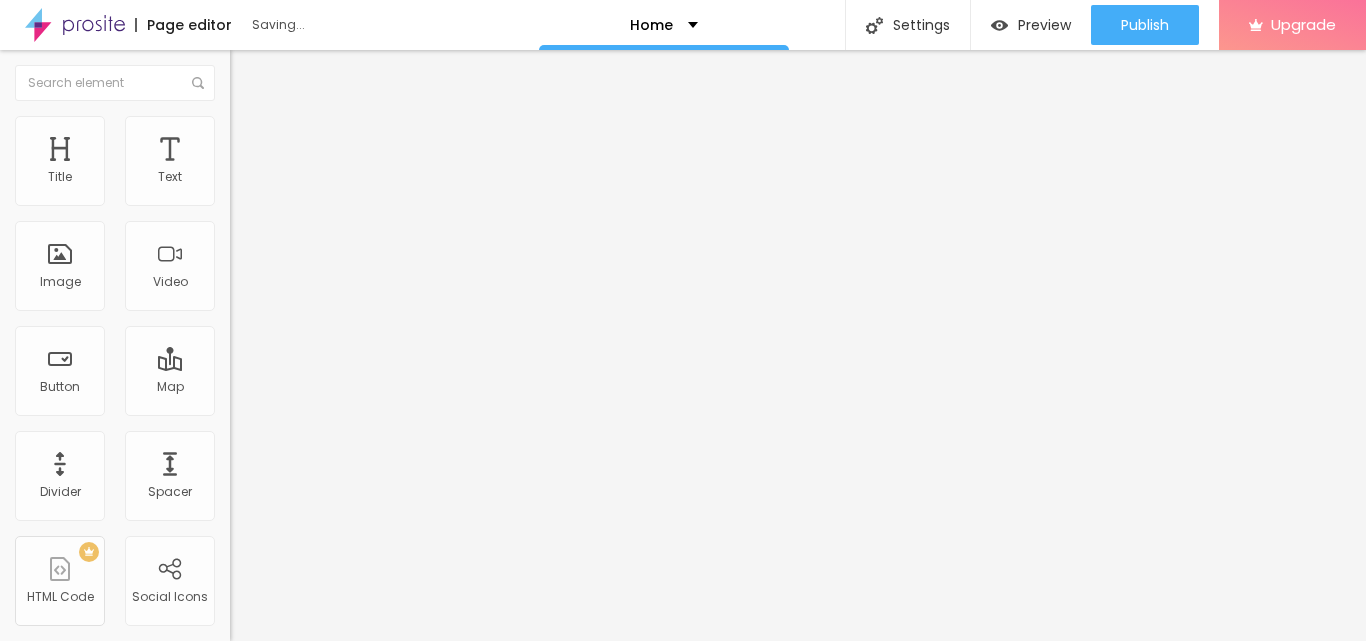 type on "66" 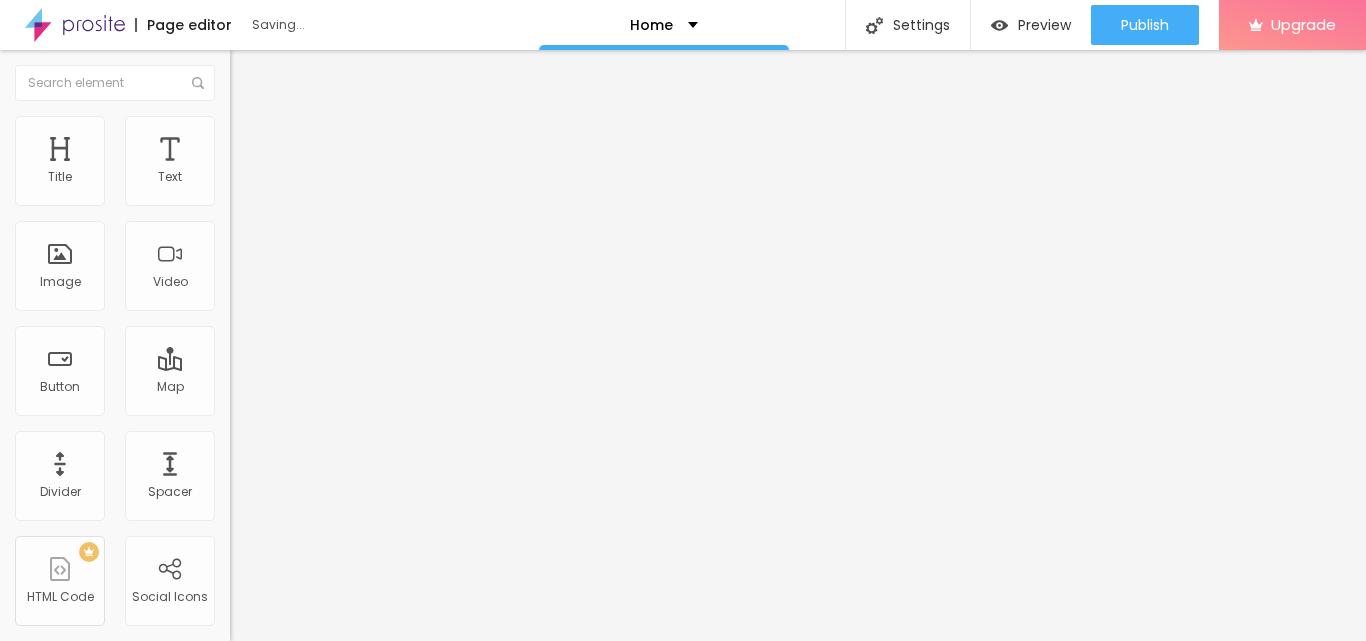type on "66" 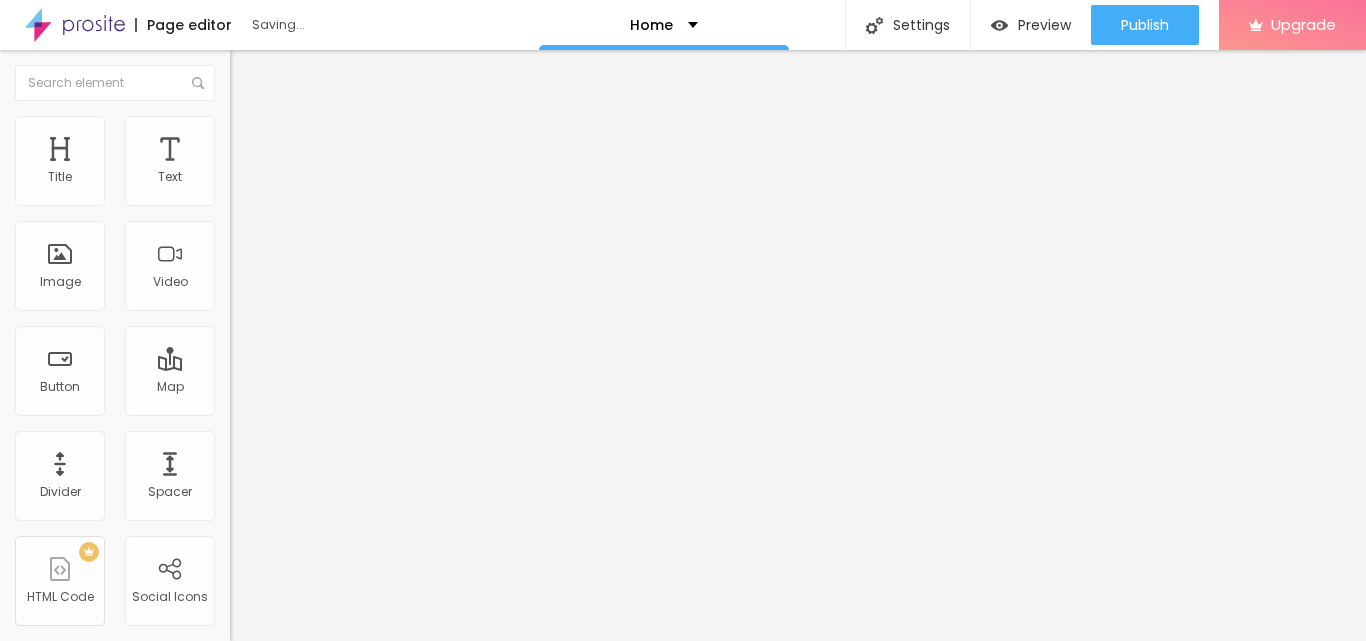 type on "69" 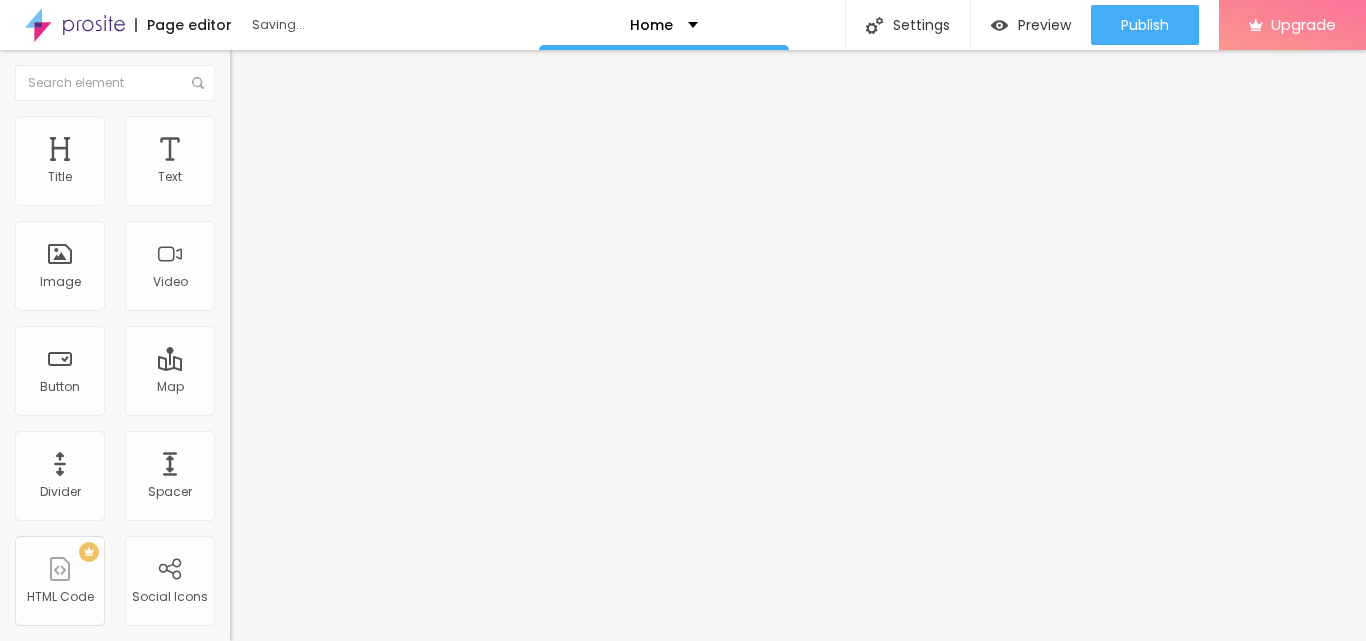 type on "77" 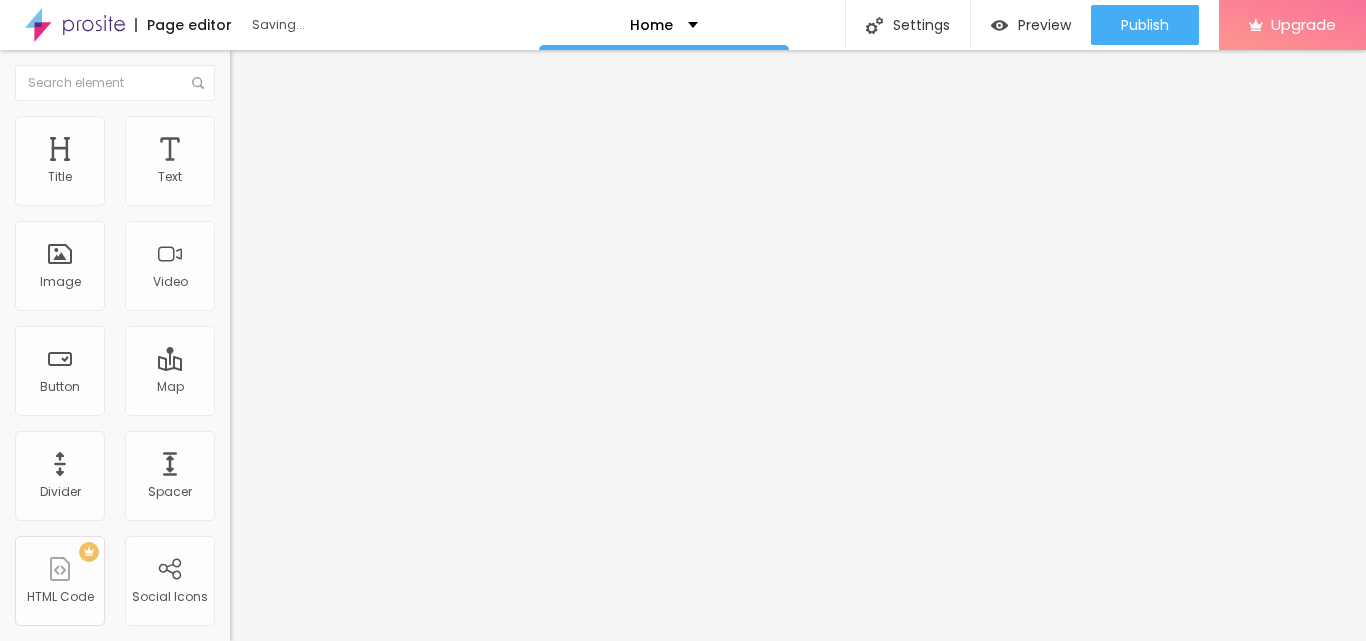 type on "99" 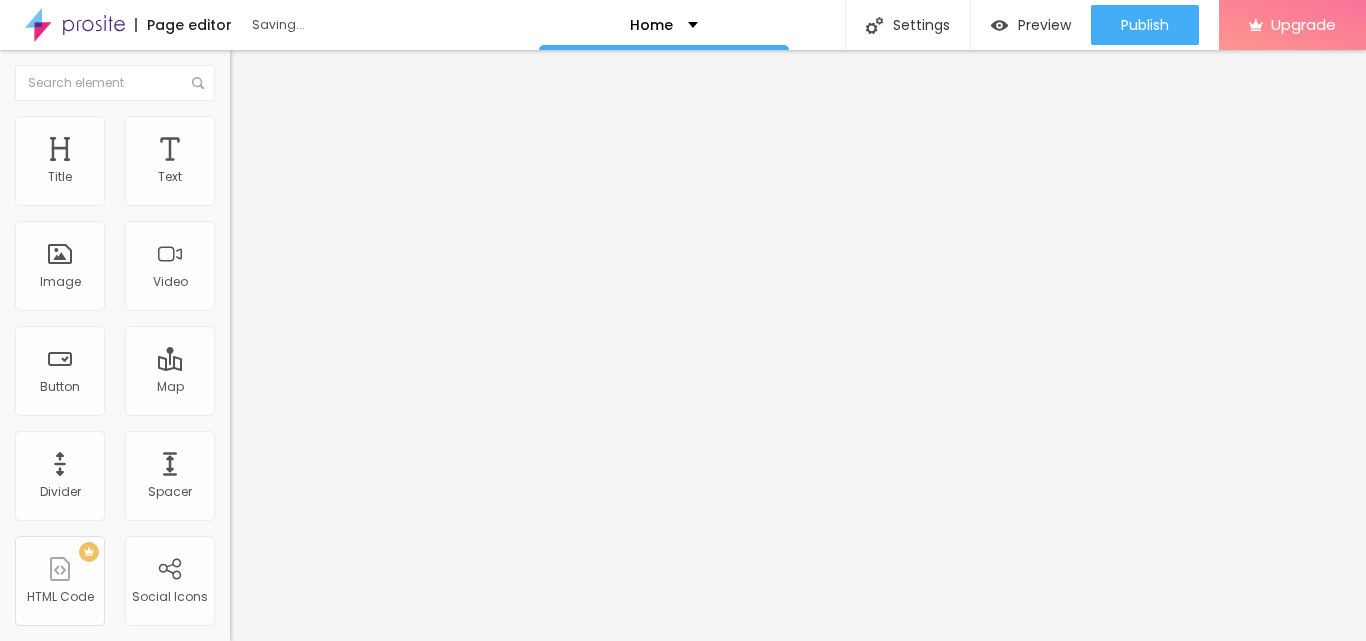 type on "99" 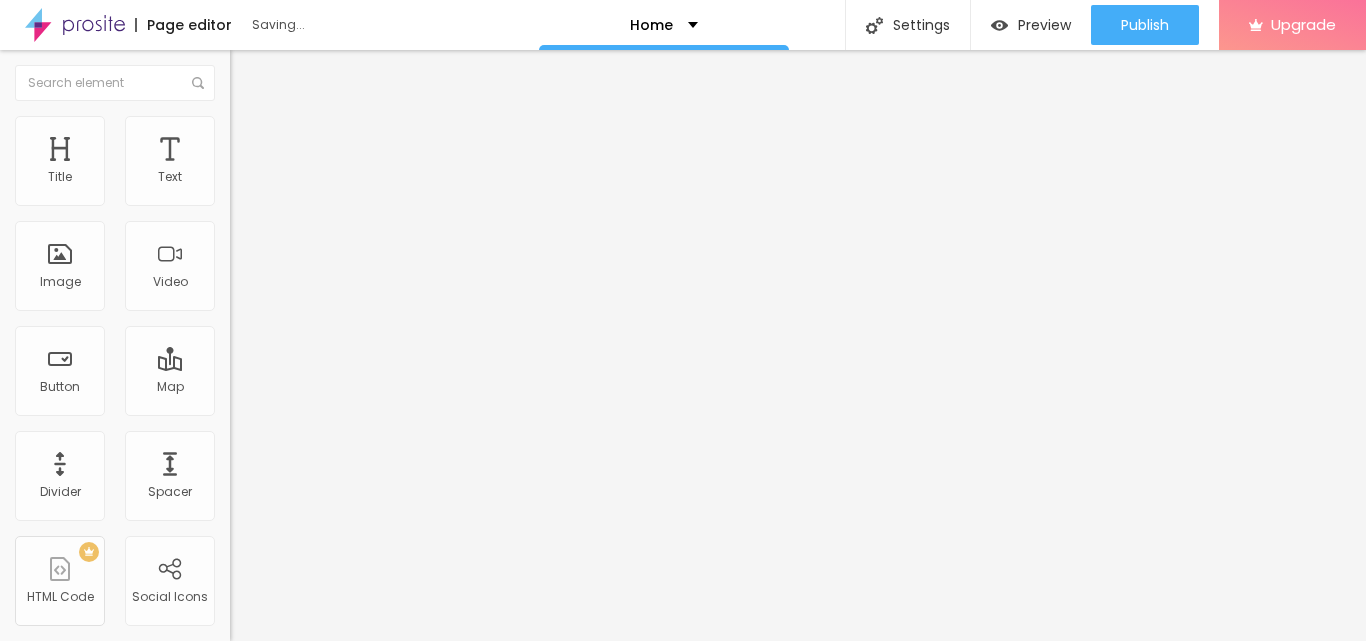type on "135" 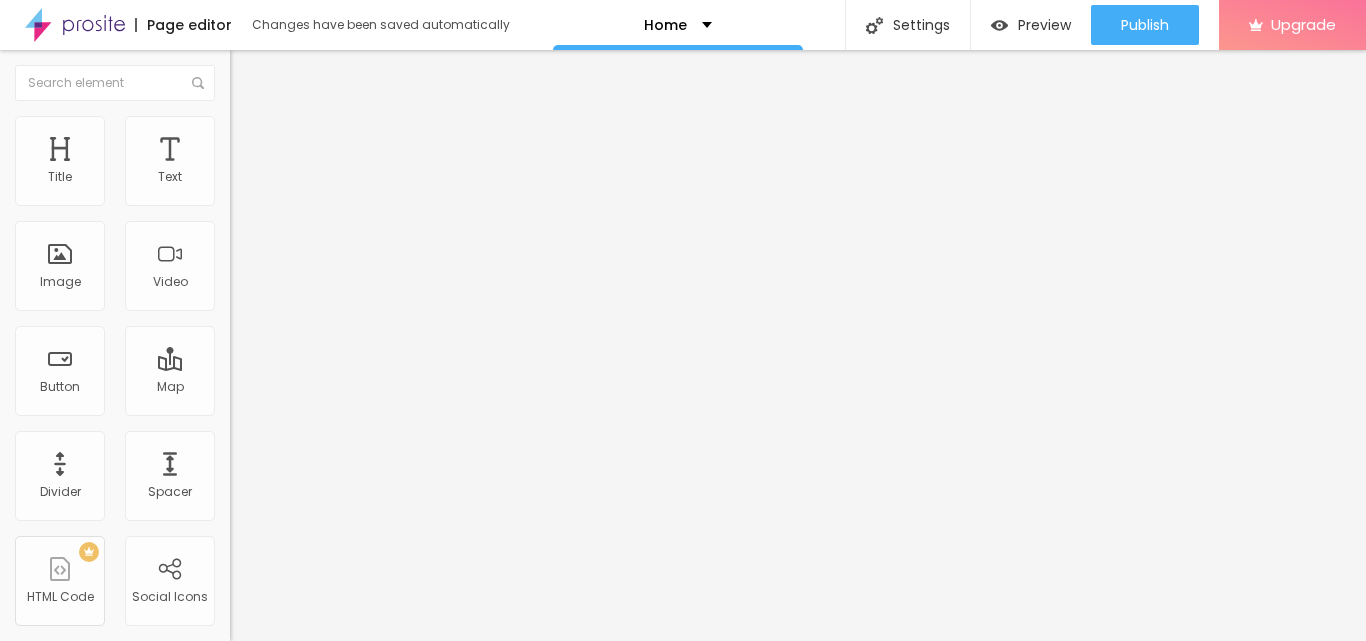 type on "133" 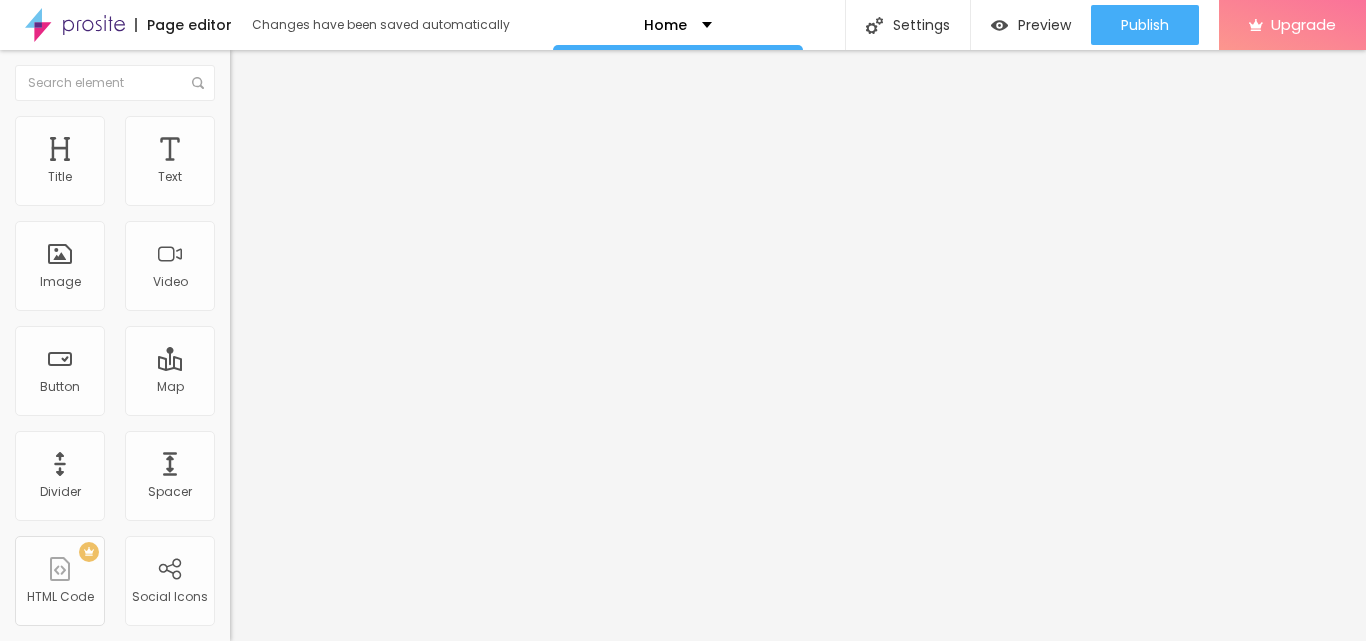type on "133" 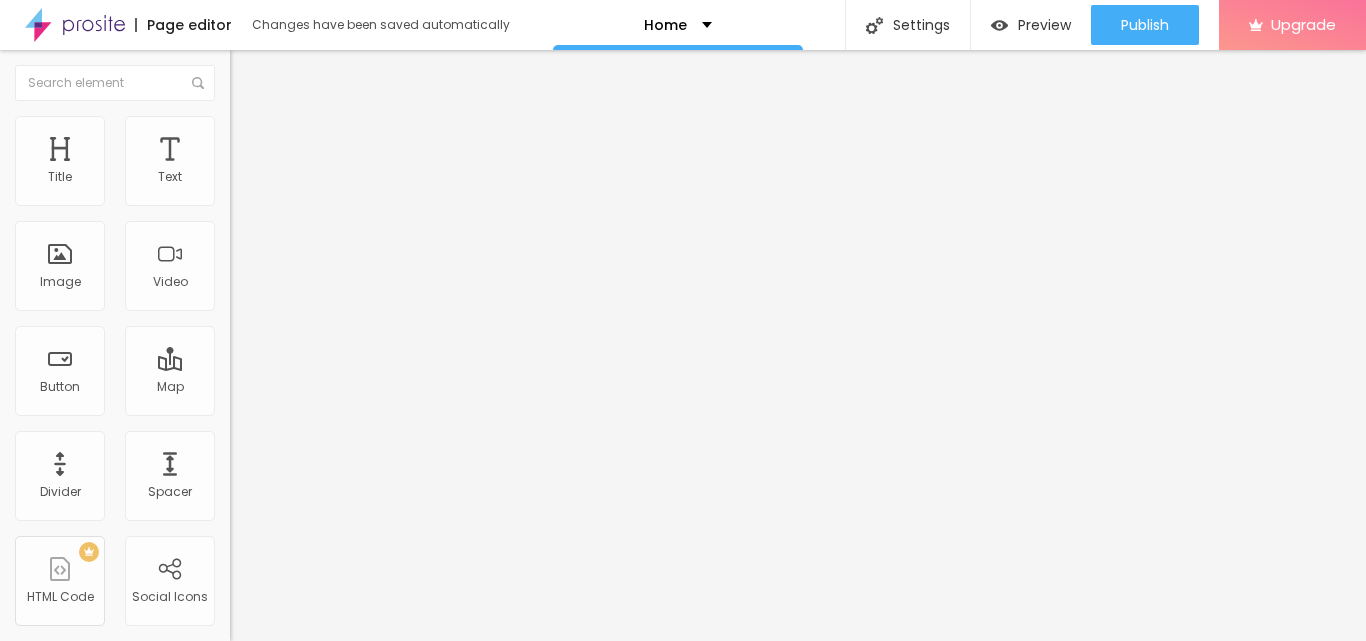 type on "130" 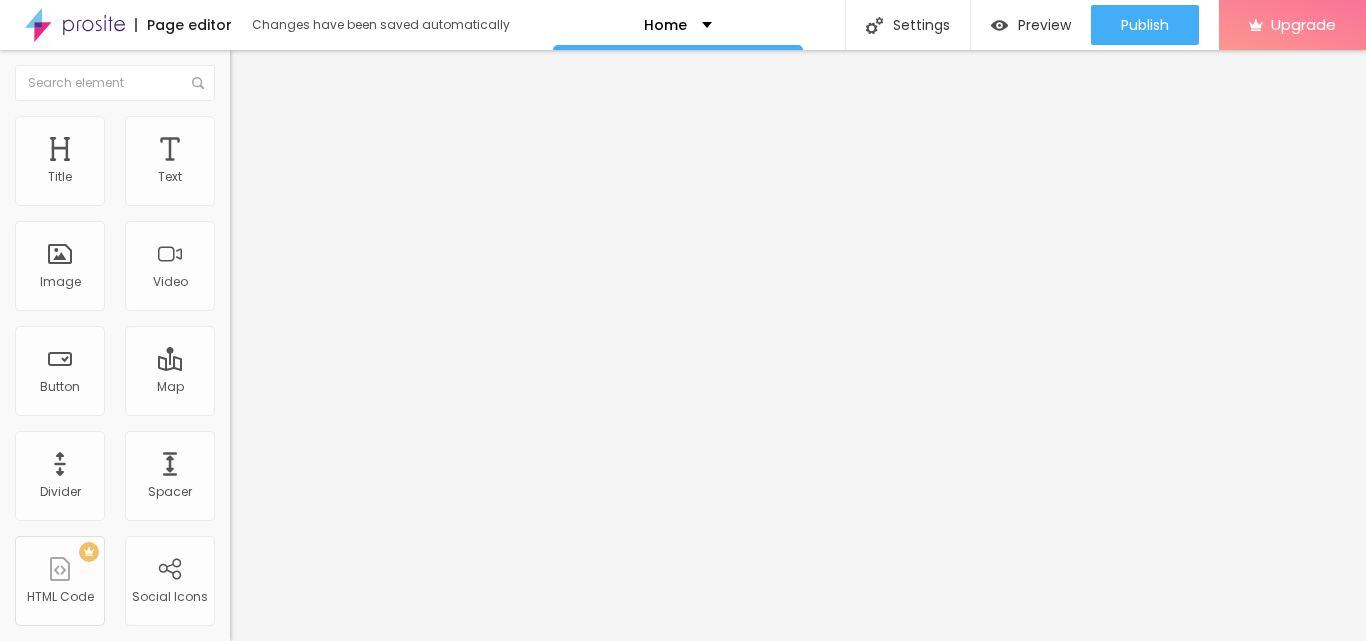 type on "122" 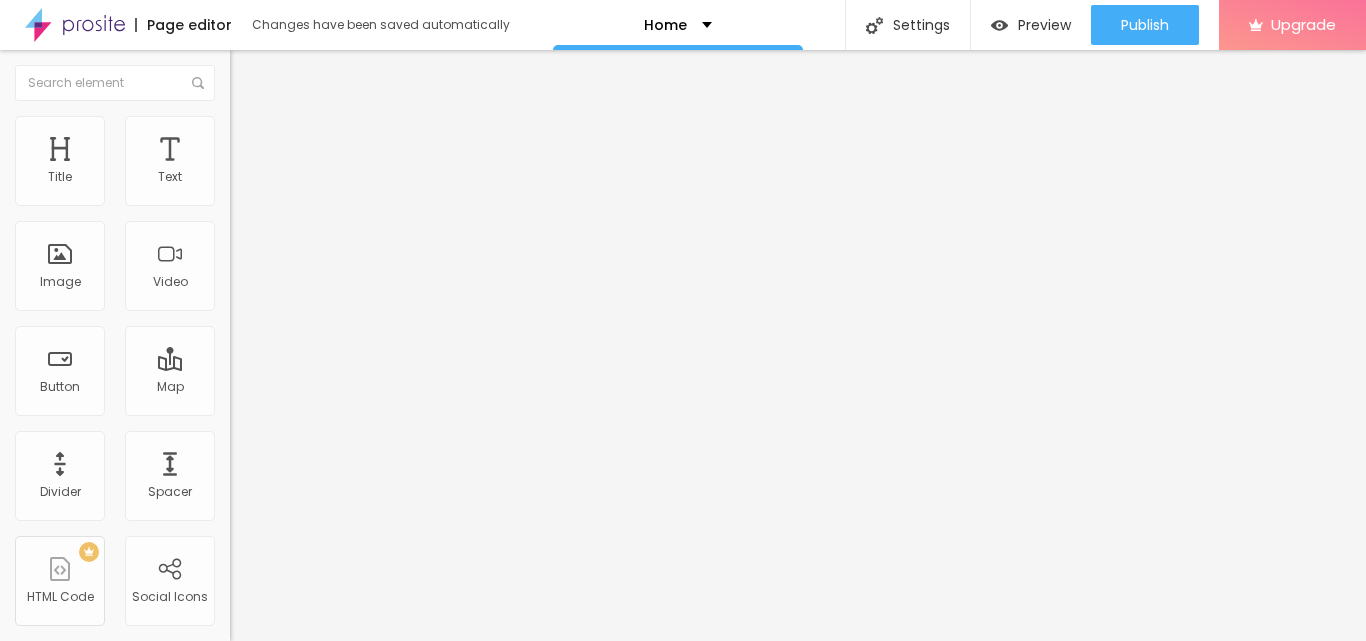 type on "94" 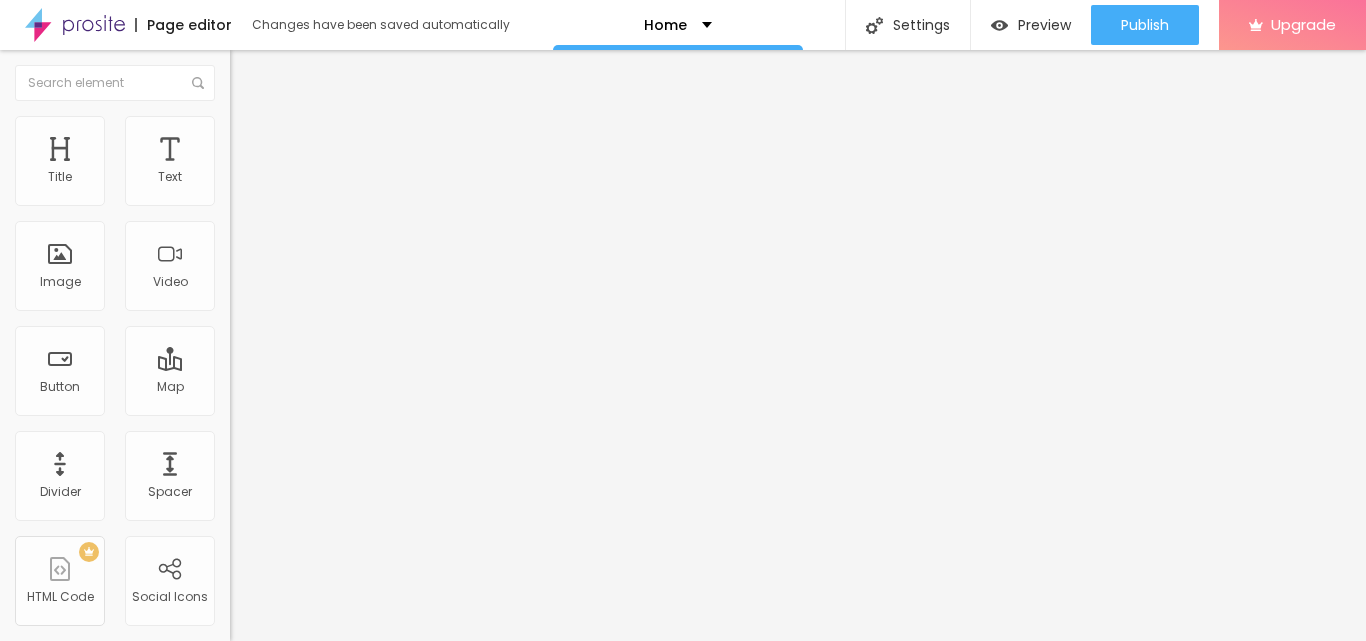 type on "92" 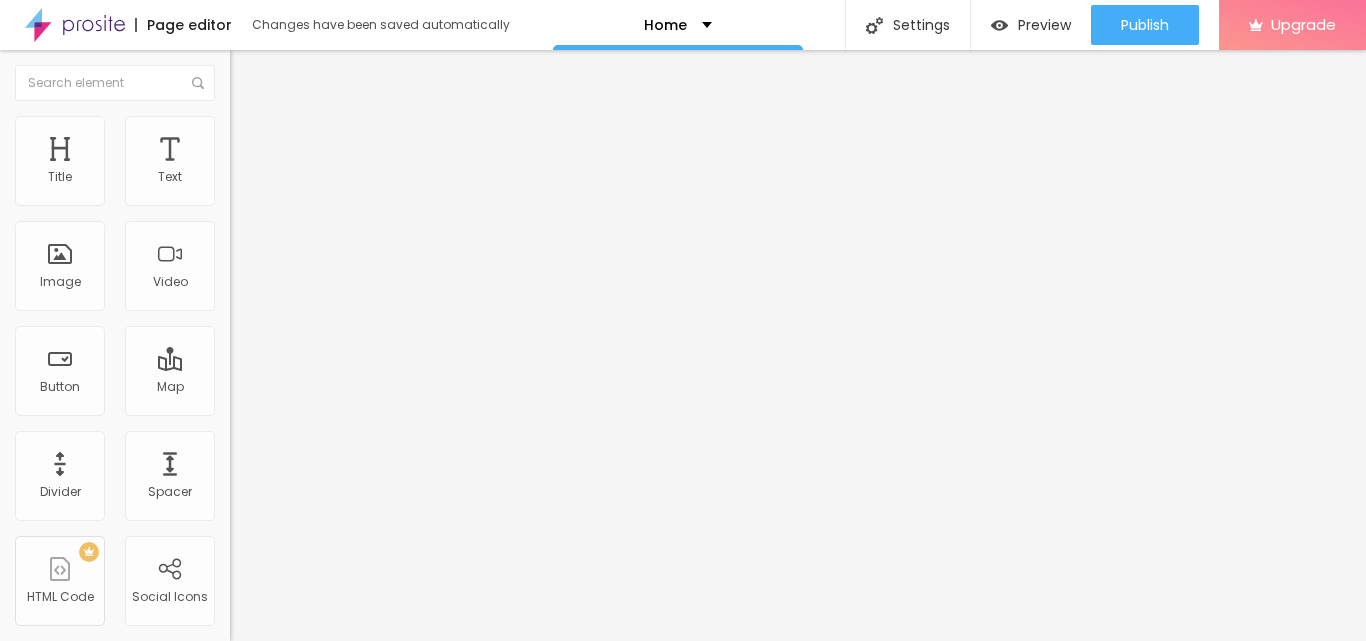 type on "92" 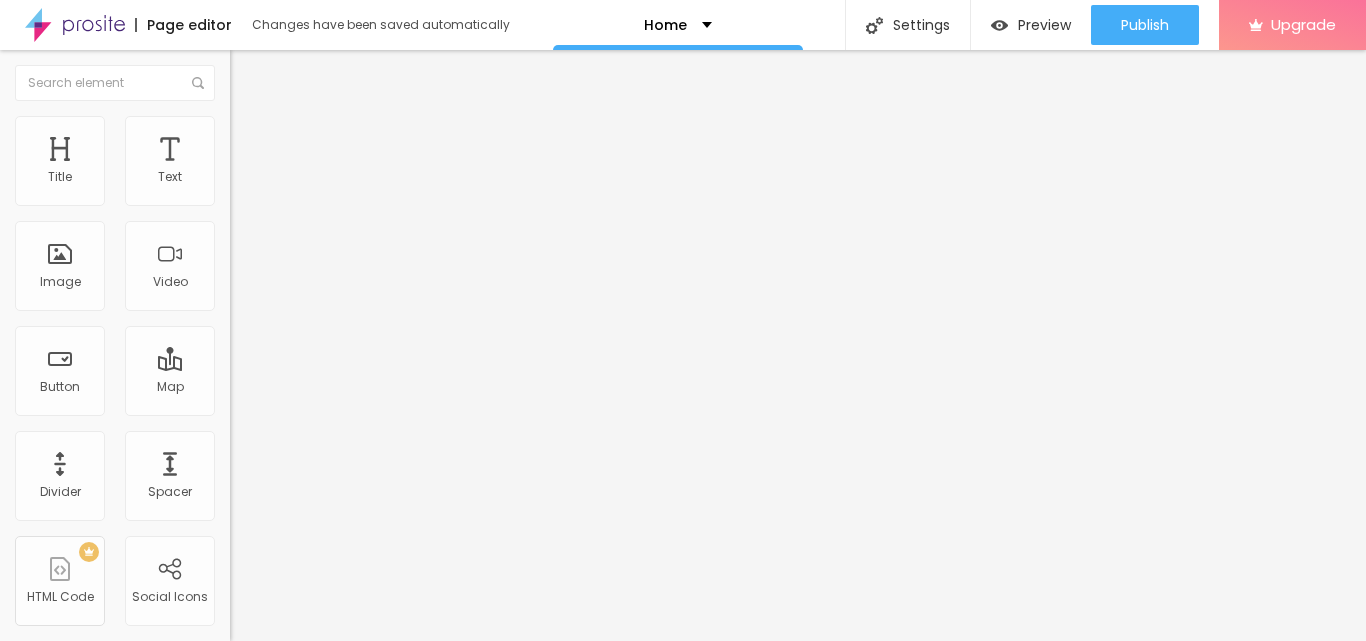 type on "89" 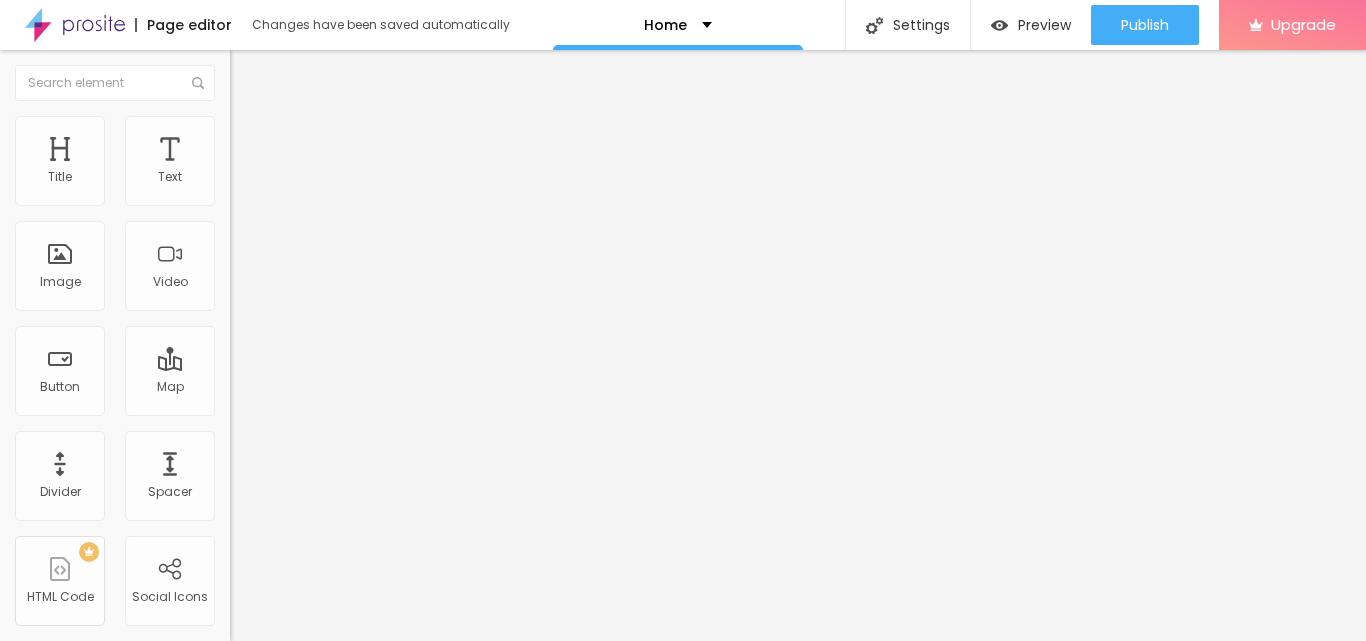 type on "72" 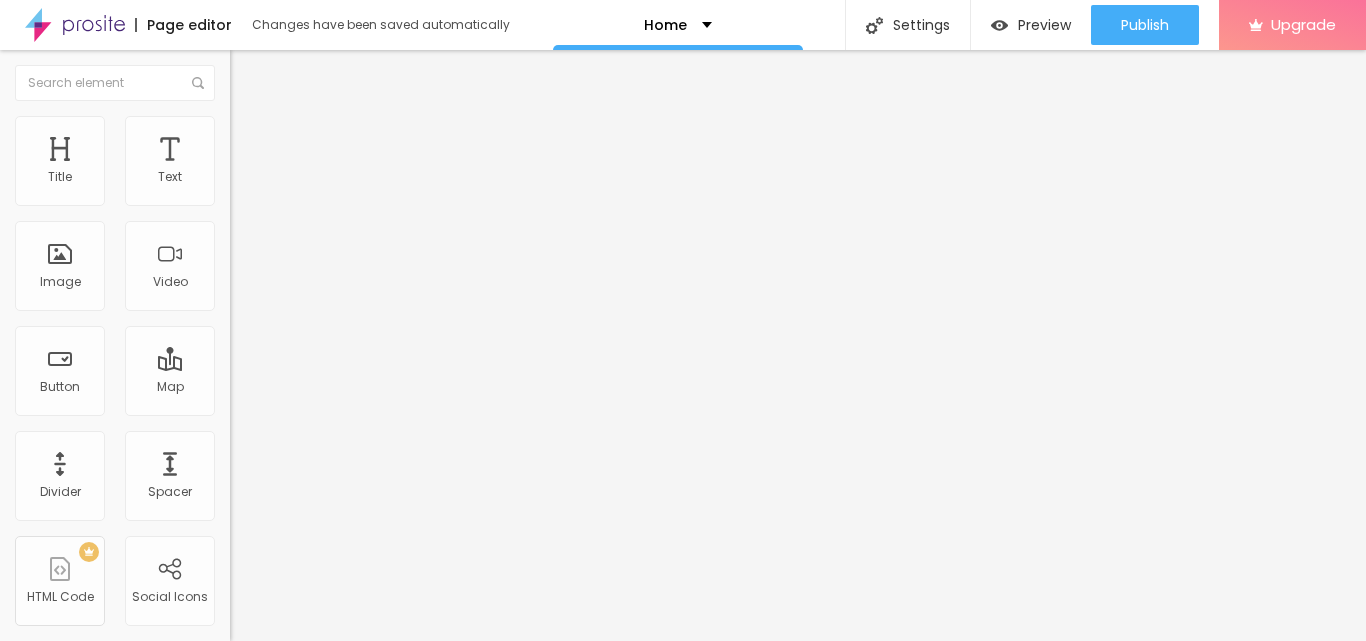 type on "72" 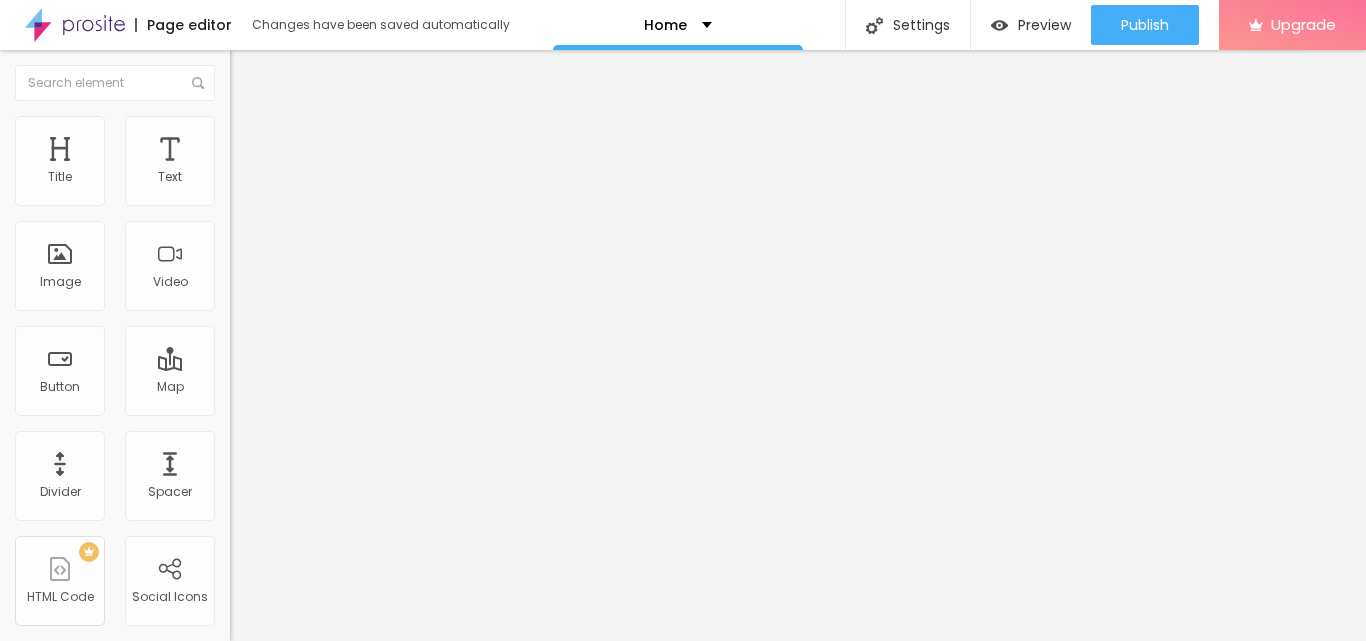 type on "64" 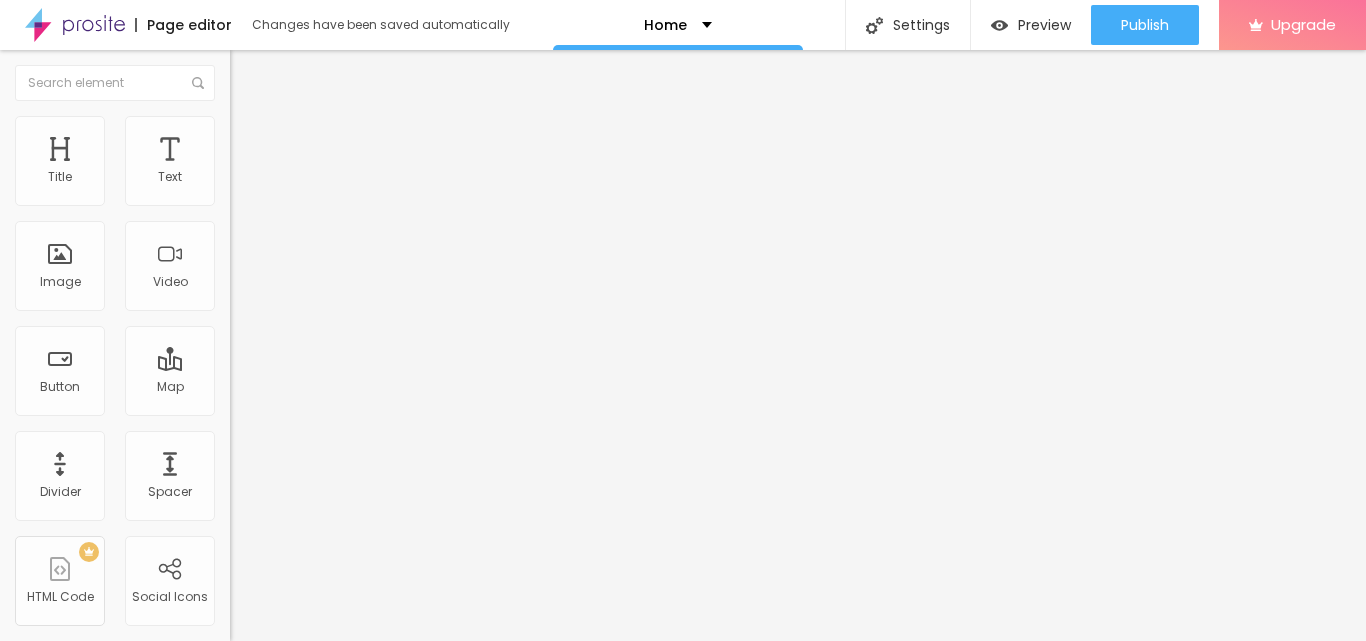 type on "63" 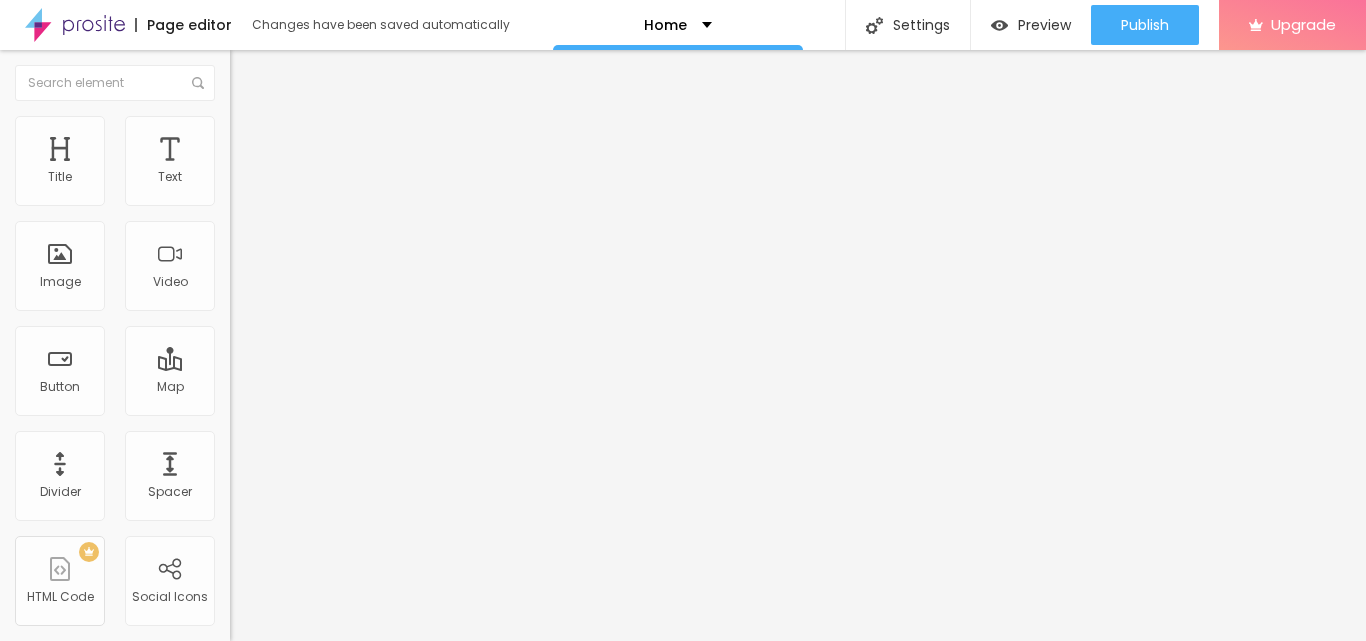 type on "61" 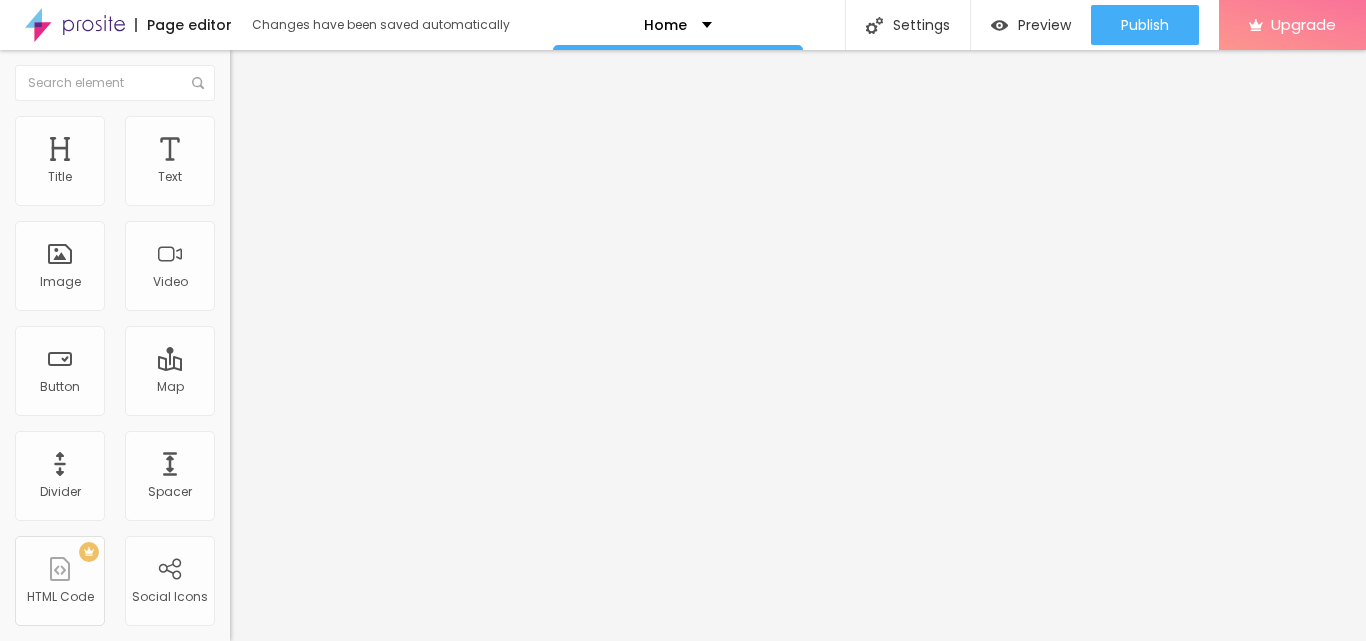 type on "59" 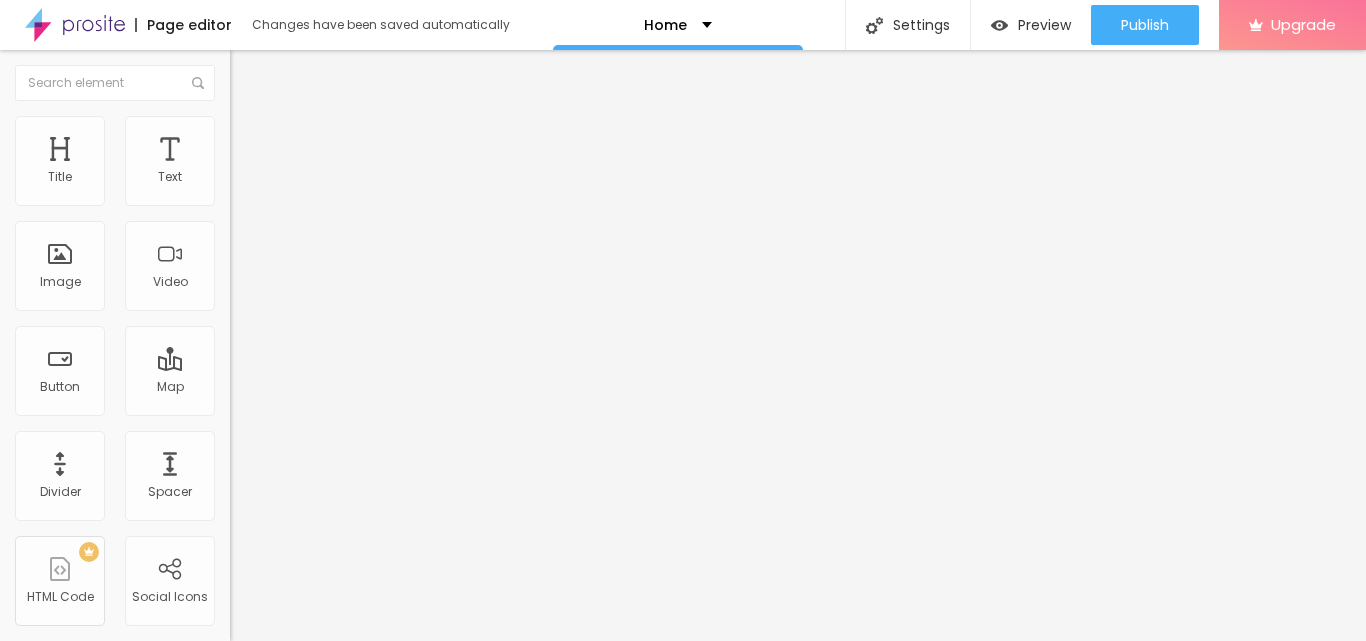 type on "58" 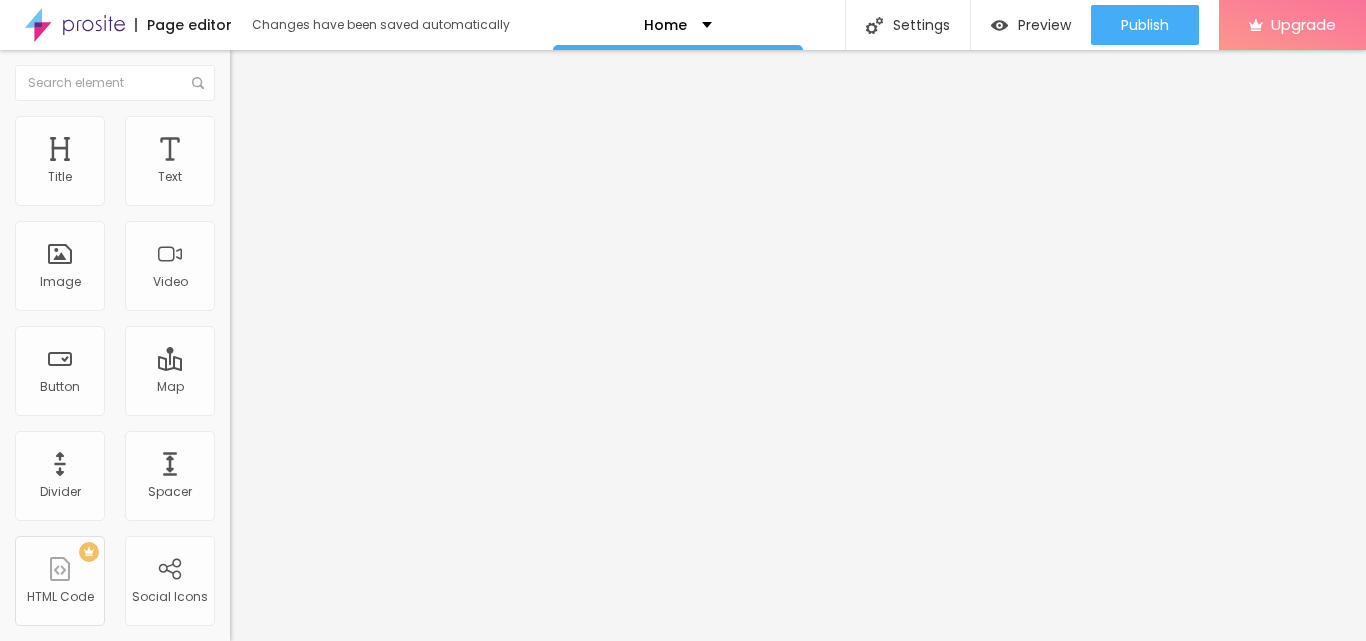 type on "56" 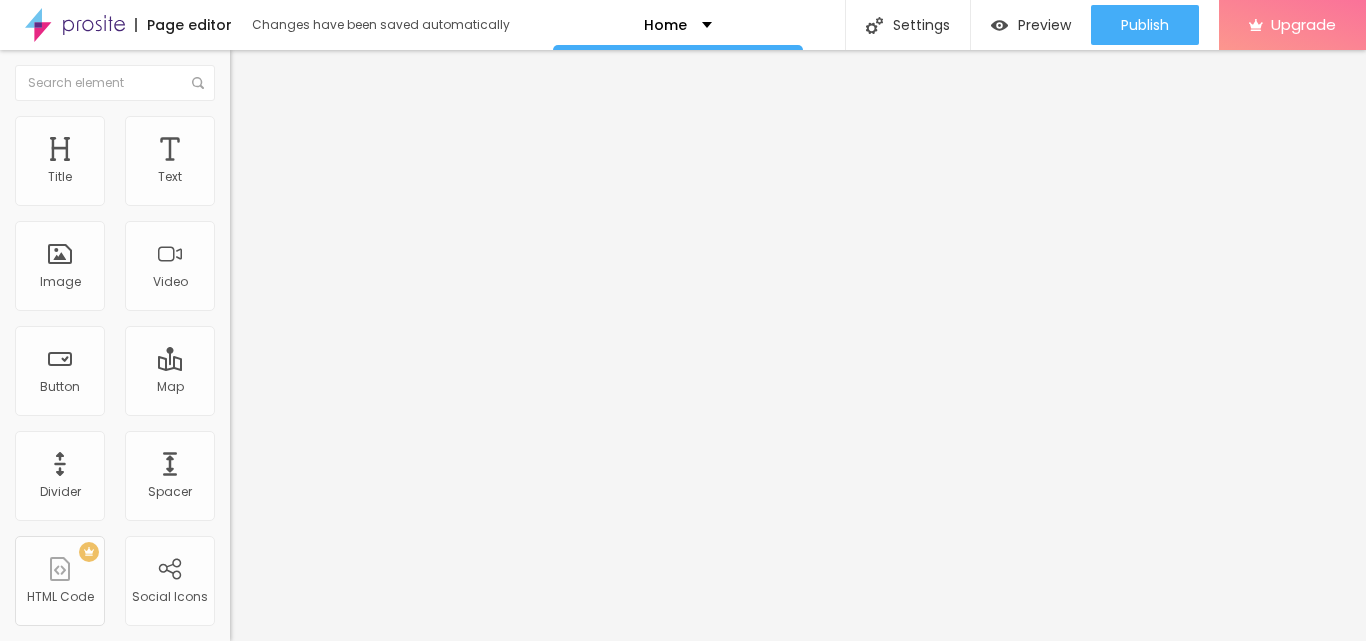 type on "53" 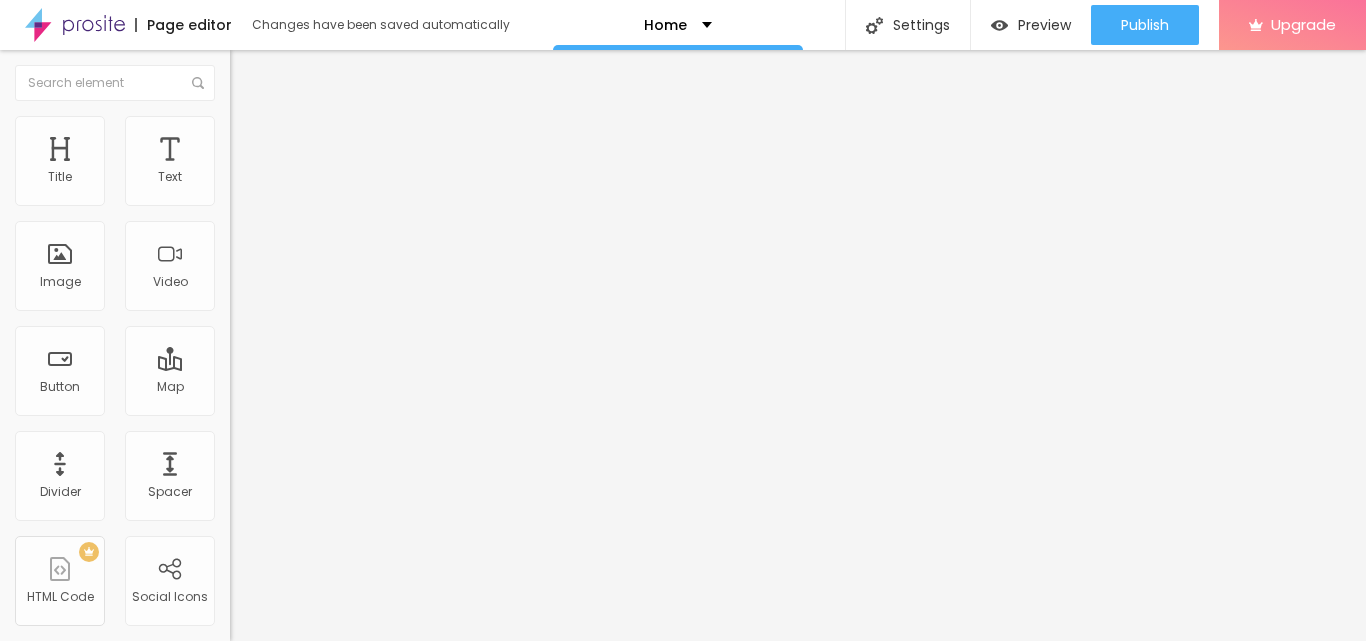 type on "53" 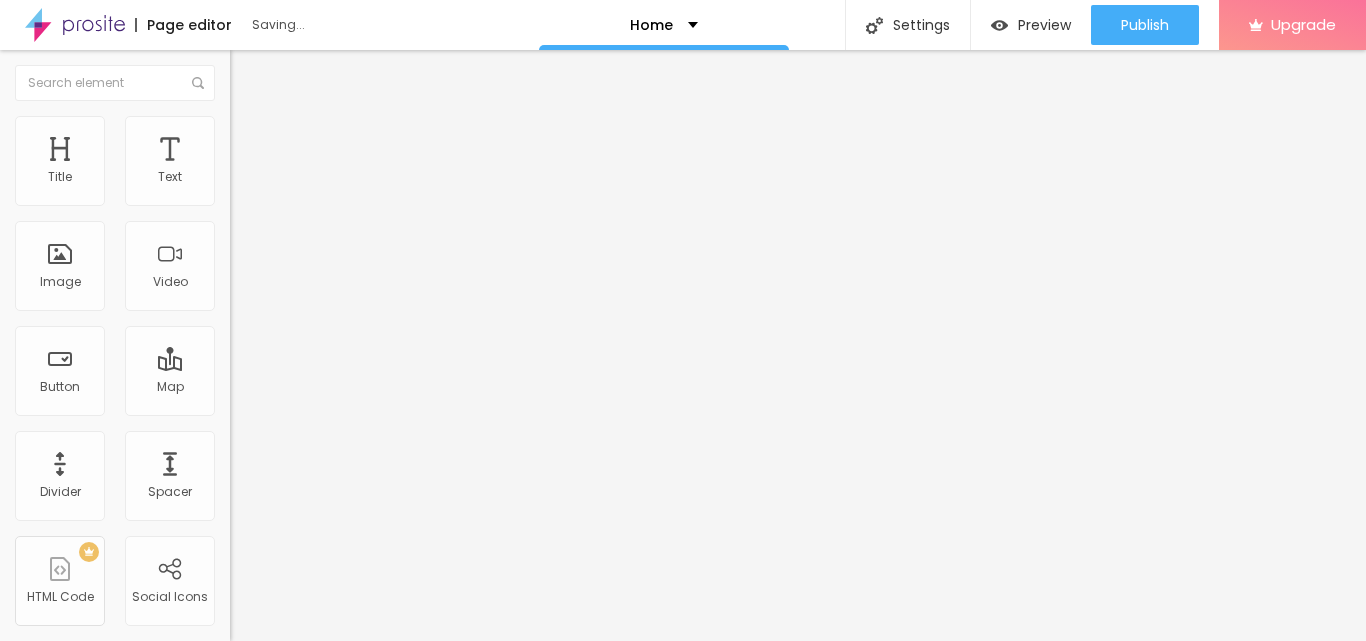 type on "48" 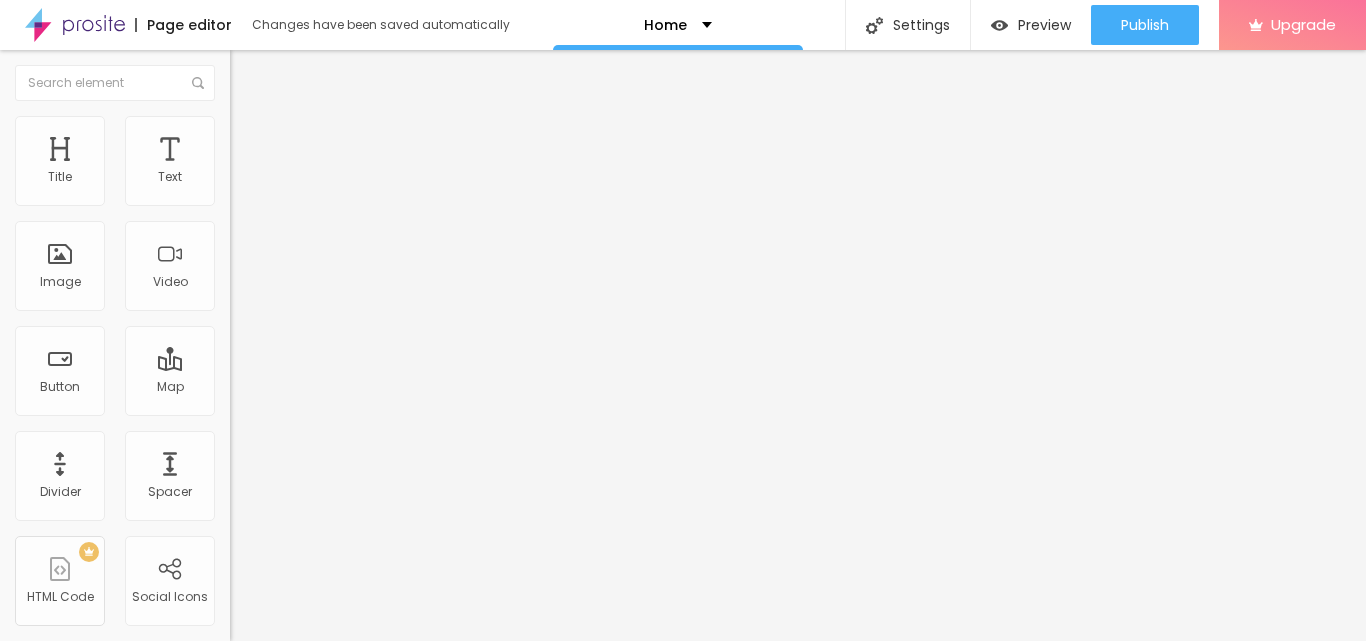 drag, startPoint x: 48, startPoint y: 250, endPoint x: 68, endPoint y: 250, distance: 20 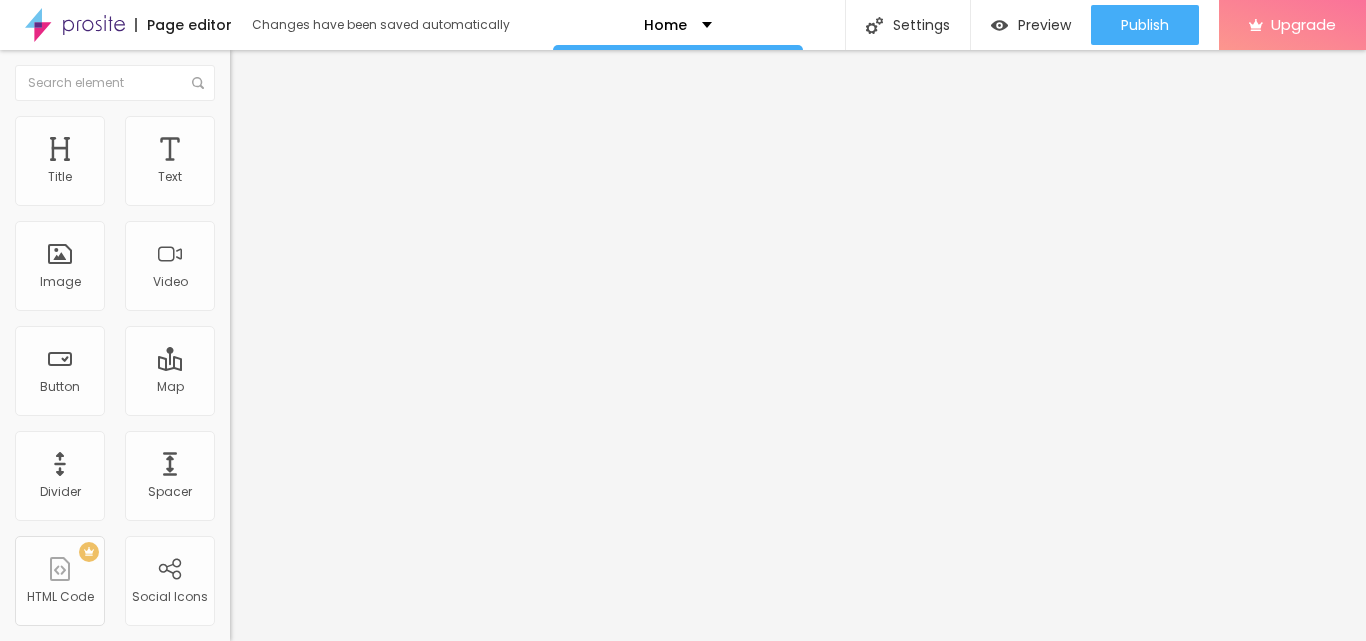 type on "35" 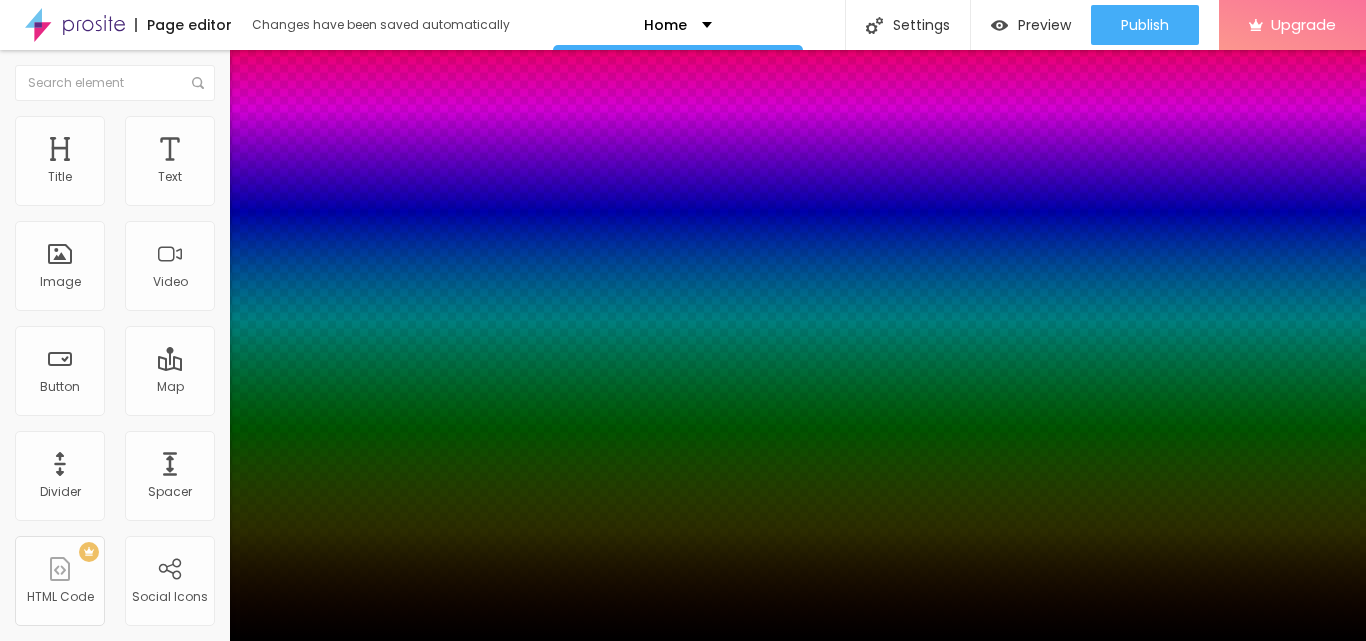 click at bounding box center [683, 653] 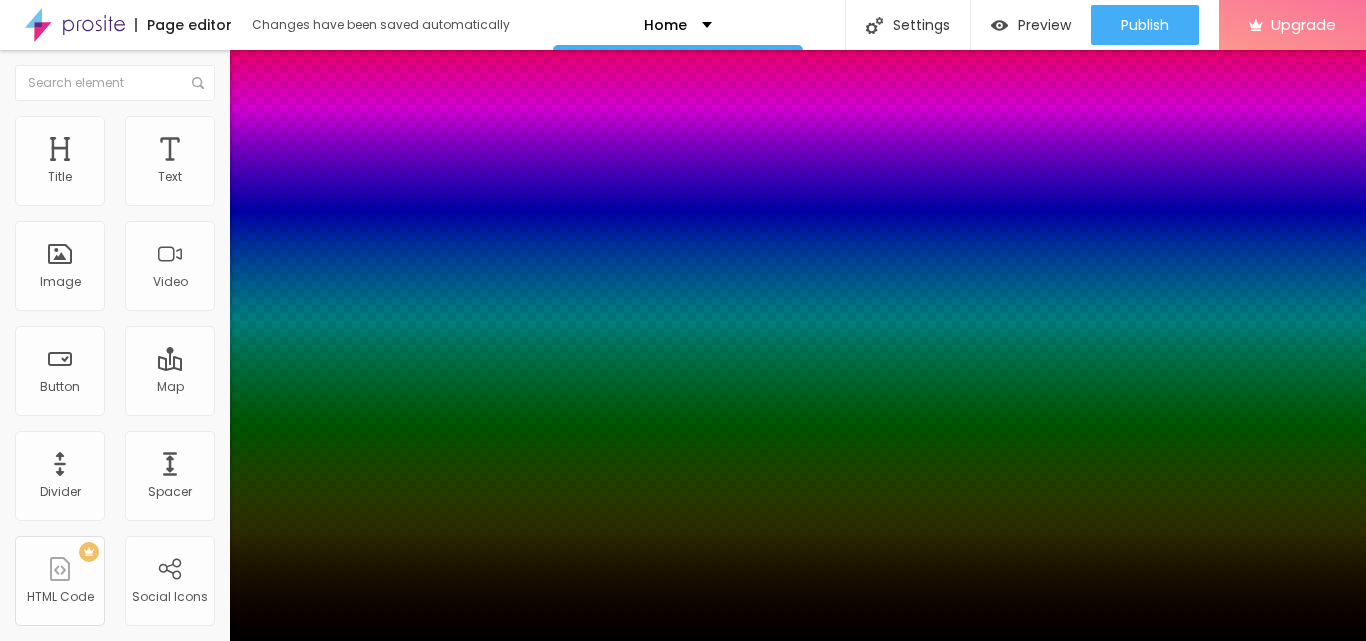 click at bounding box center (683, 641) 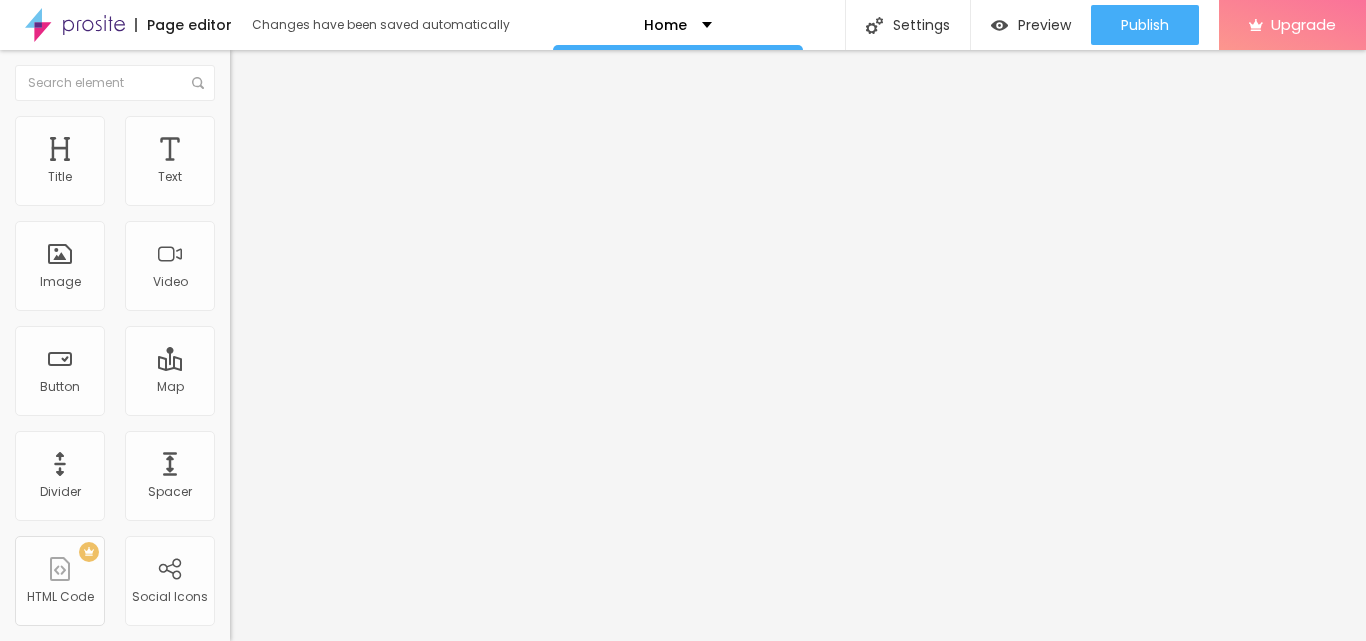 click on "Advanced" at bounding box center [345, 146] 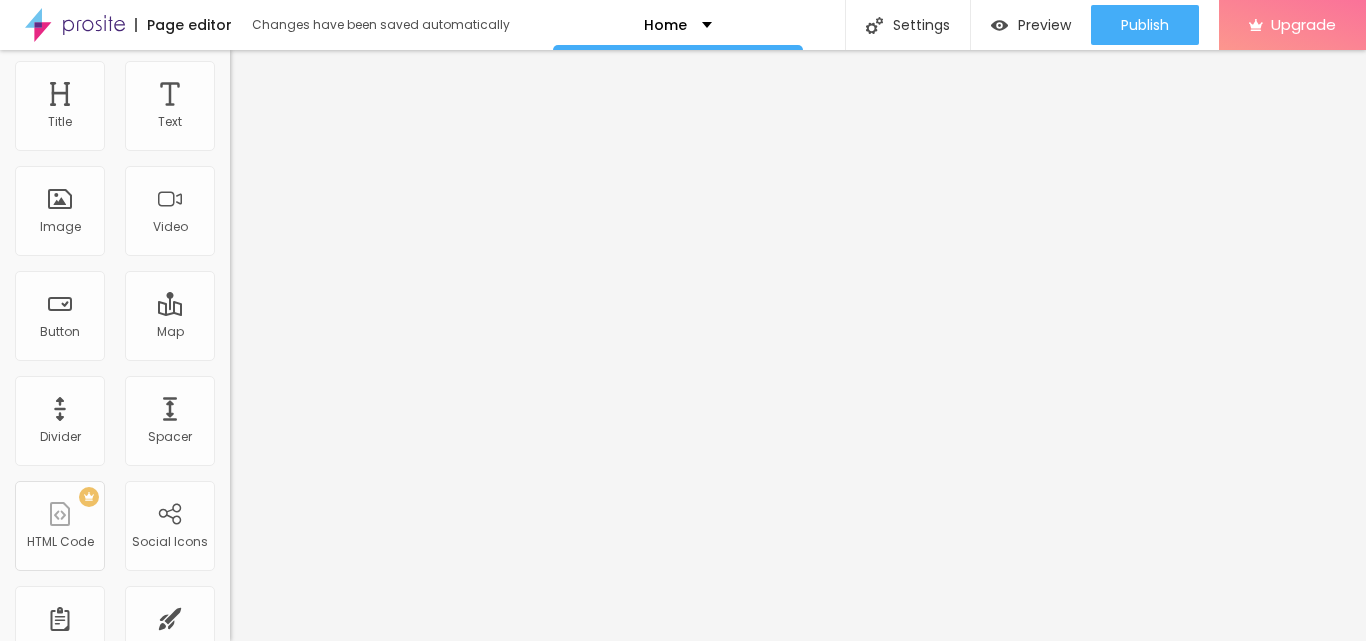 scroll, scrollTop: 0, scrollLeft: 0, axis: both 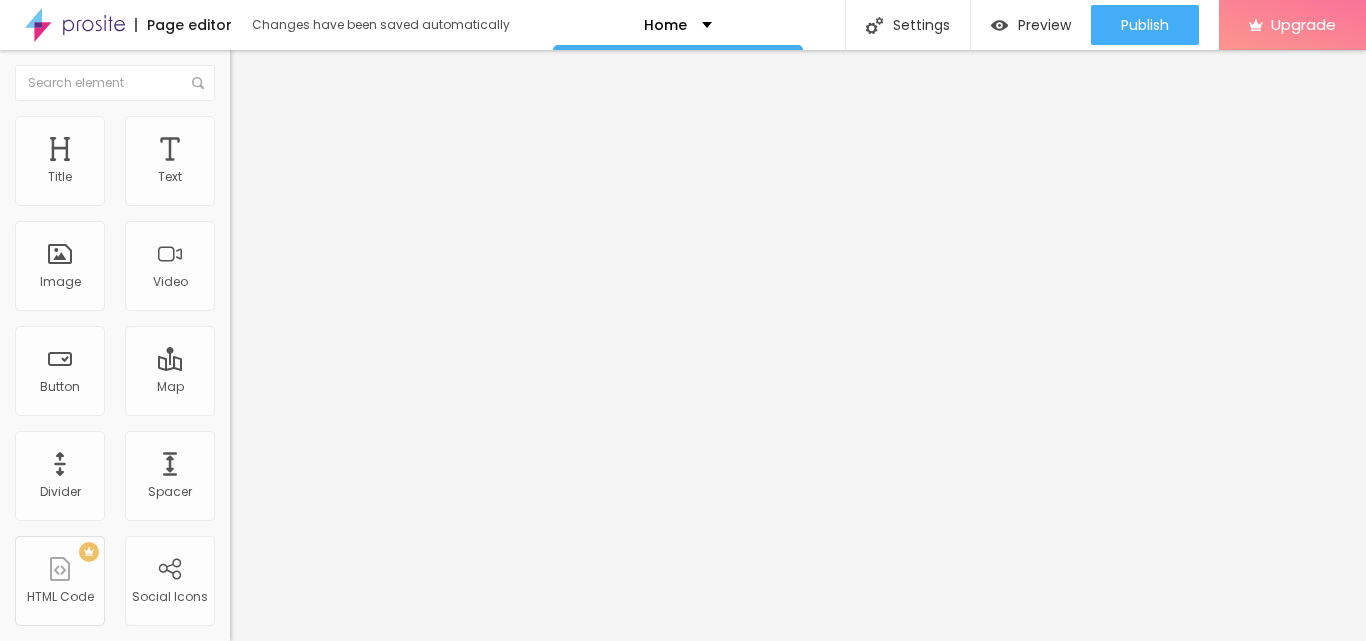 click on "Content" at bounding box center [272, 109] 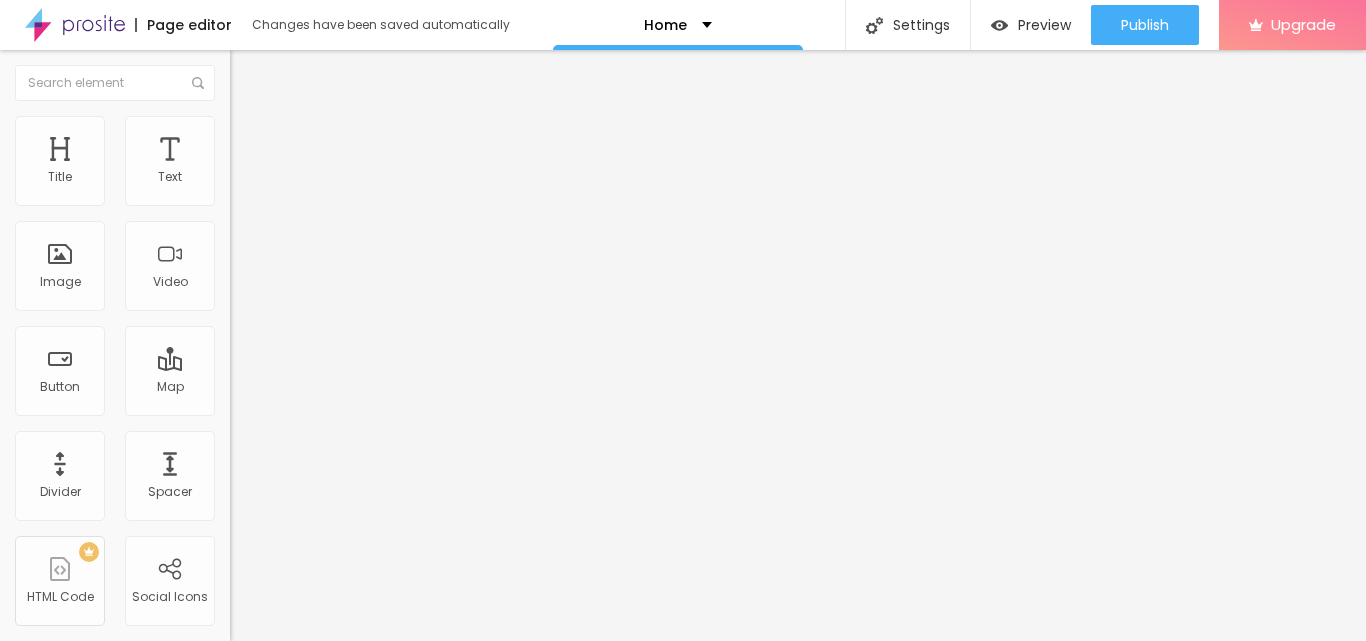 type on "25" 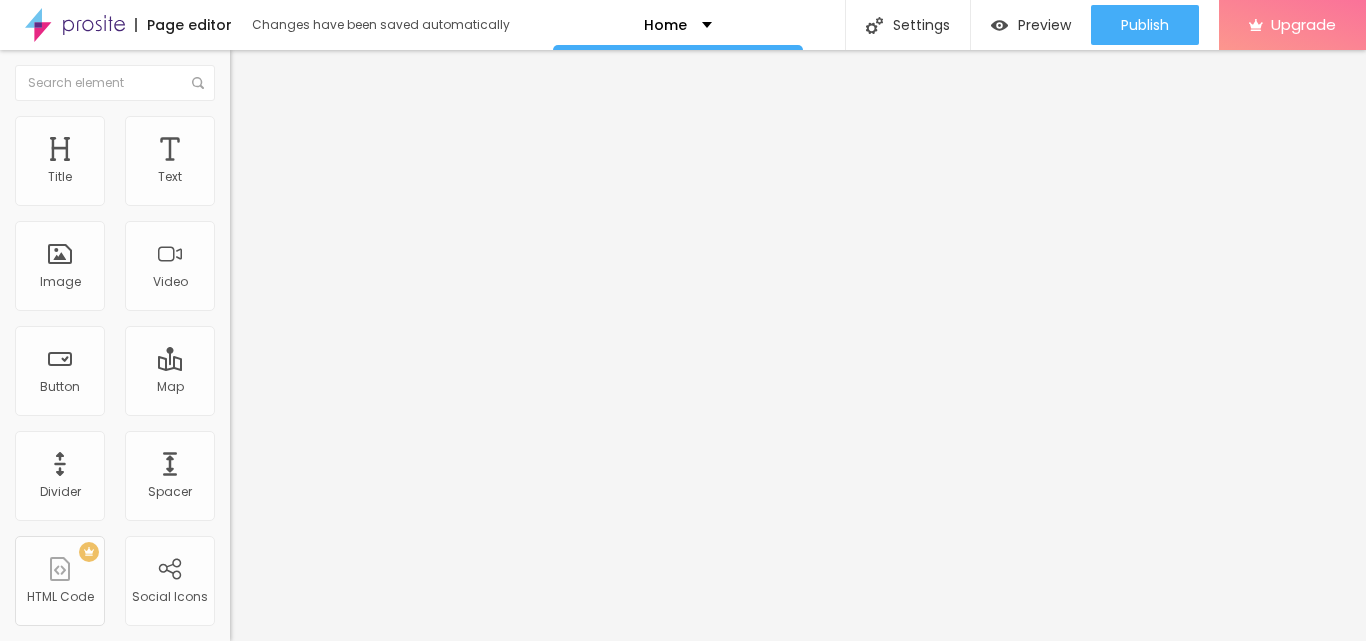 type on "25" 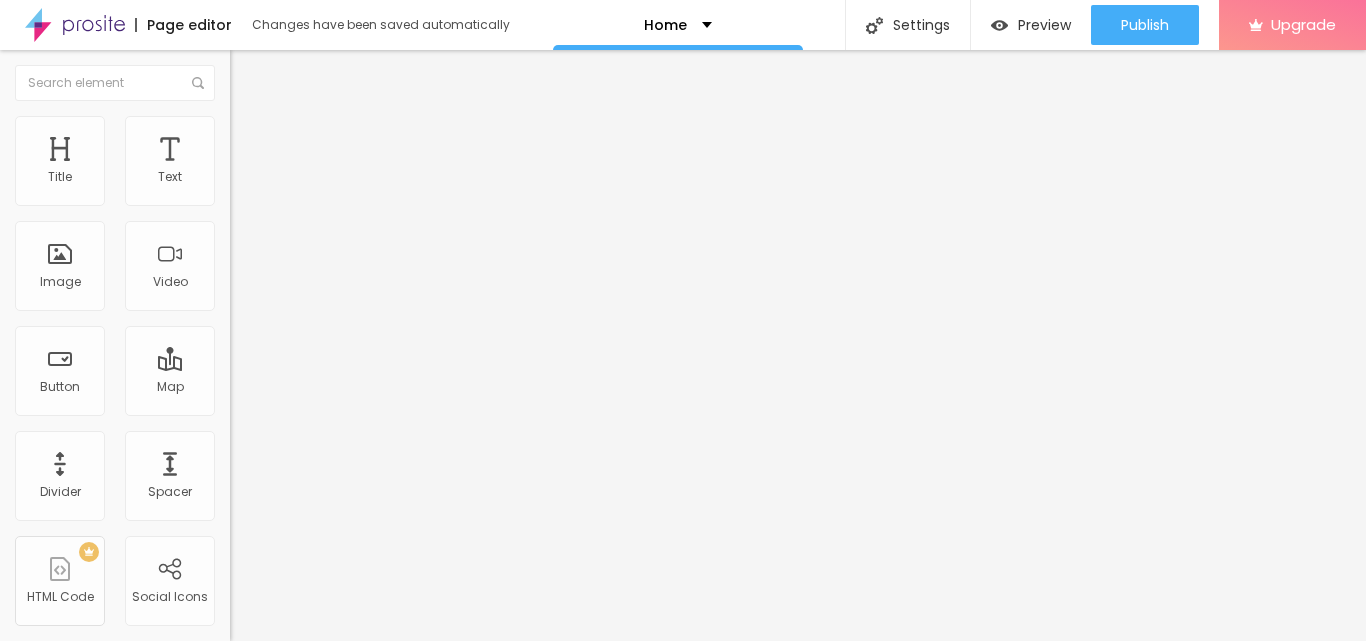 type on "23" 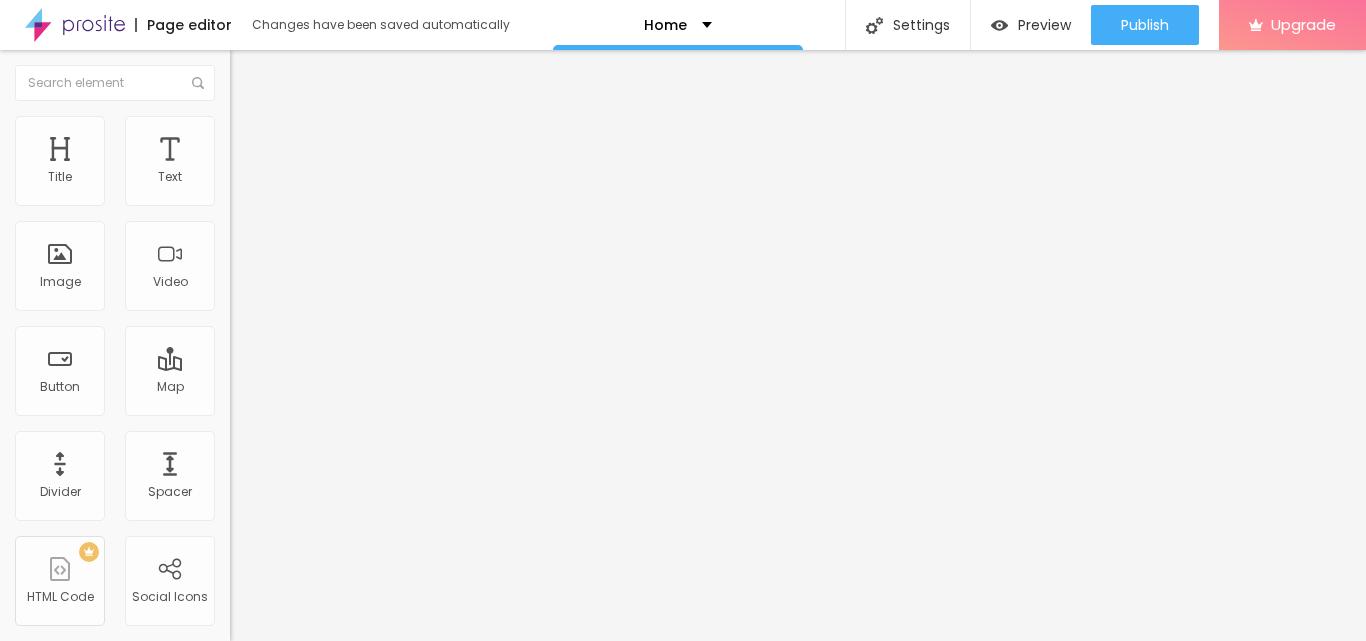 type on "16" 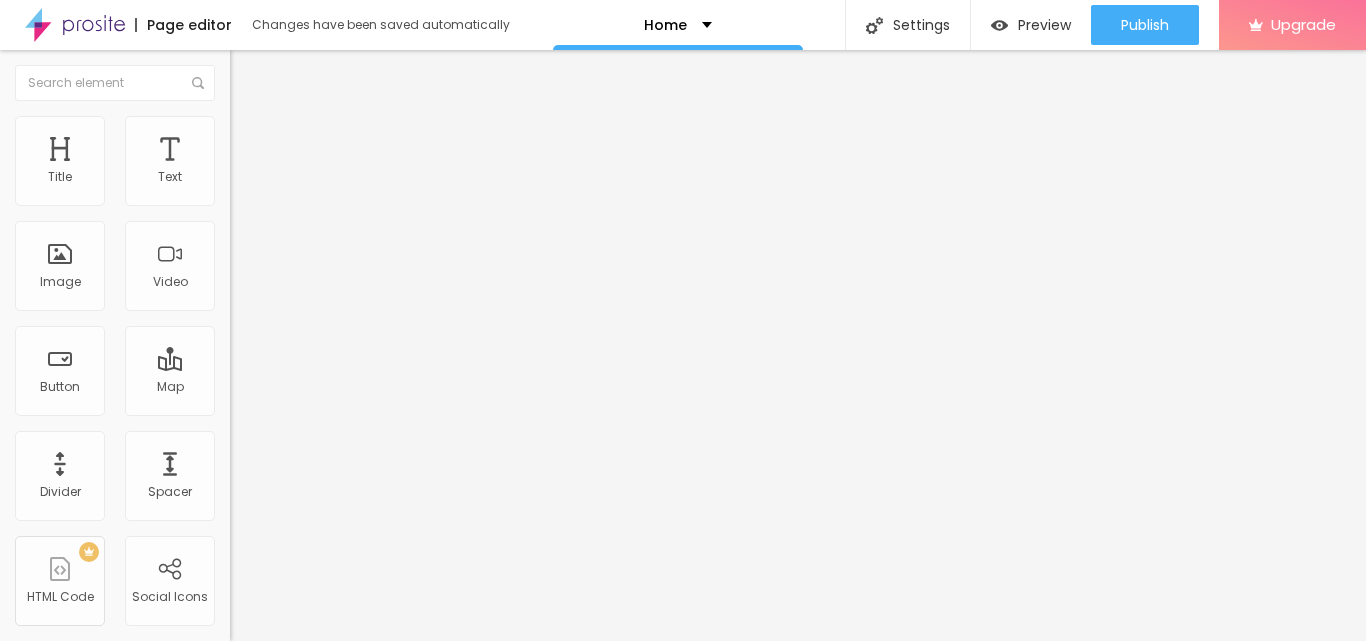 type on "16" 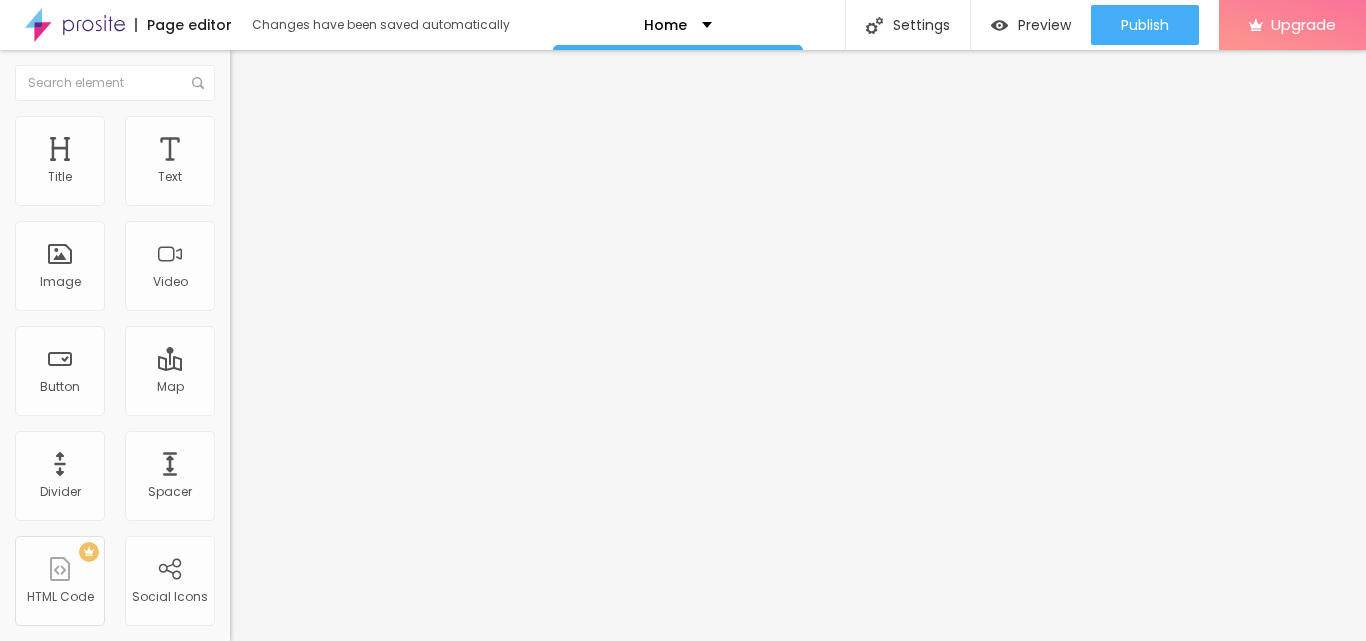 type on "7" 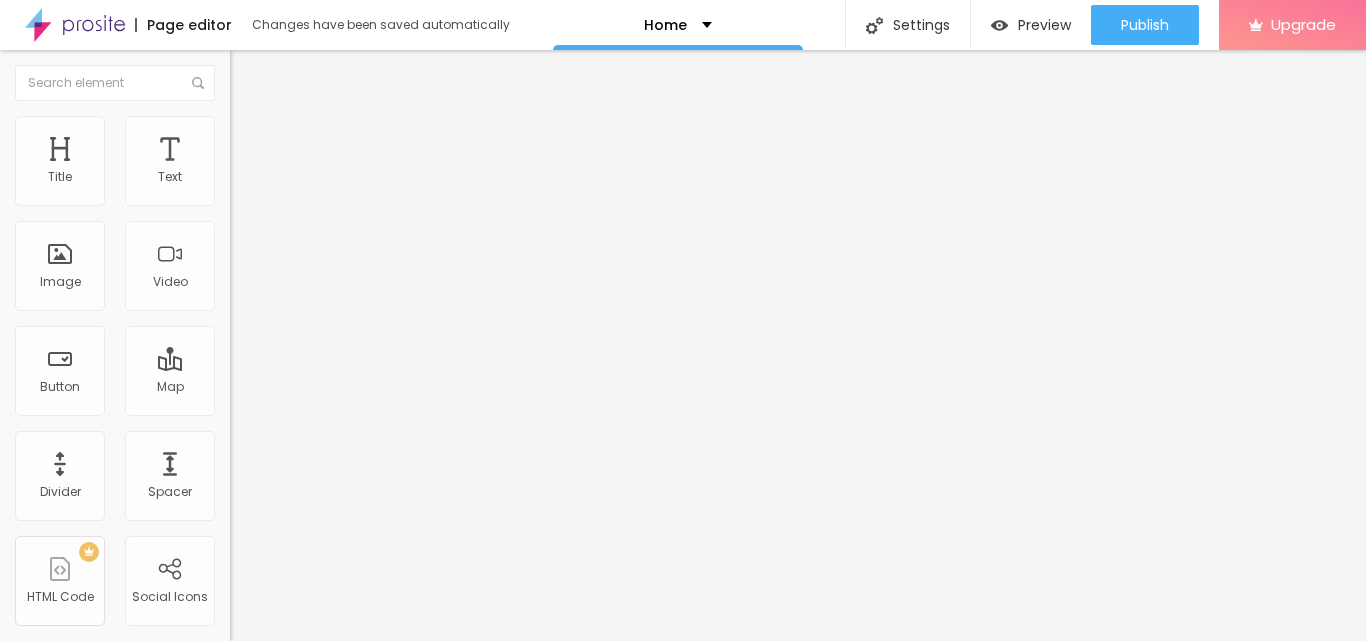 type on "5" 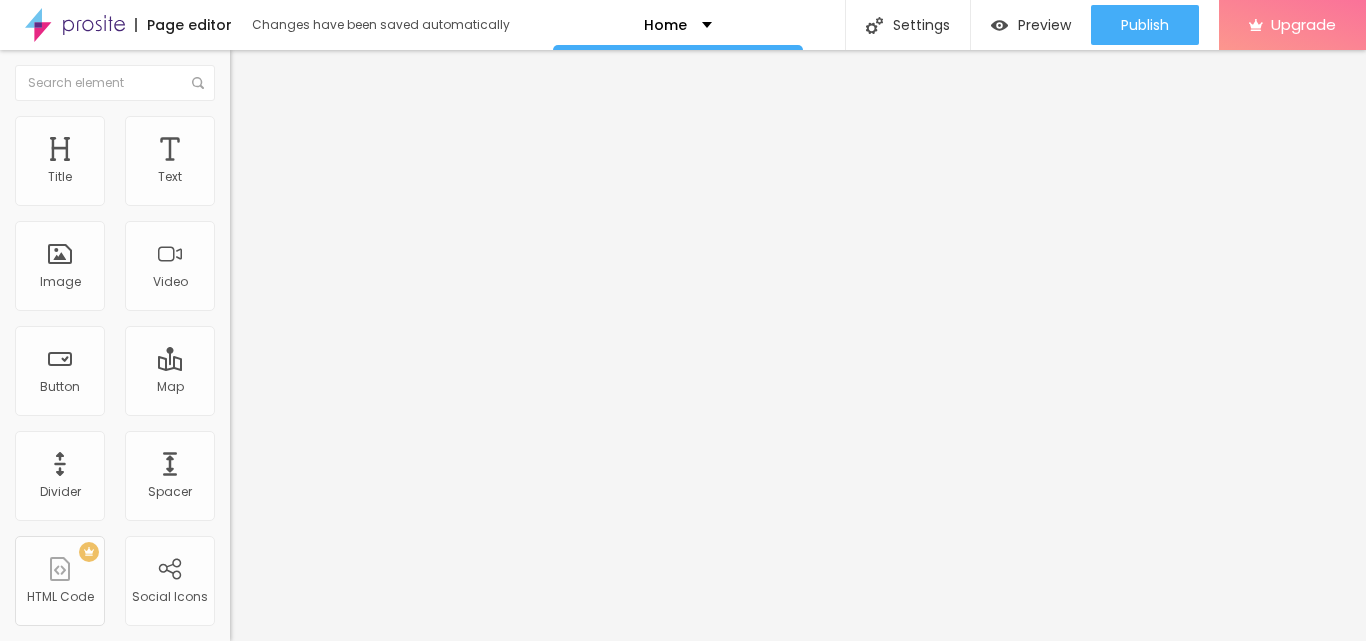 type on "2" 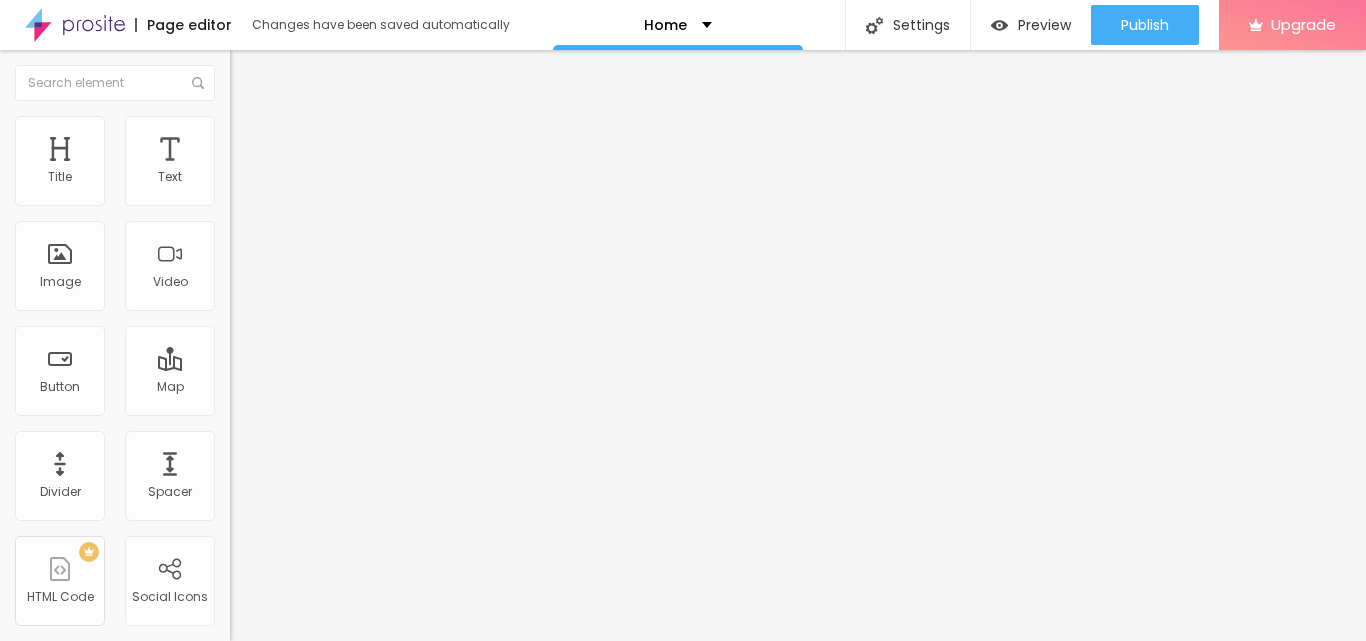 type on "2" 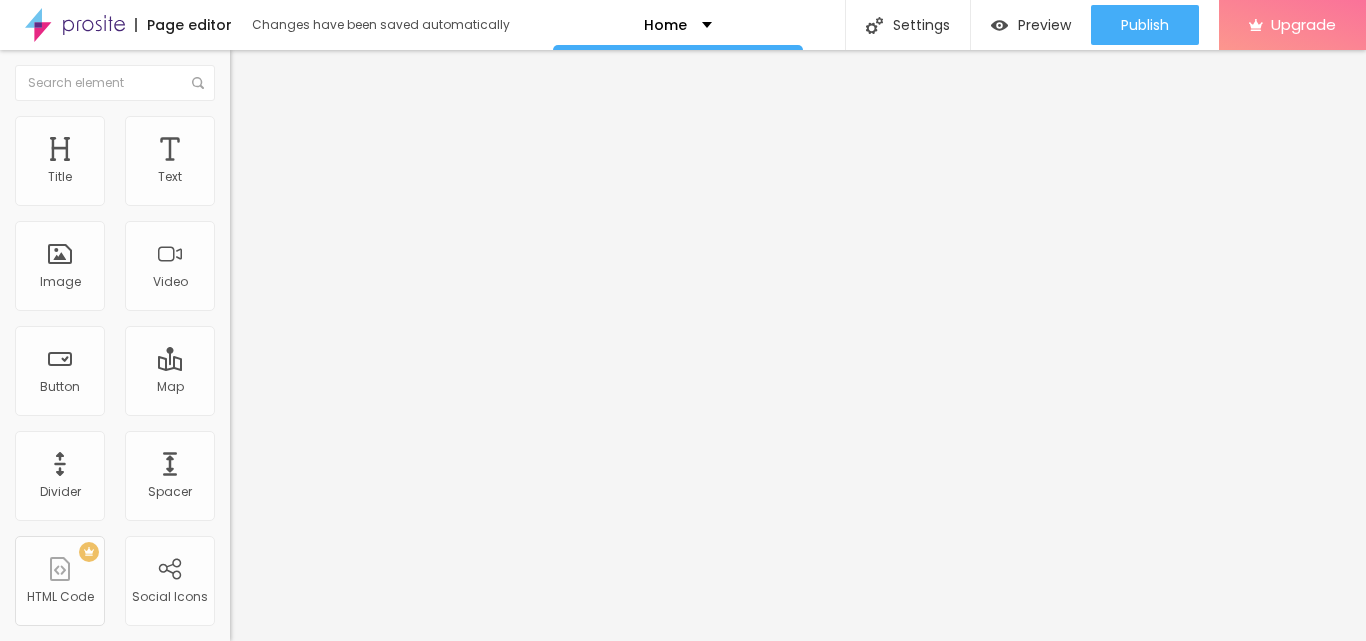 type on "8" 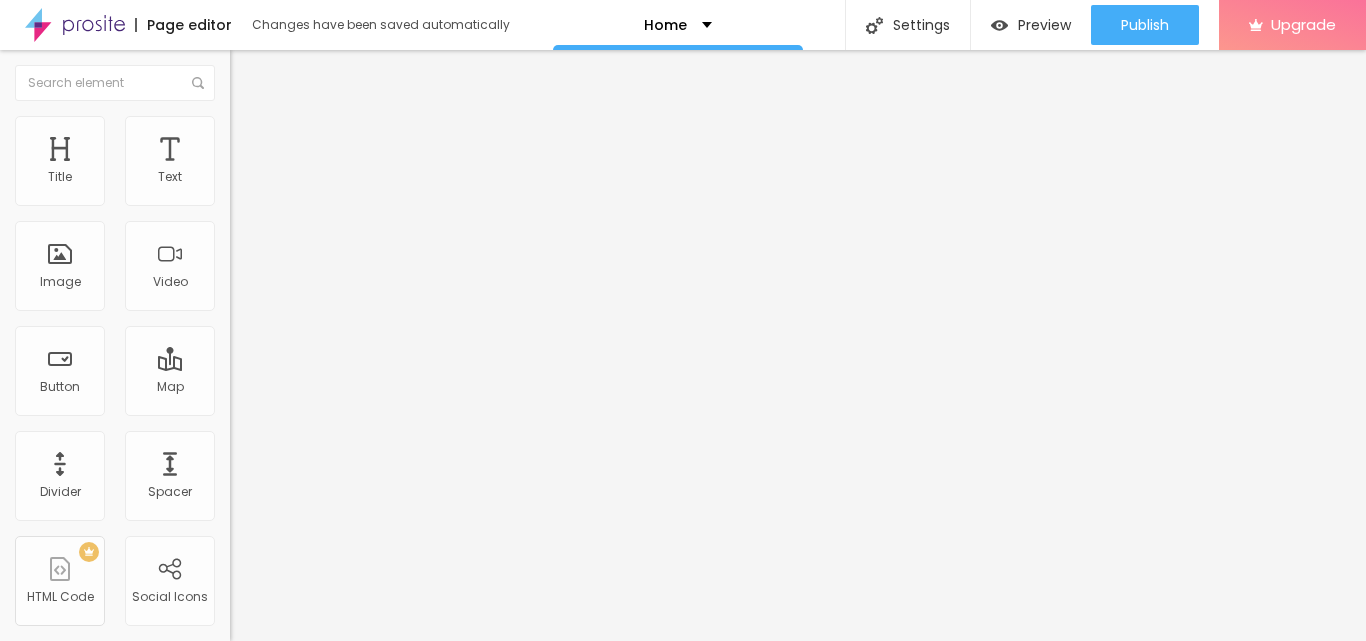 type on "13" 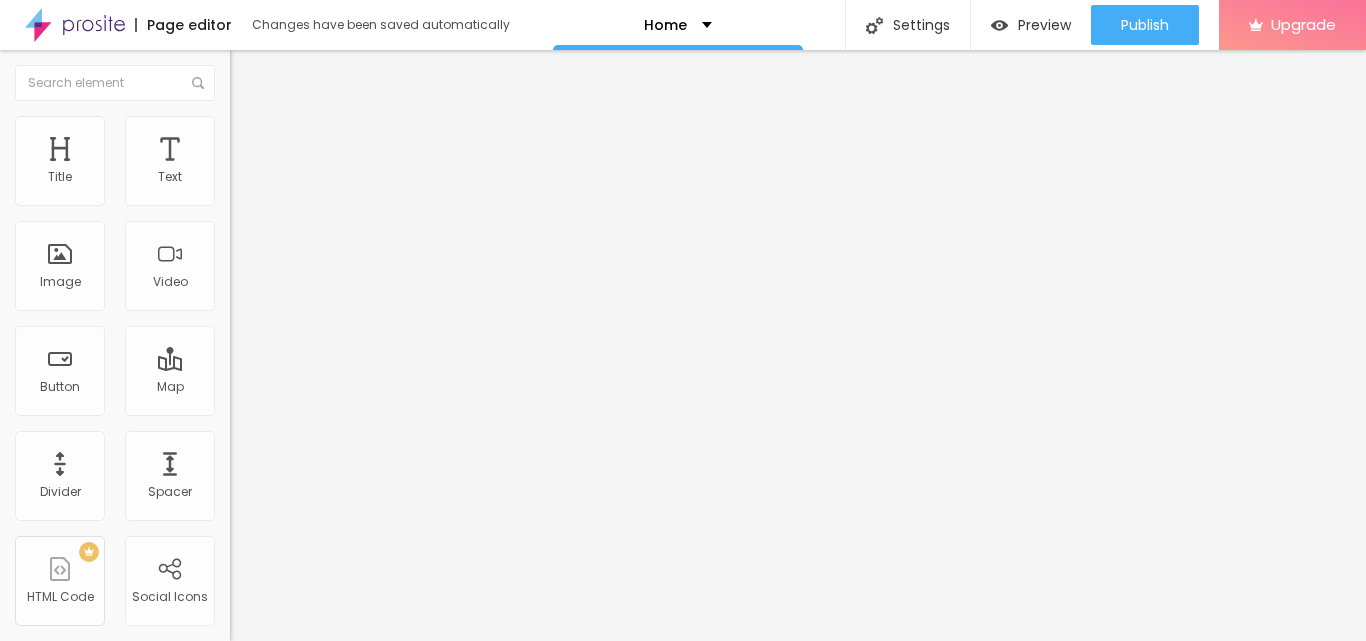 type on "38" 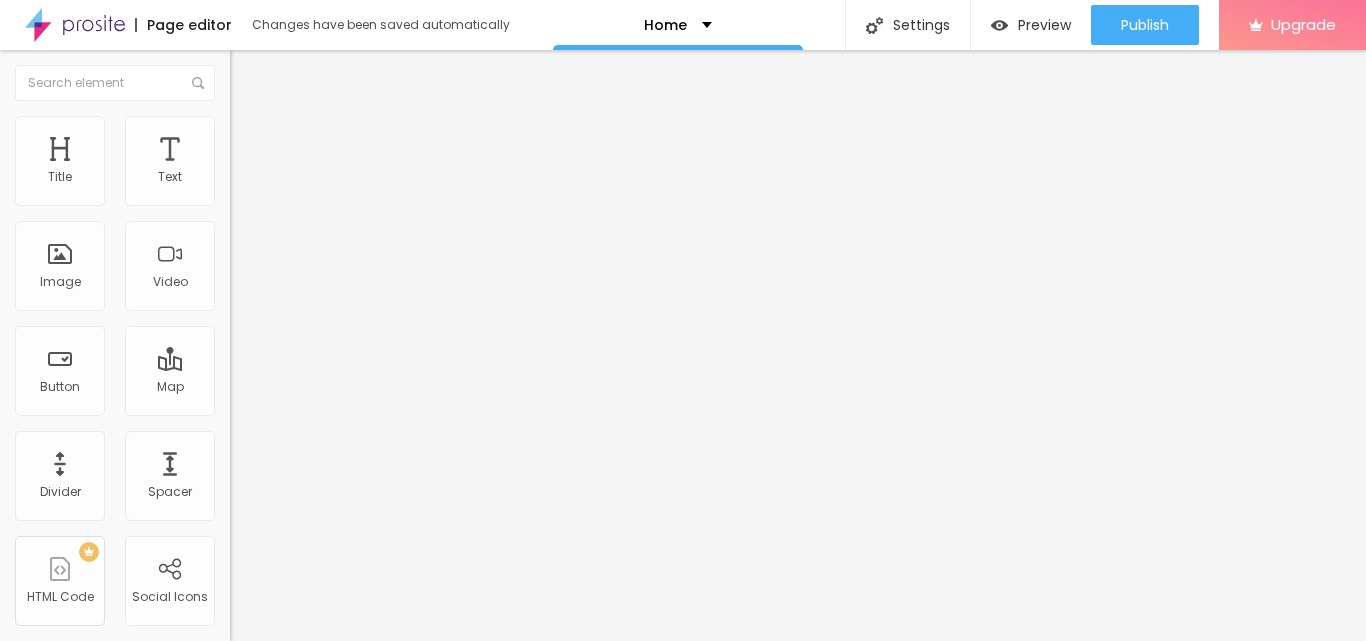 type on "39" 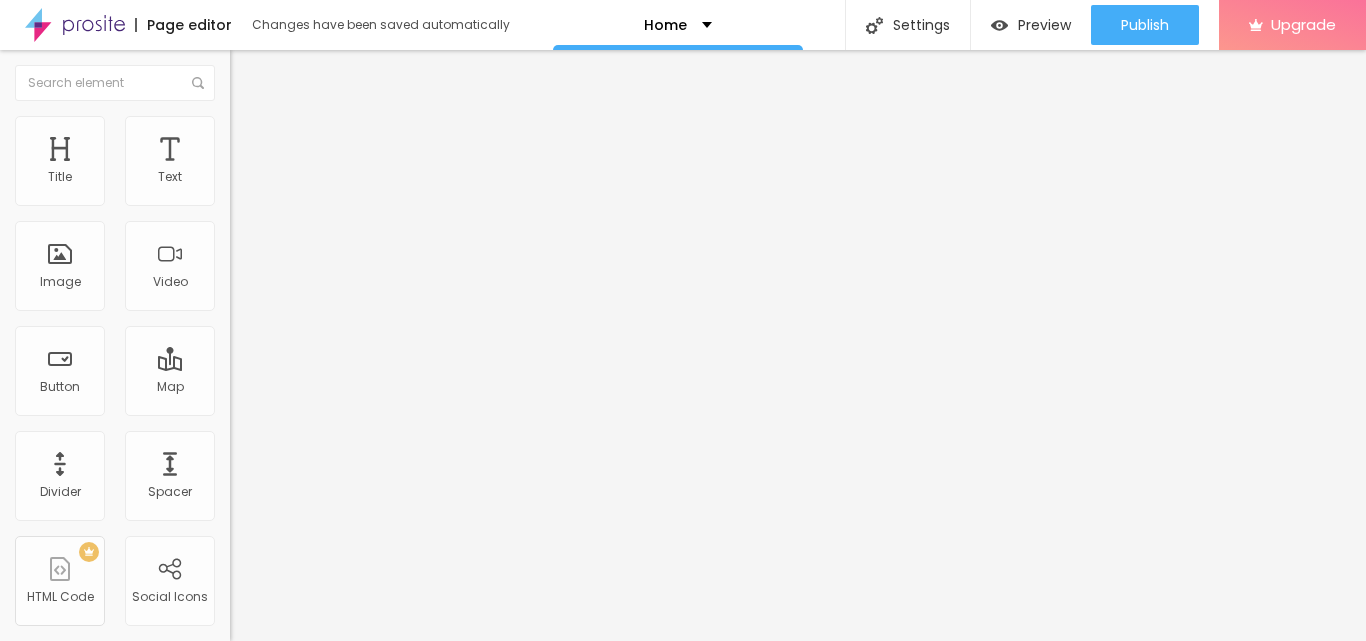 type on "48" 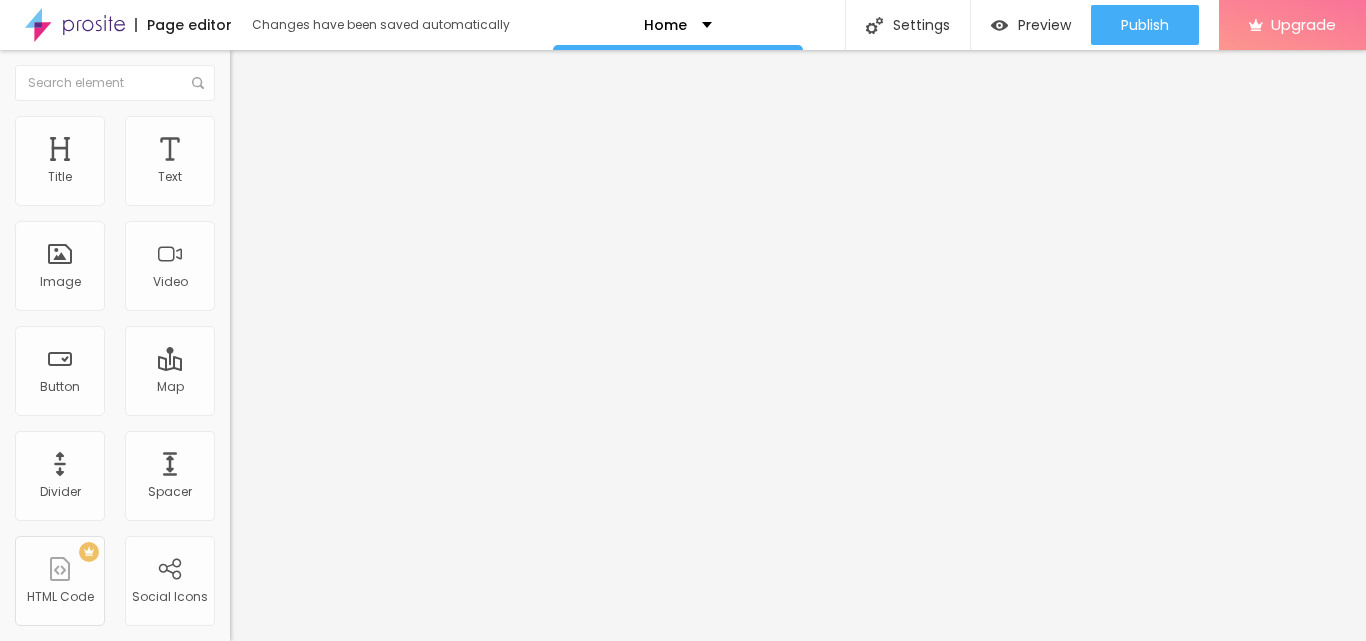 type on "48" 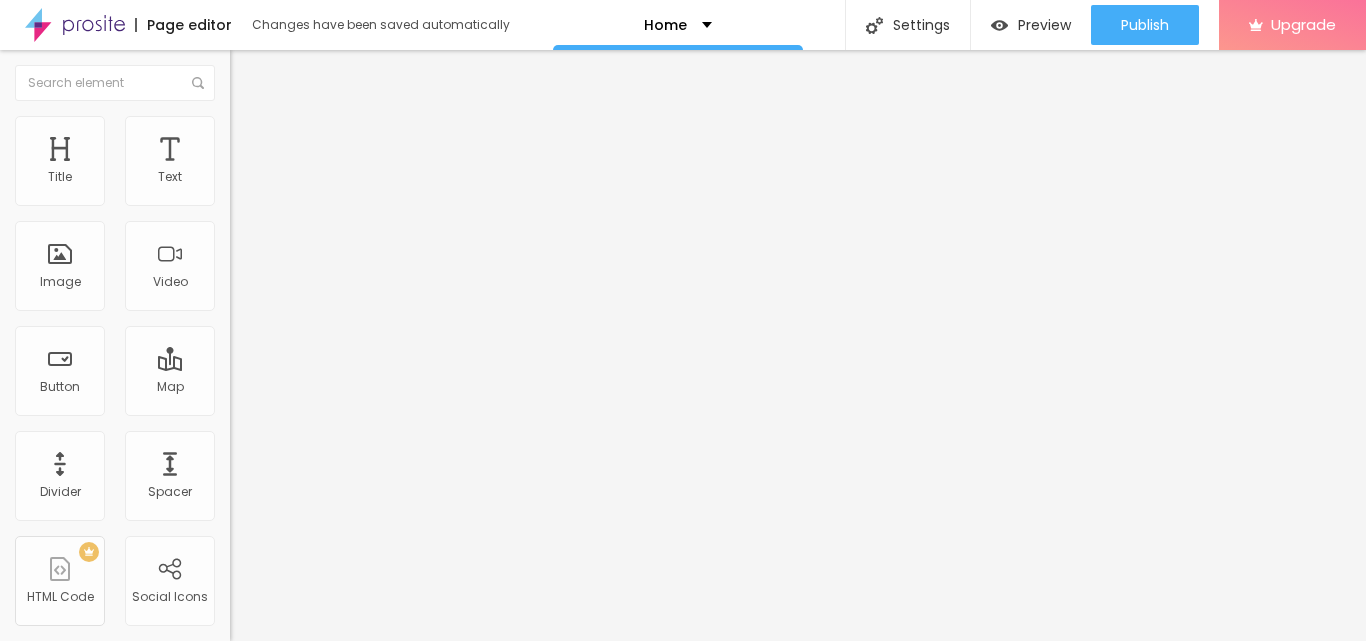 type on "49" 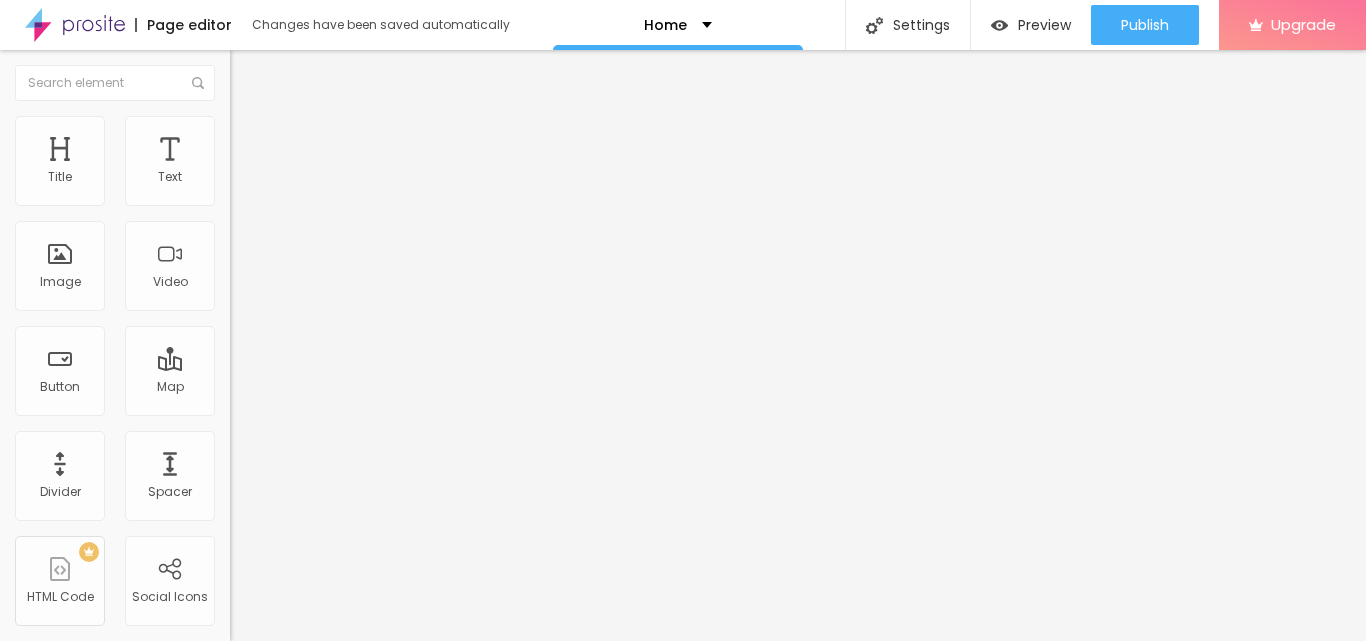 type 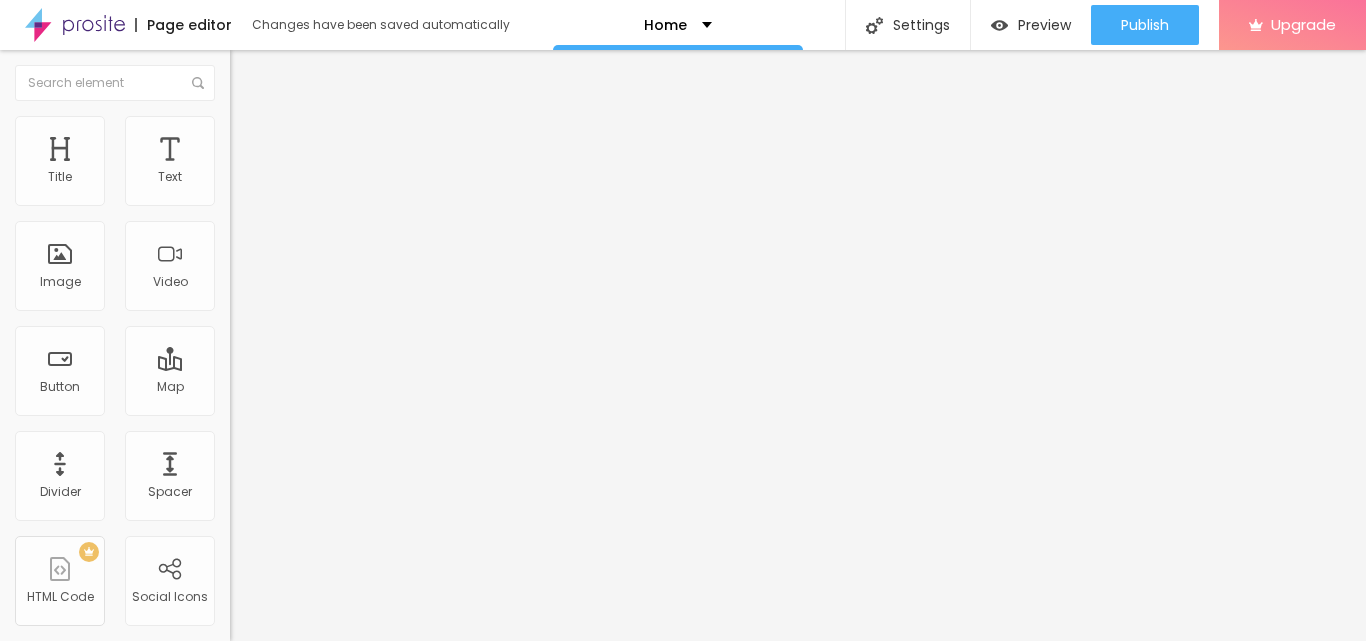 drag, startPoint x: 63, startPoint y: 257, endPoint x: 21, endPoint y: 239, distance: 45.694637 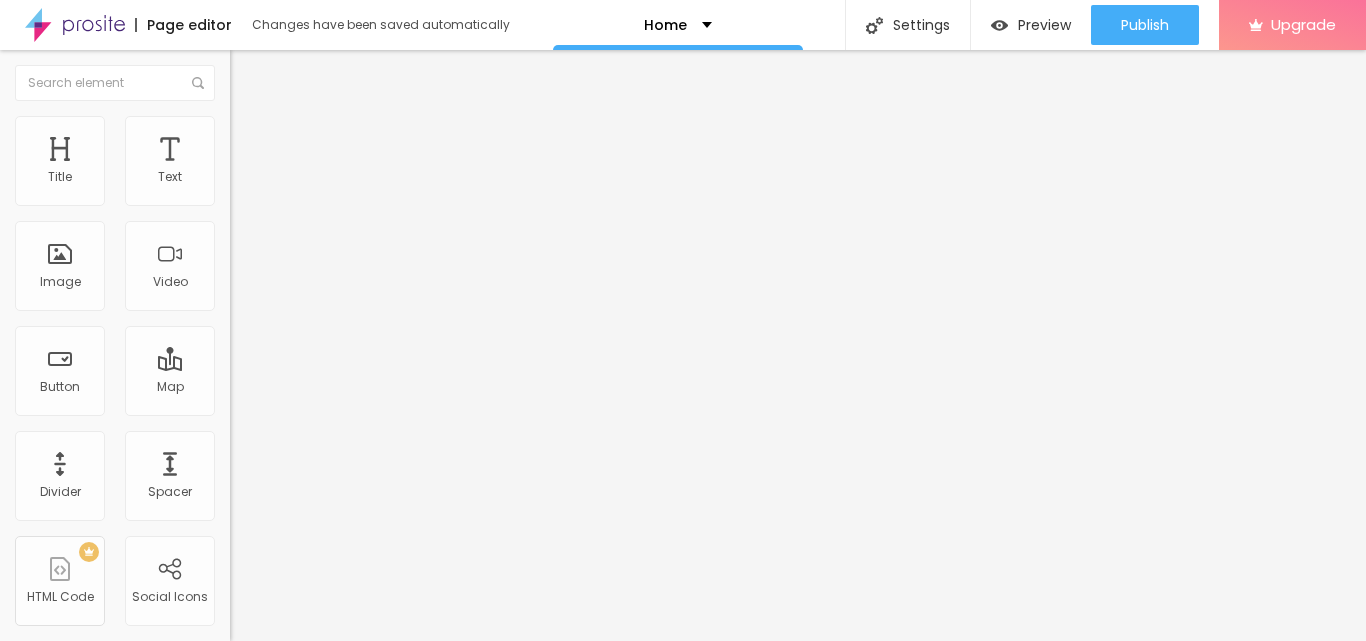 click at bounding box center [294, 197] 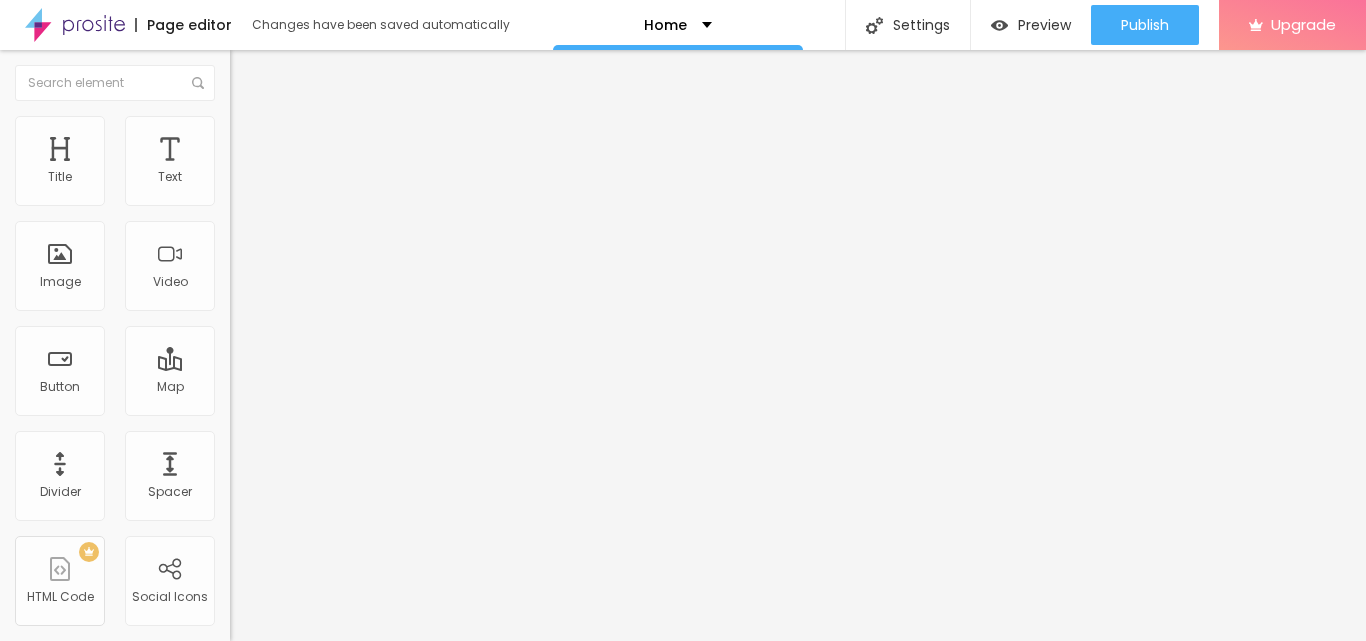 click at bounding box center (239, 125) 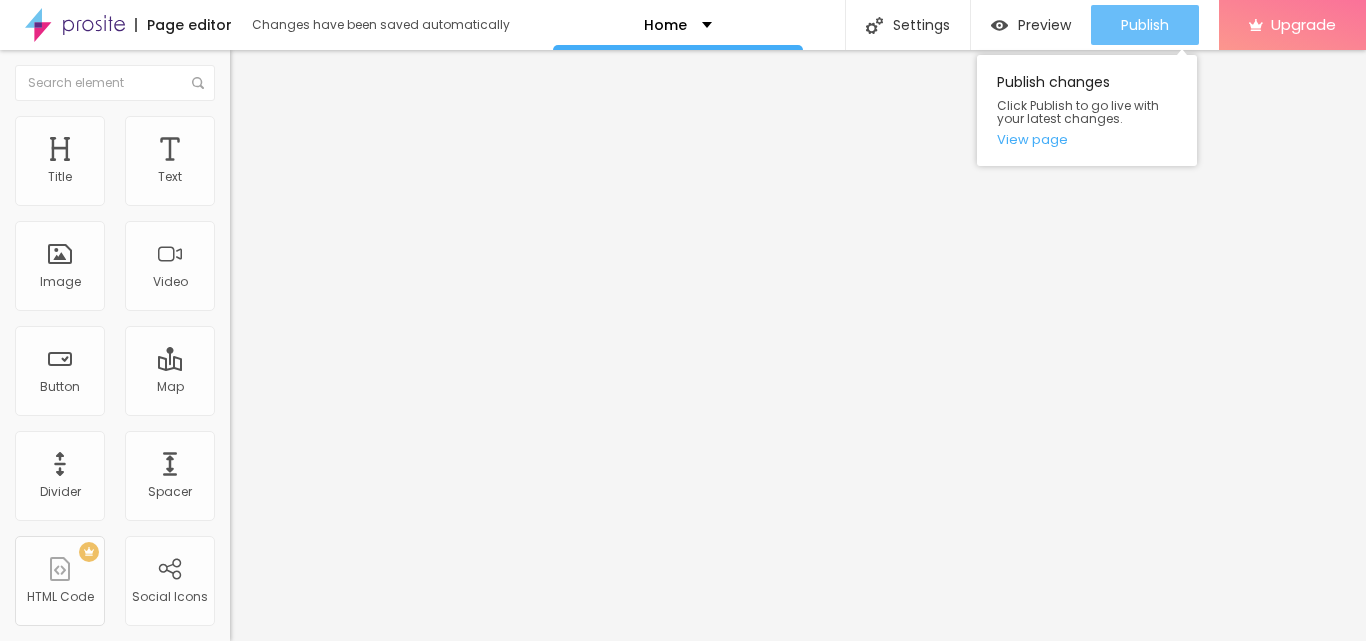 click on "Publish" at bounding box center [1145, 25] 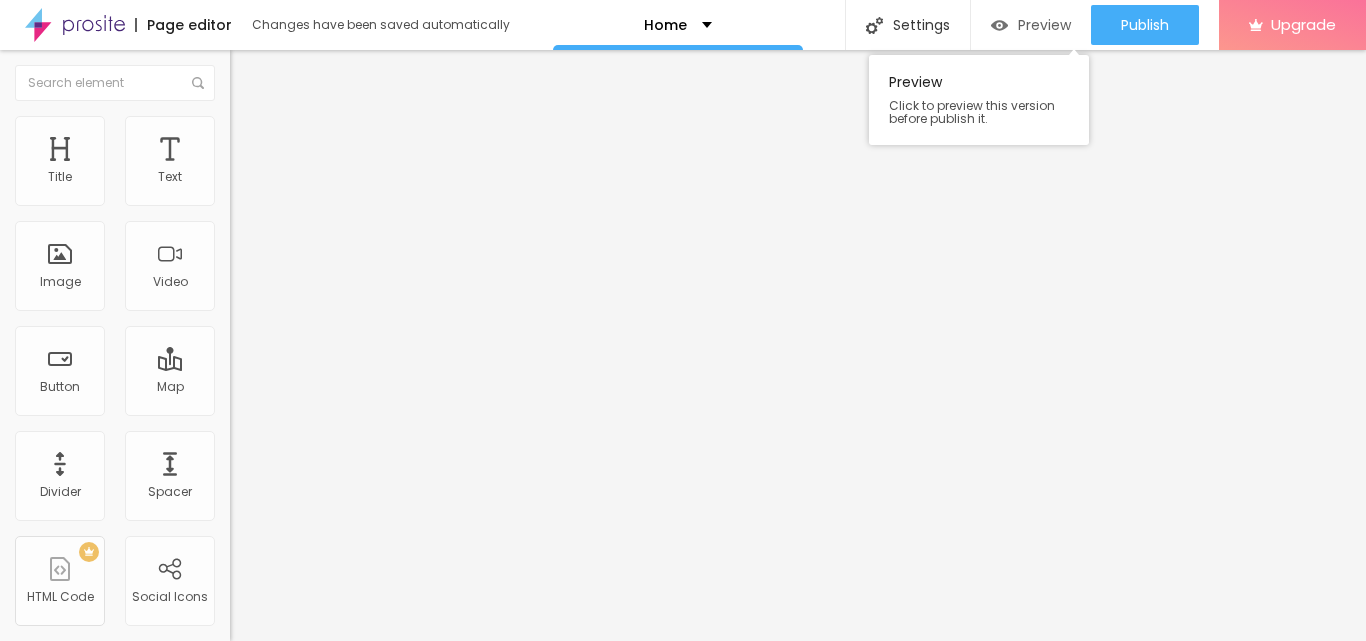 click on "Preview" at bounding box center (1044, 25) 